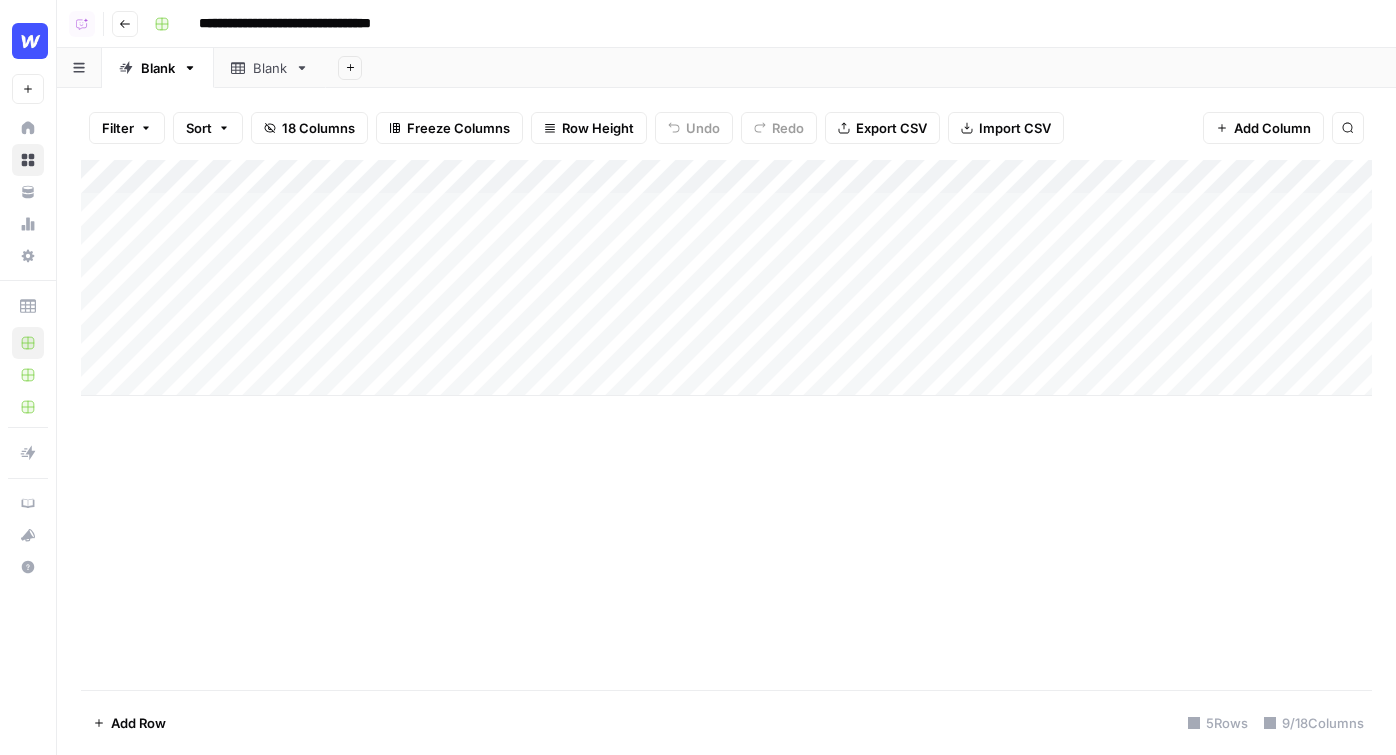 scroll, scrollTop: 0, scrollLeft: 0, axis: both 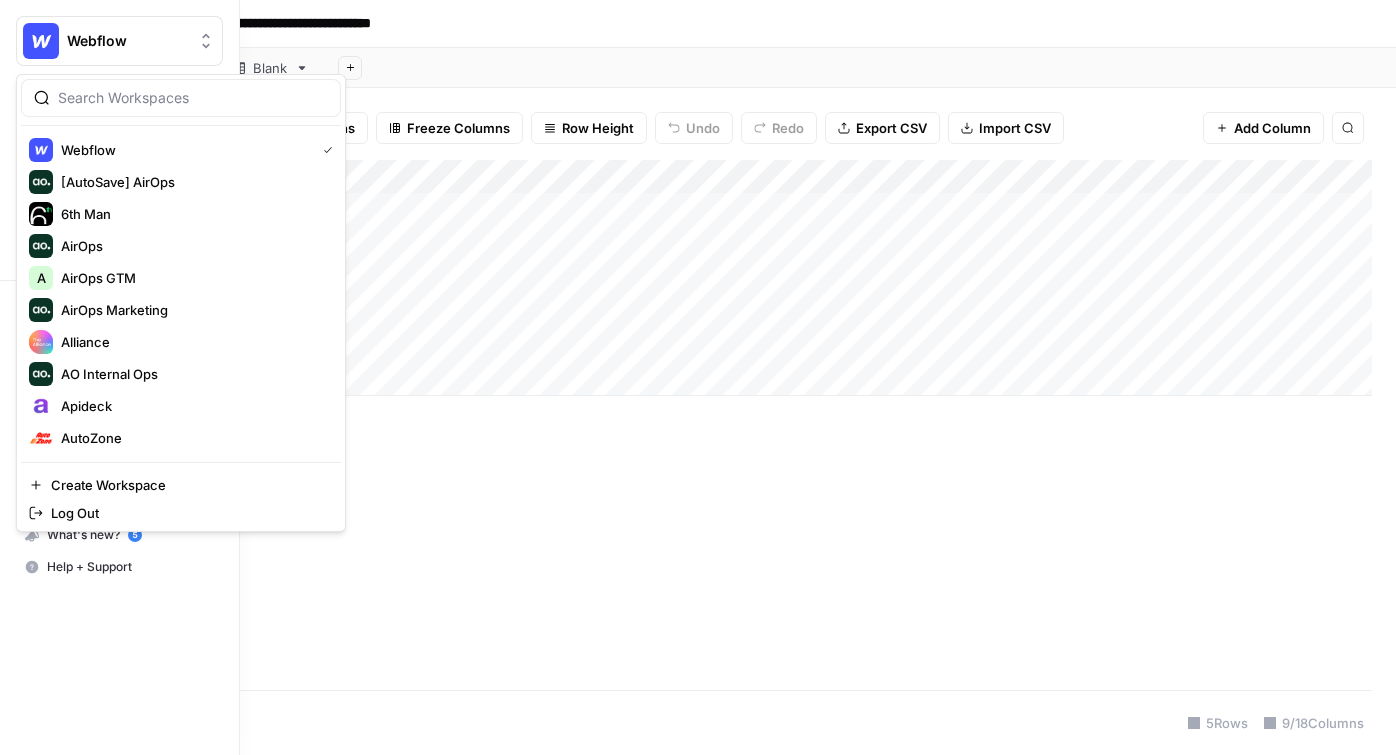 click at bounding box center (41, 41) 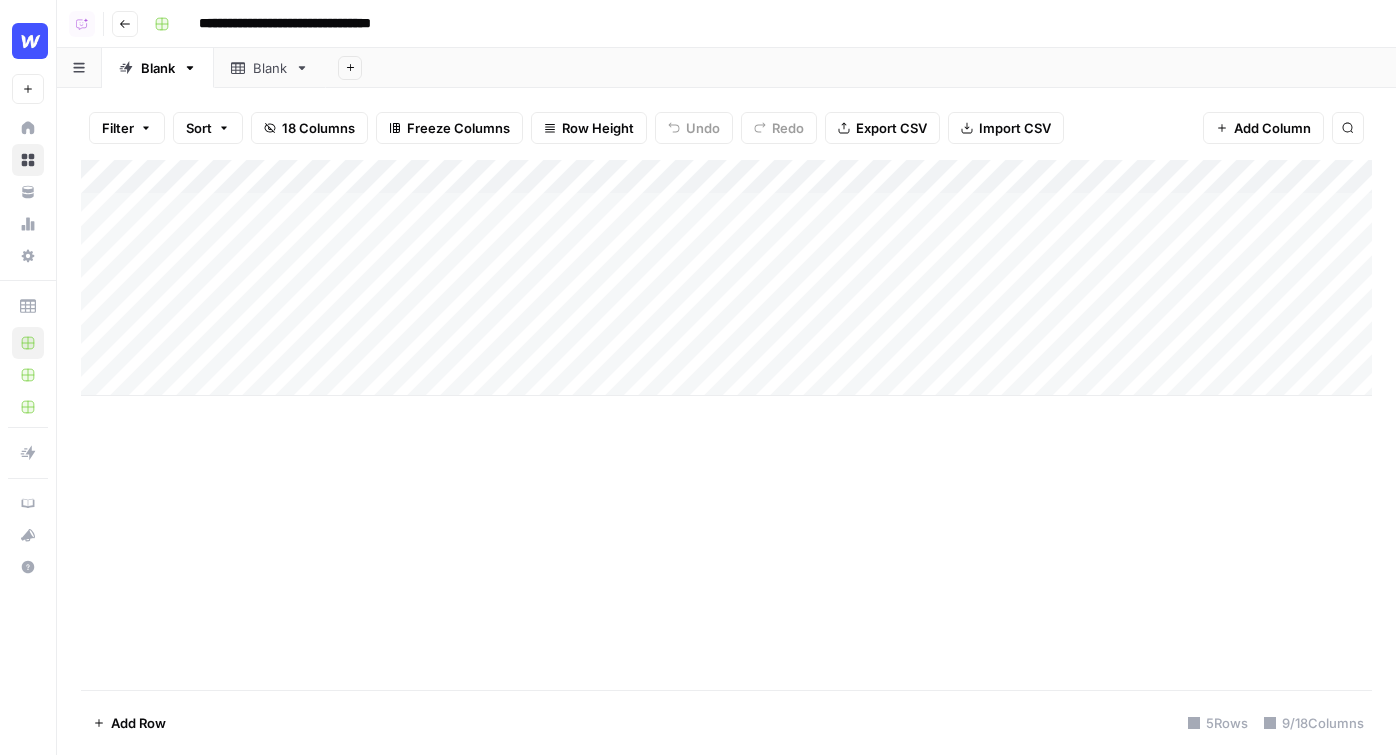 click on "Add Column" at bounding box center (726, 425) 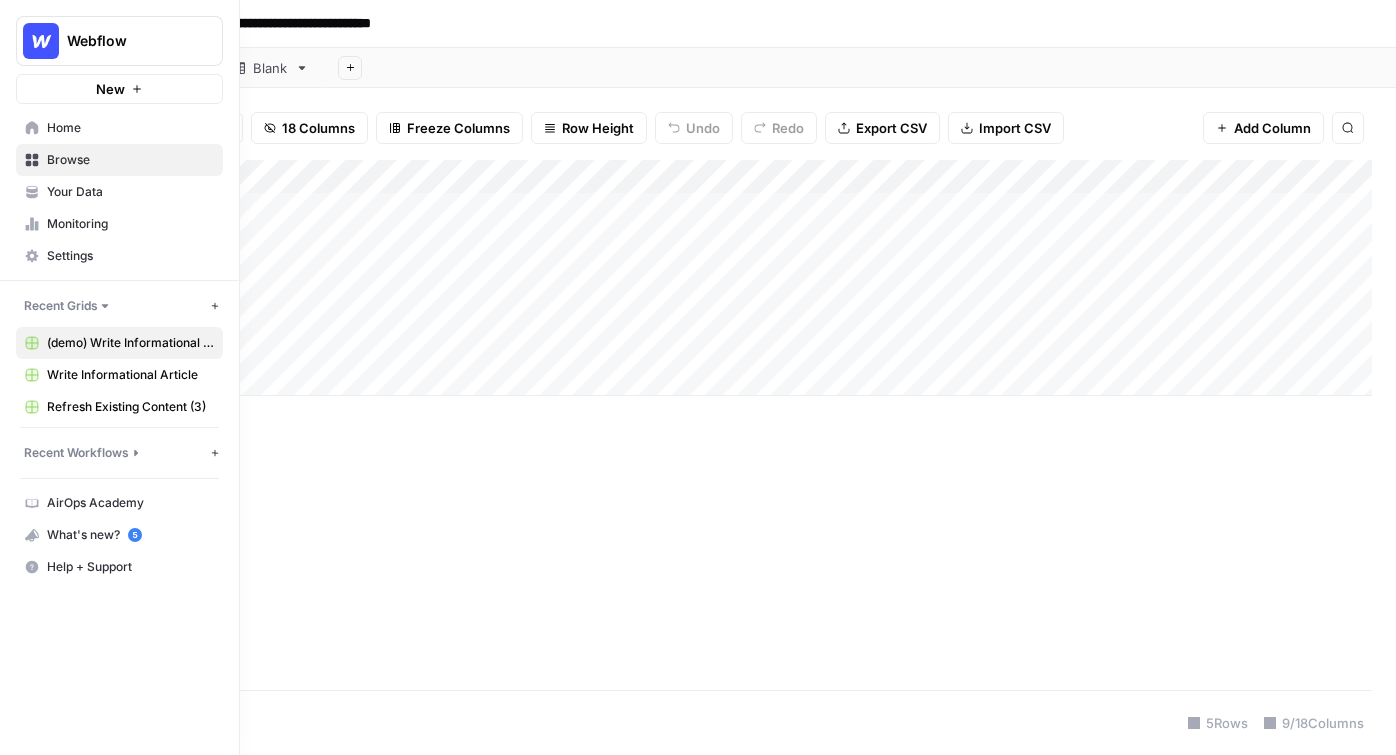 click on "Home" at bounding box center (119, 128) 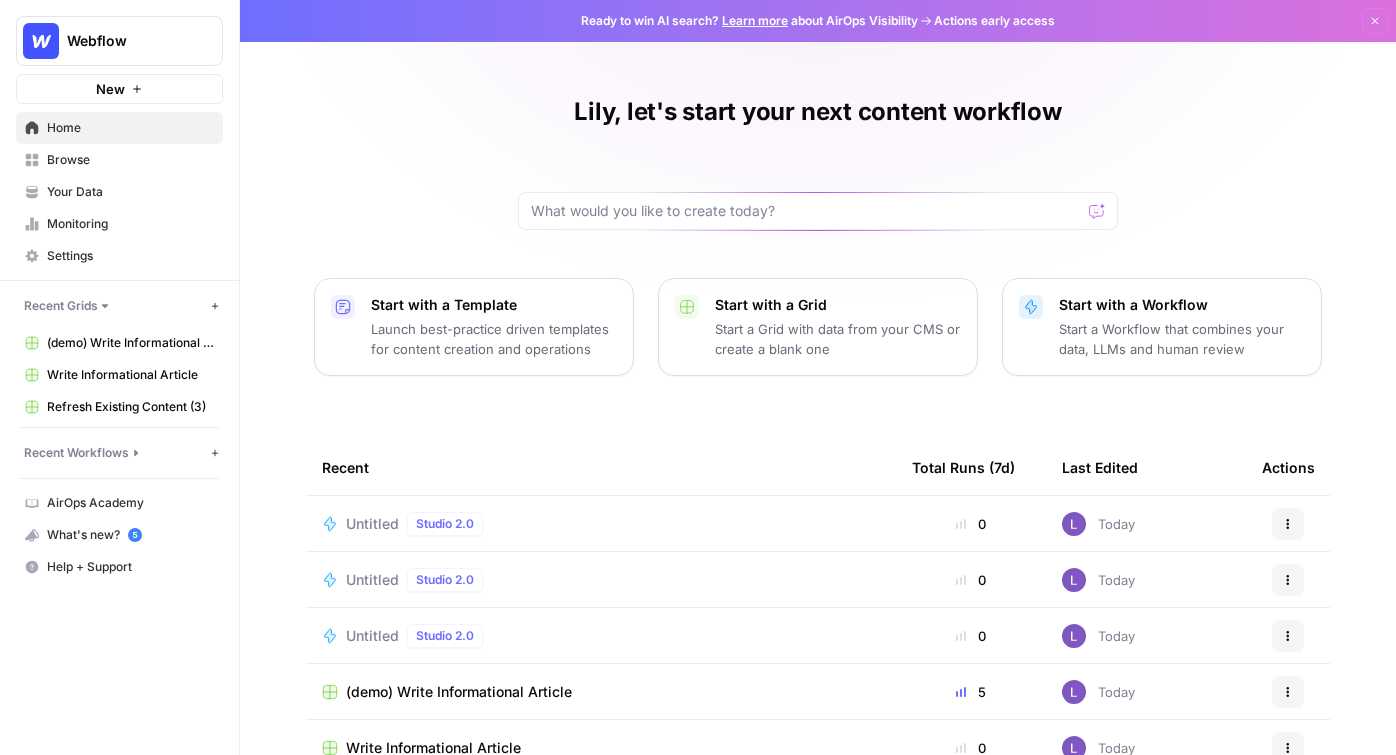 click on "Browse" at bounding box center (130, 160) 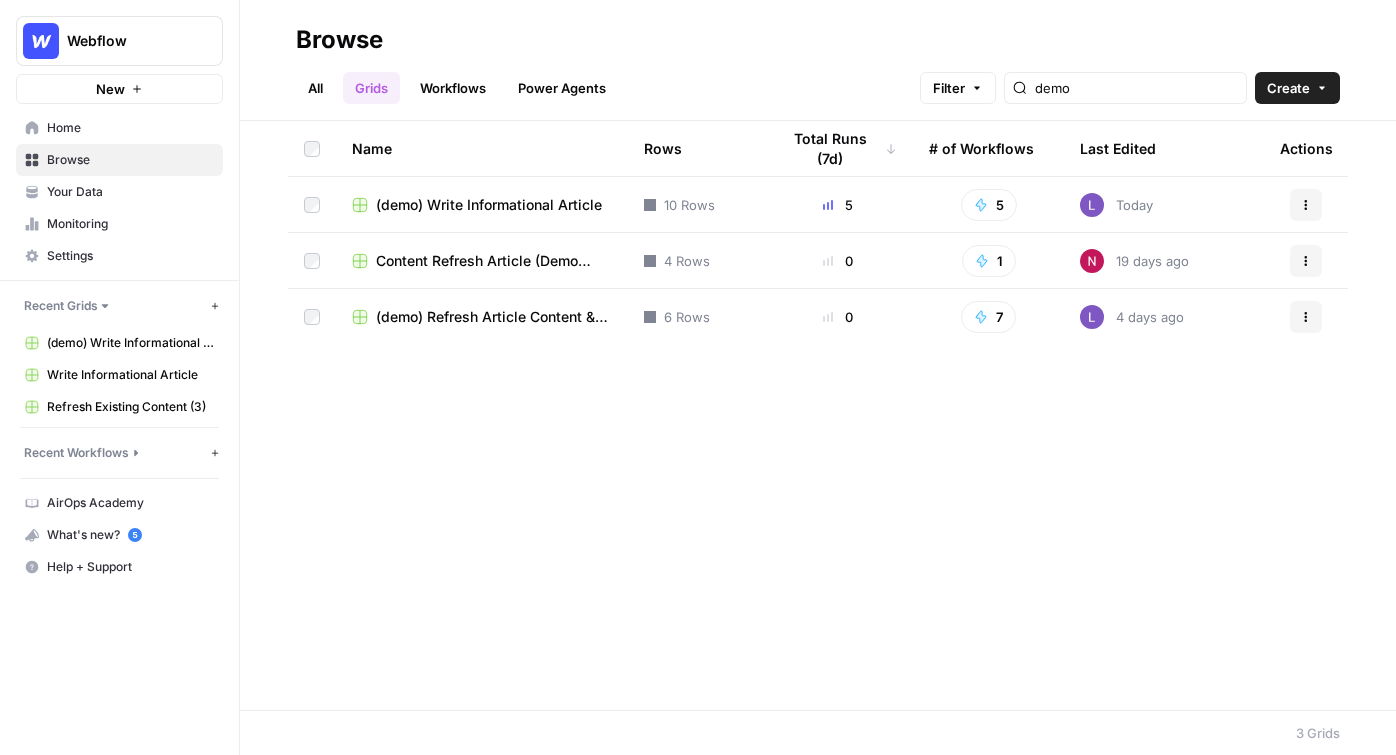 click on "Workflows" at bounding box center [453, 88] 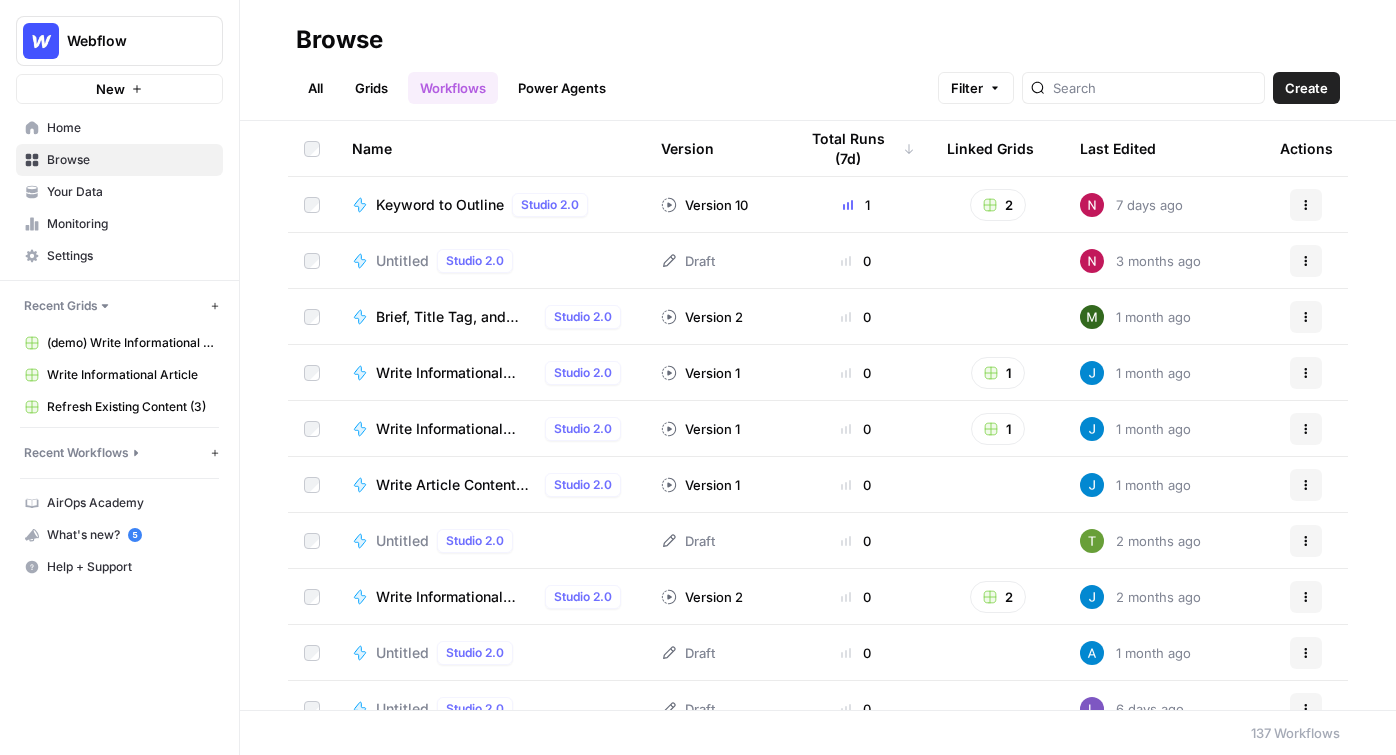 click on "Create" at bounding box center (1306, 88) 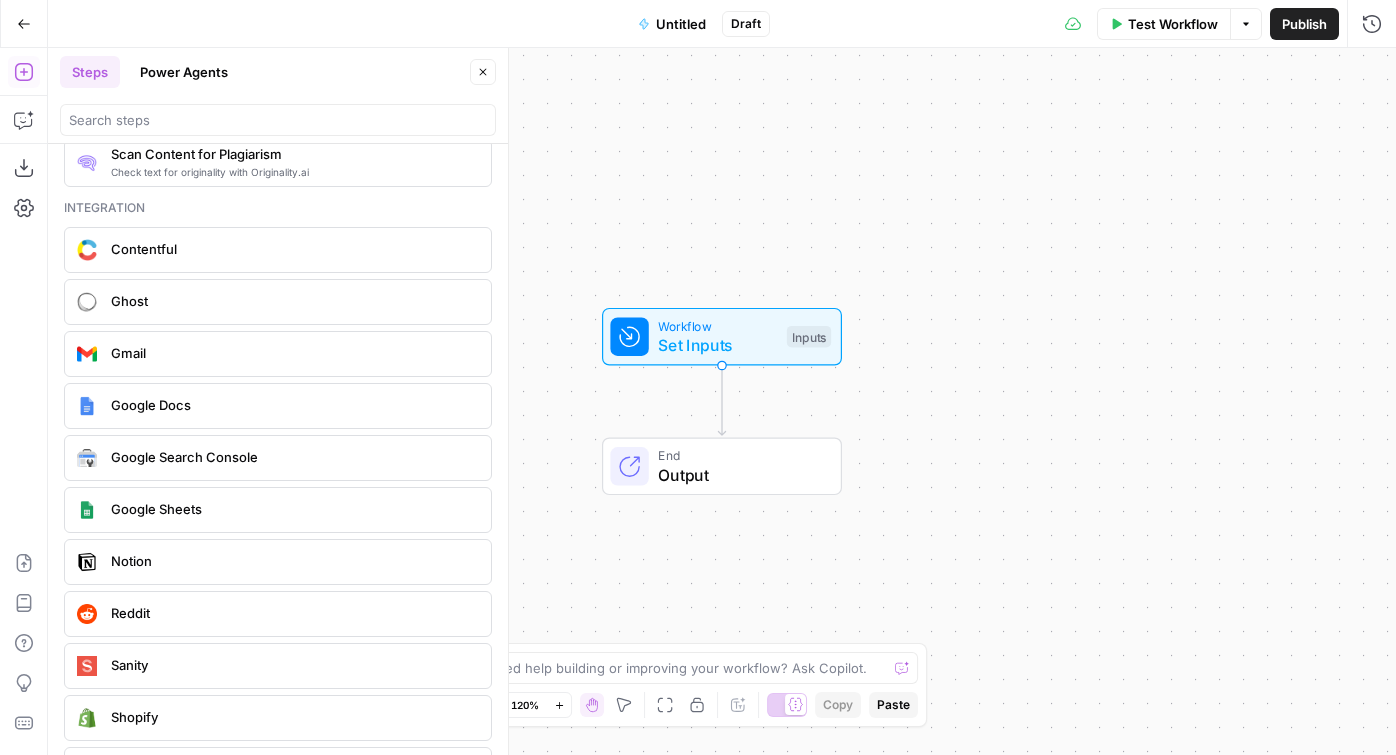 scroll, scrollTop: 3491, scrollLeft: 0, axis: vertical 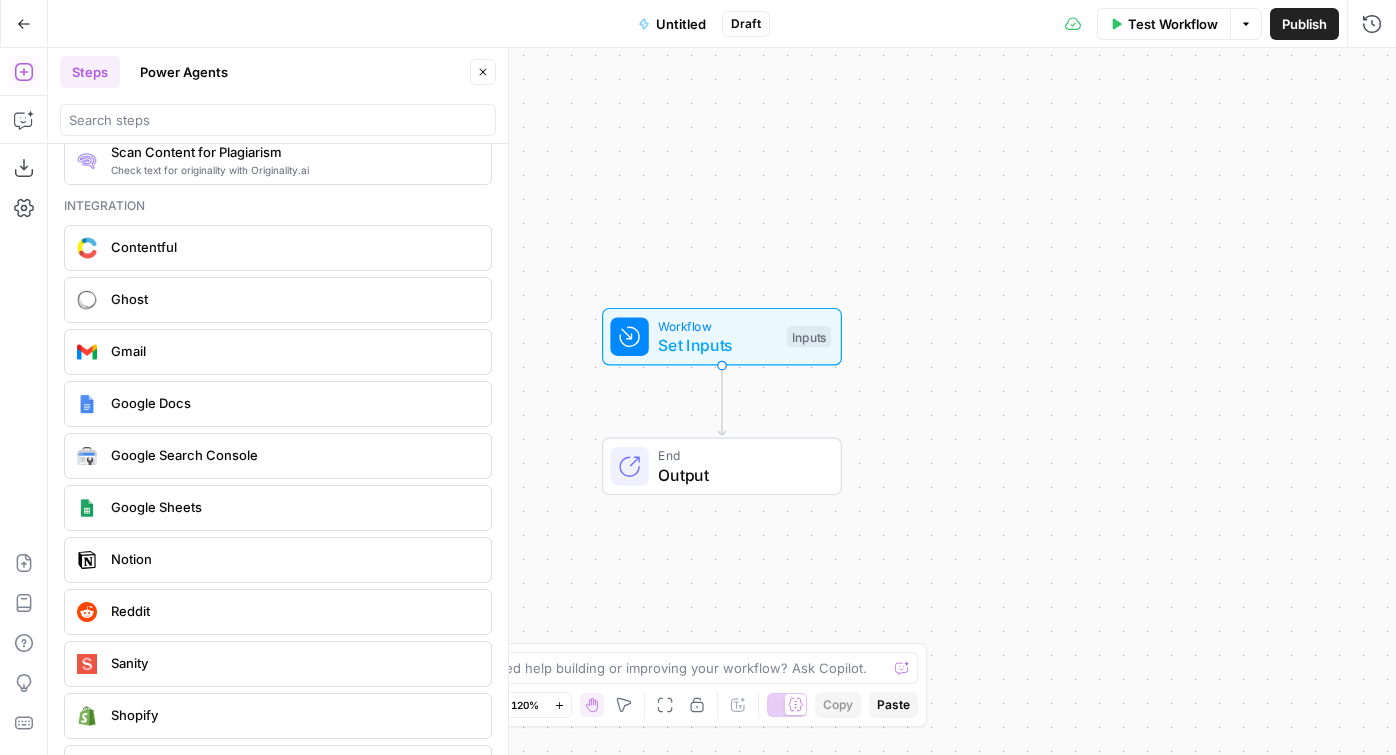 click 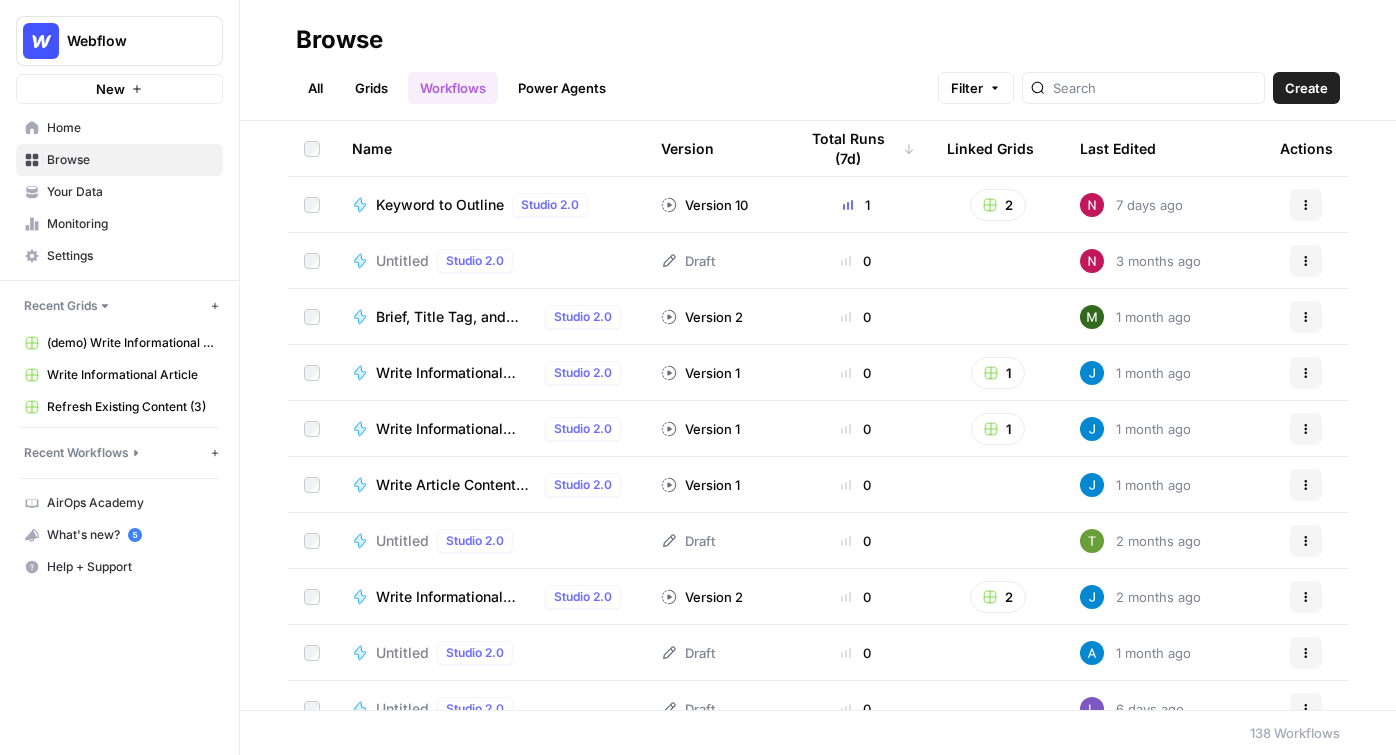 click on "Your Data" at bounding box center (119, 192) 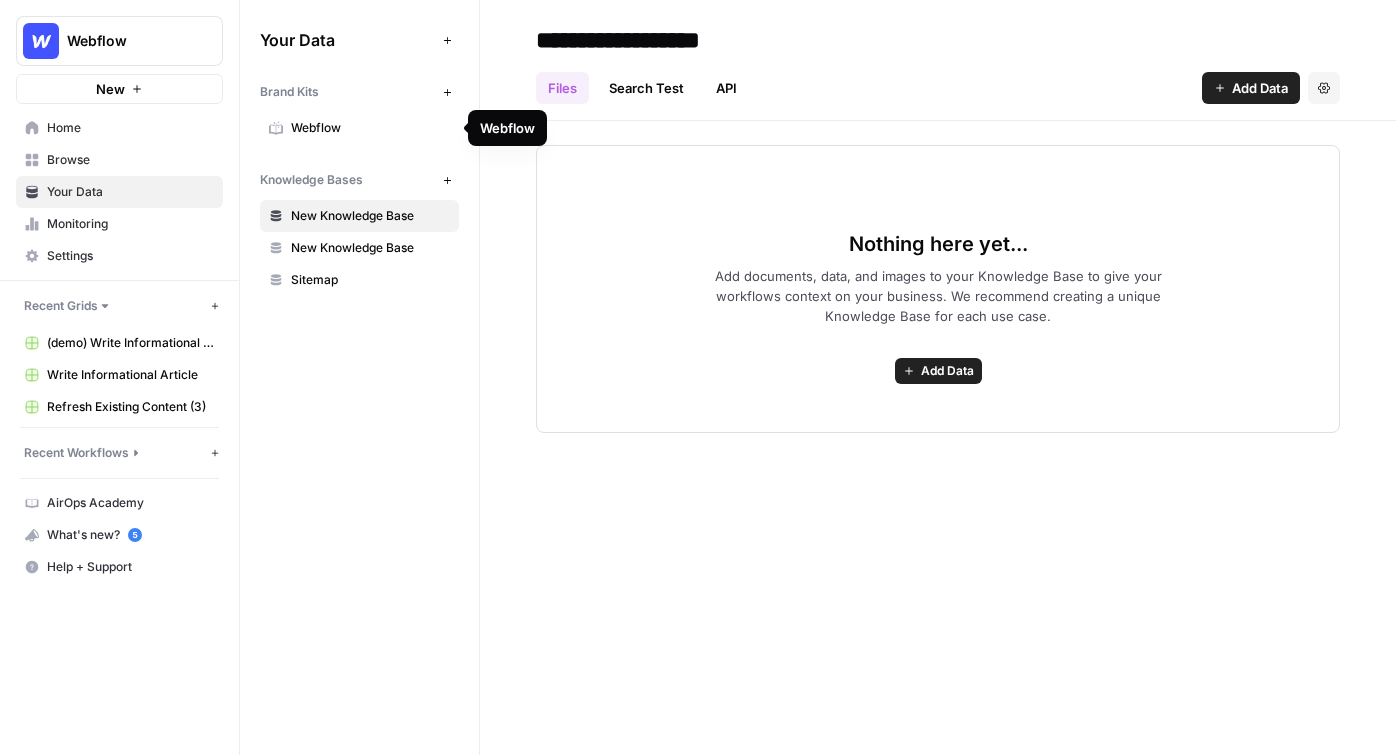 click on "Webflow" at bounding box center [370, 128] 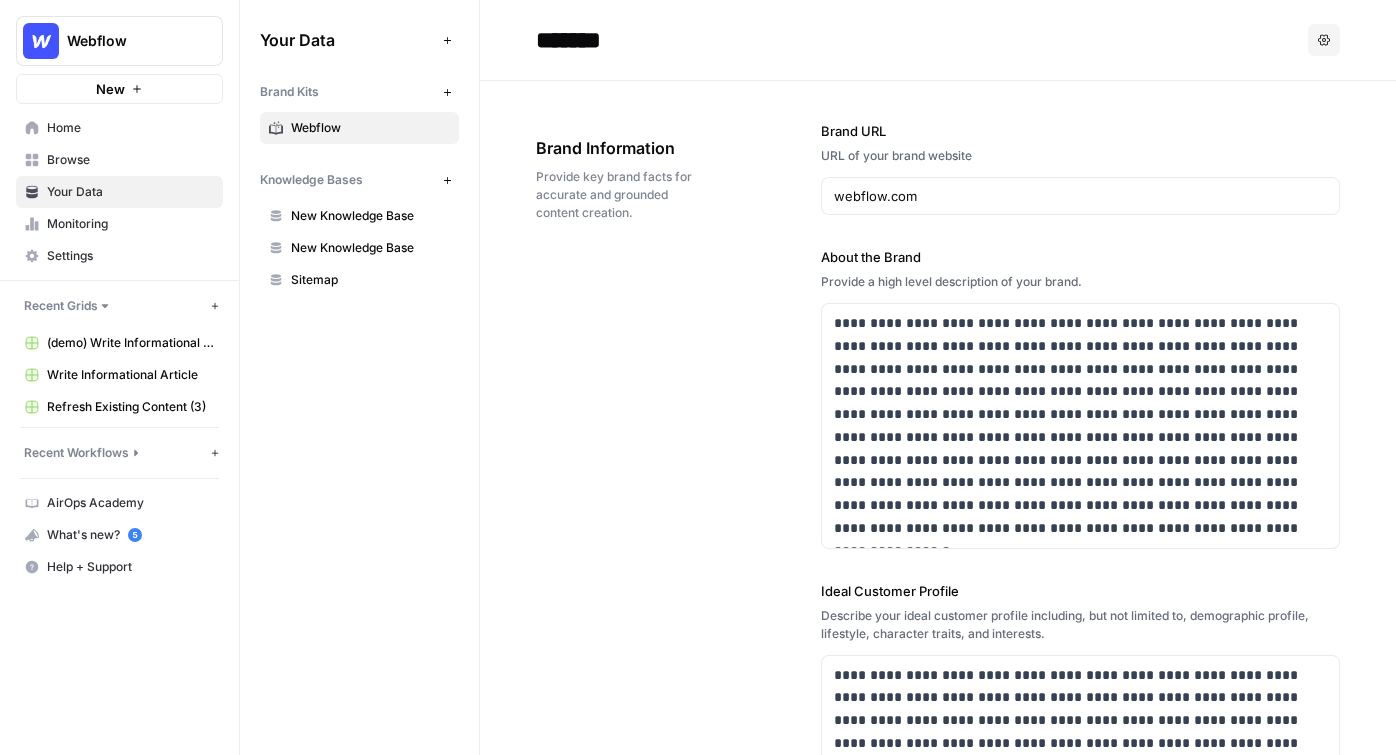 click on "Browse" at bounding box center [130, 160] 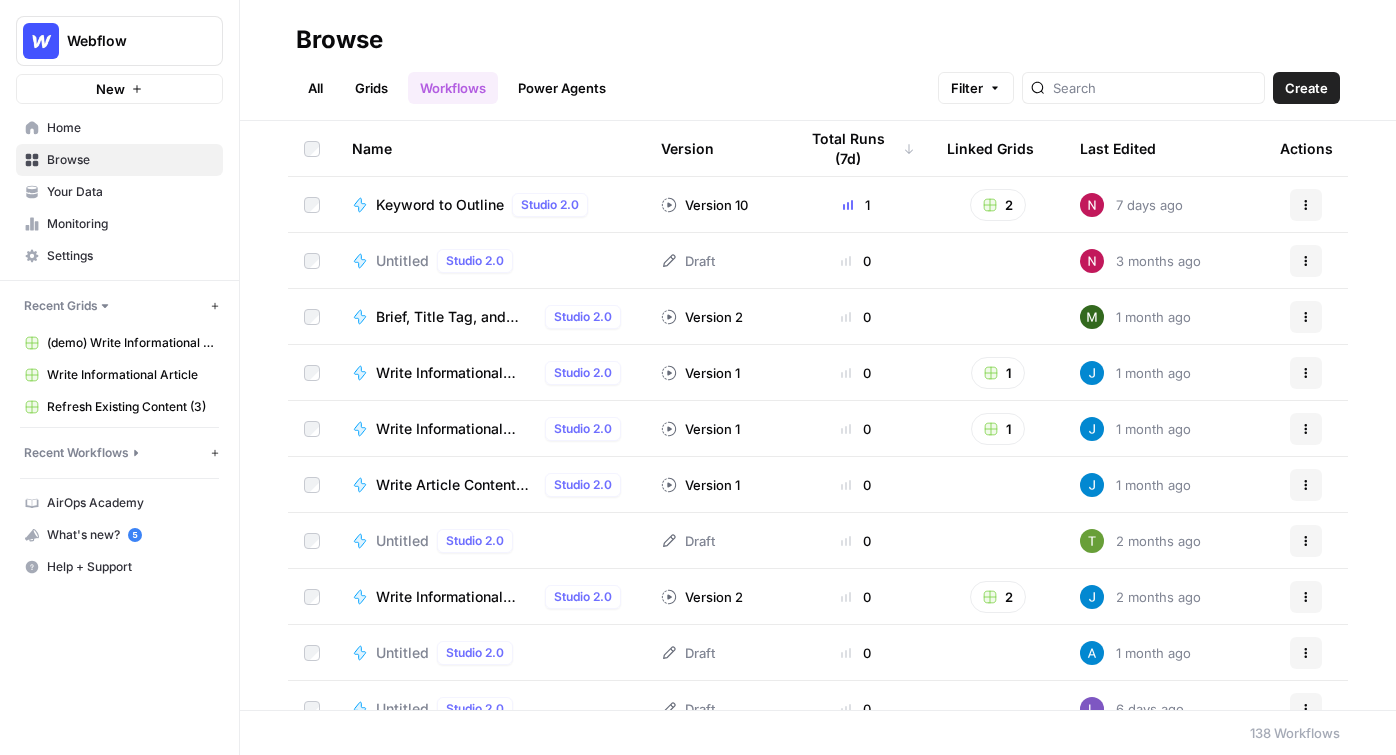 click on "Home" at bounding box center [130, 128] 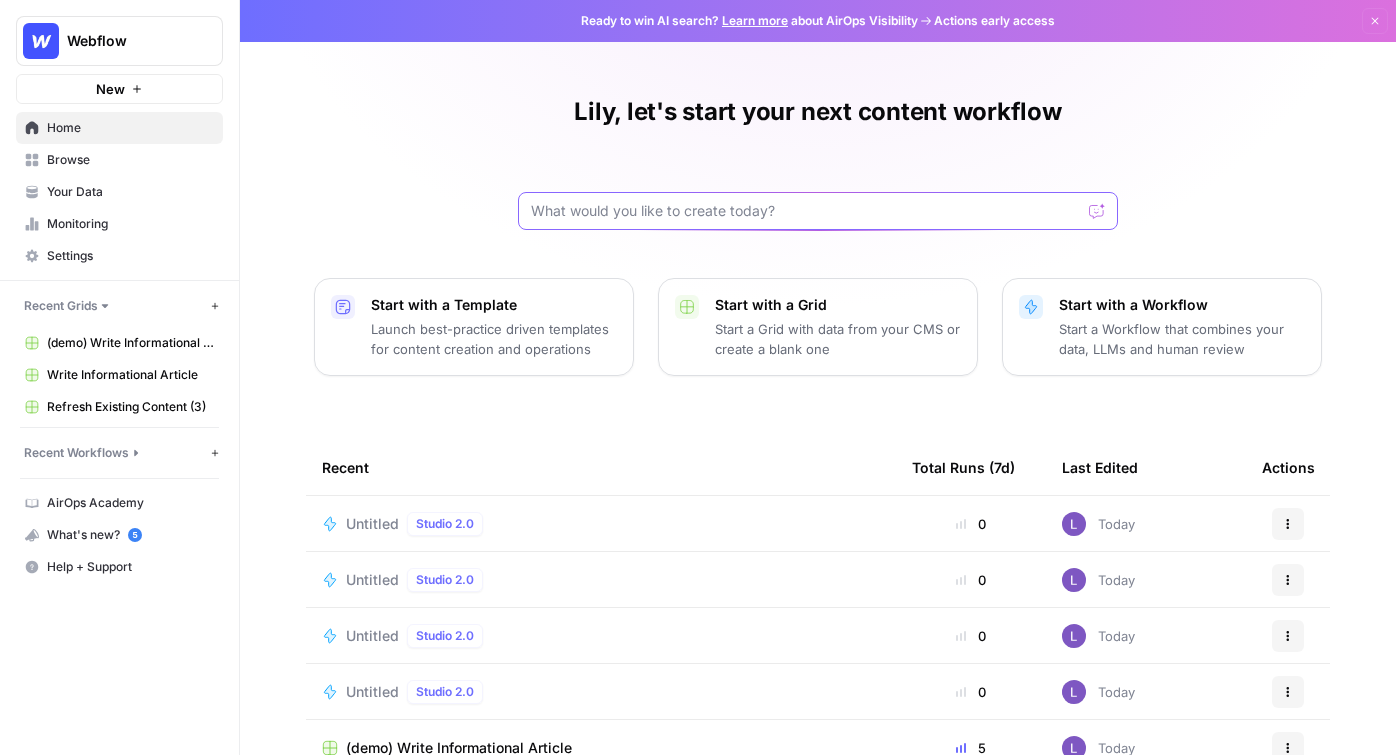 click at bounding box center (806, 211) 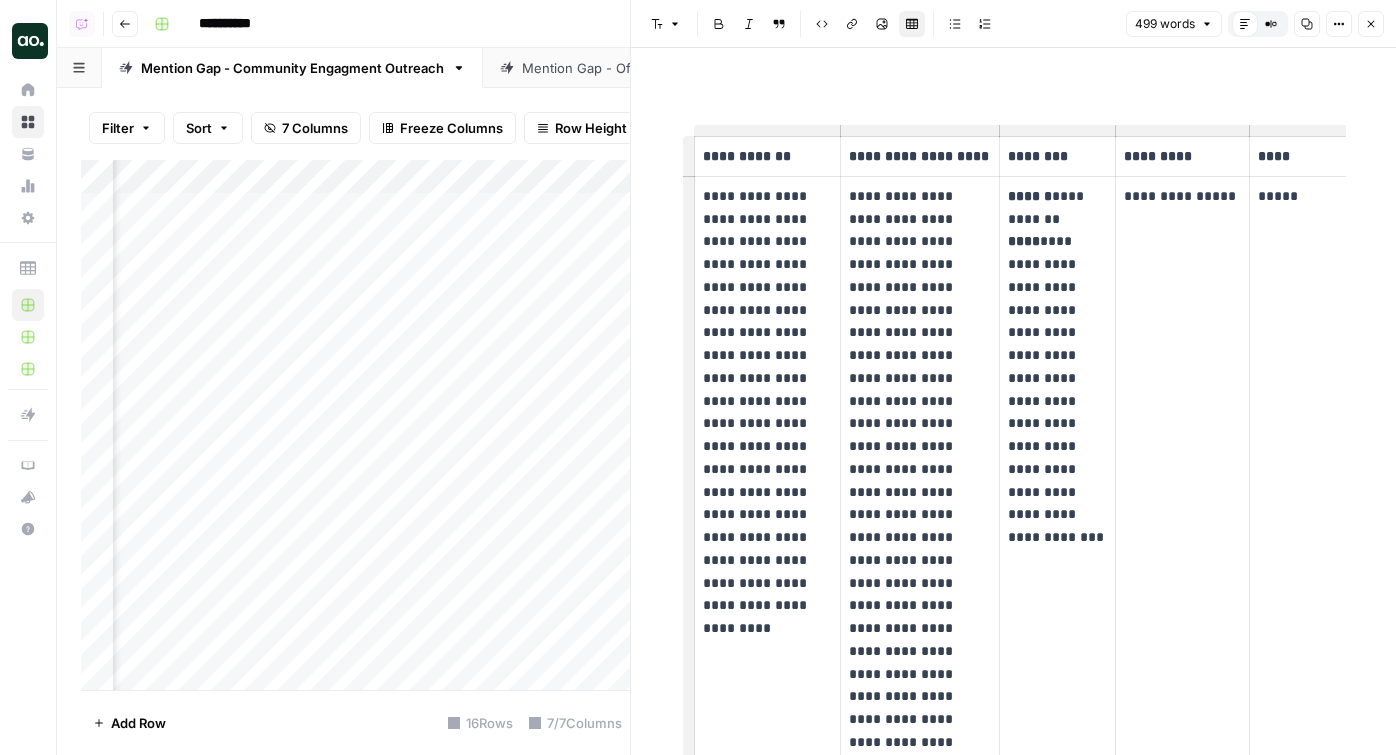 scroll, scrollTop: 0, scrollLeft: 0, axis: both 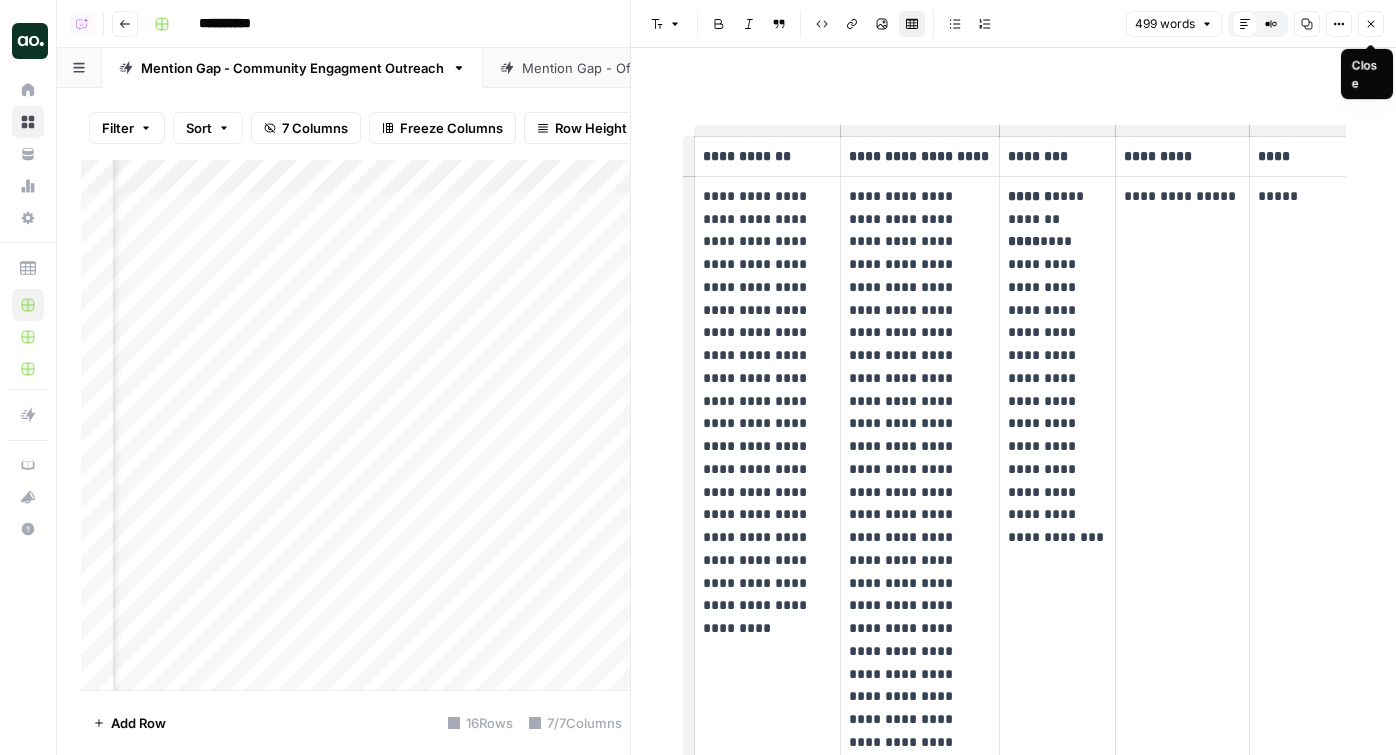 click on "Close" at bounding box center [1371, 24] 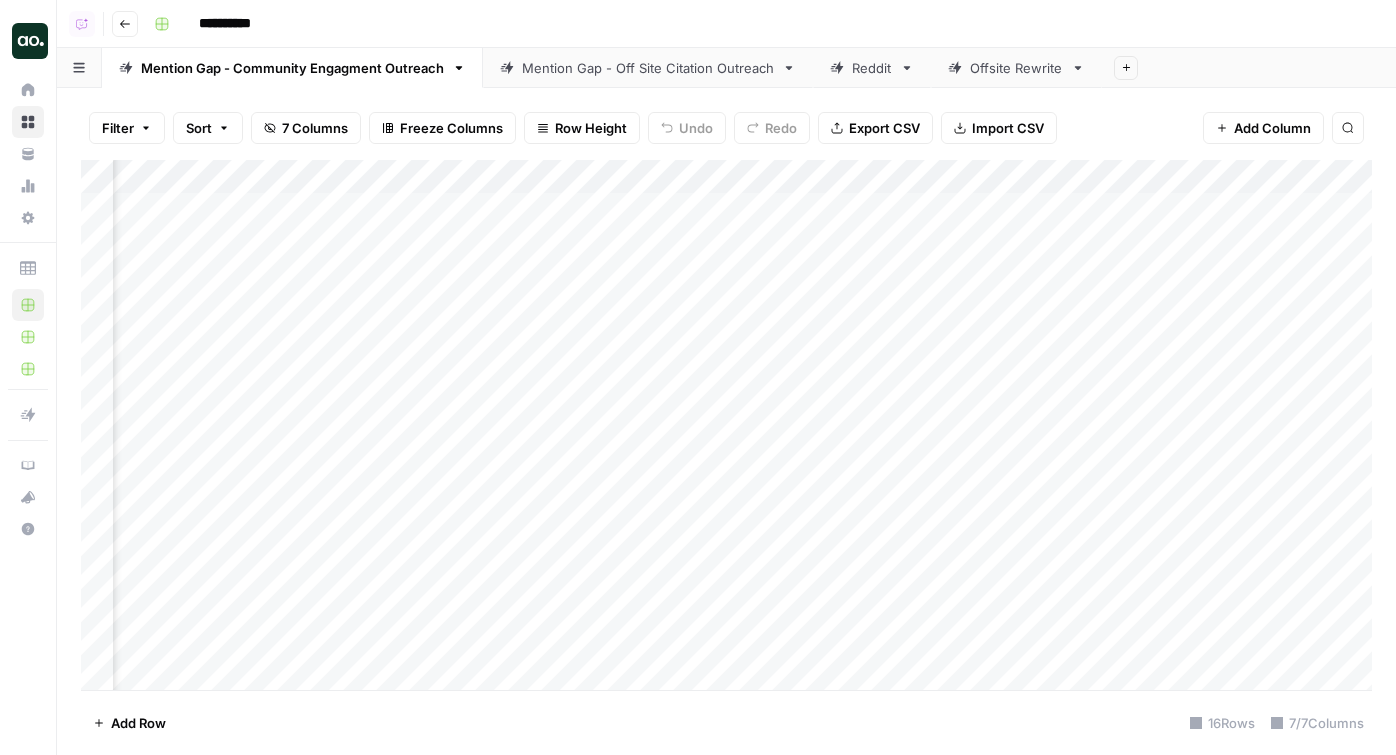 scroll, scrollTop: 0, scrollLeft: 1615, axis: horizontal 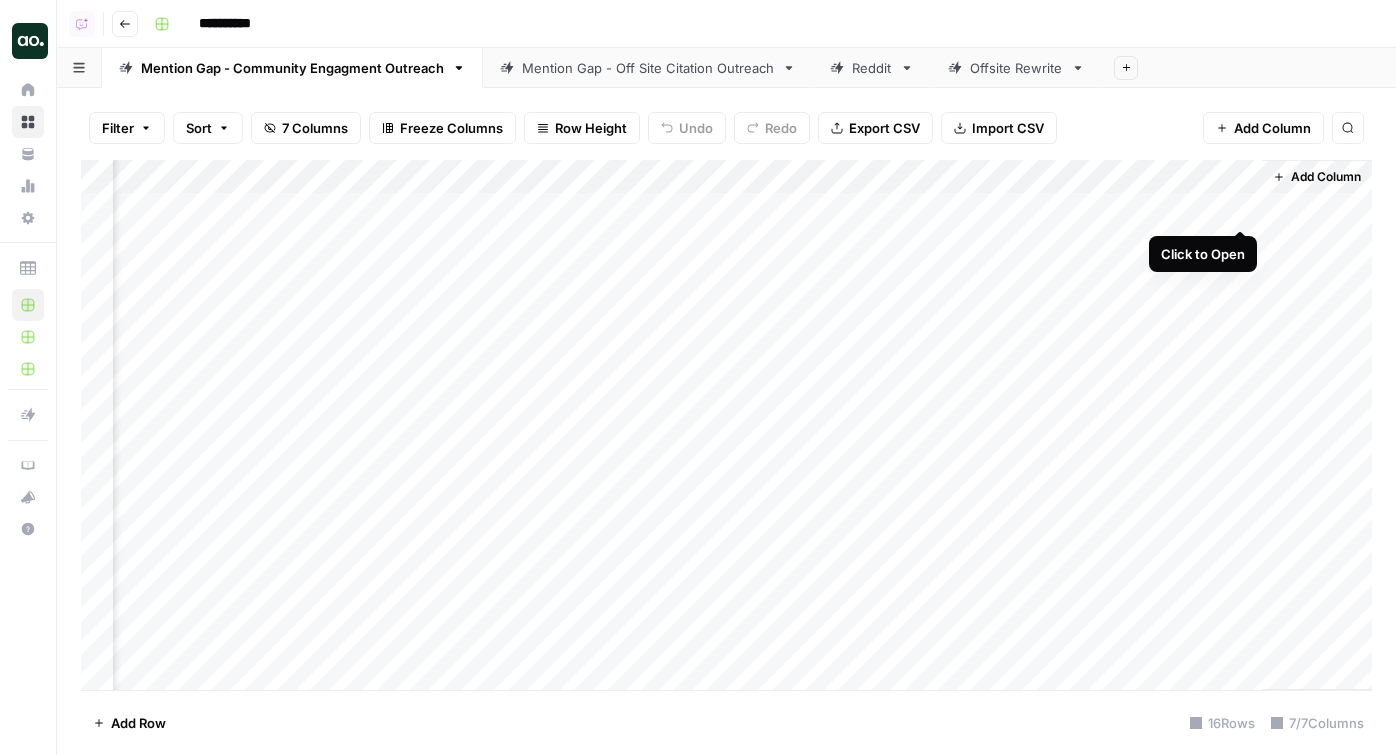click on "Add Column" at bounding box center [726, 425] 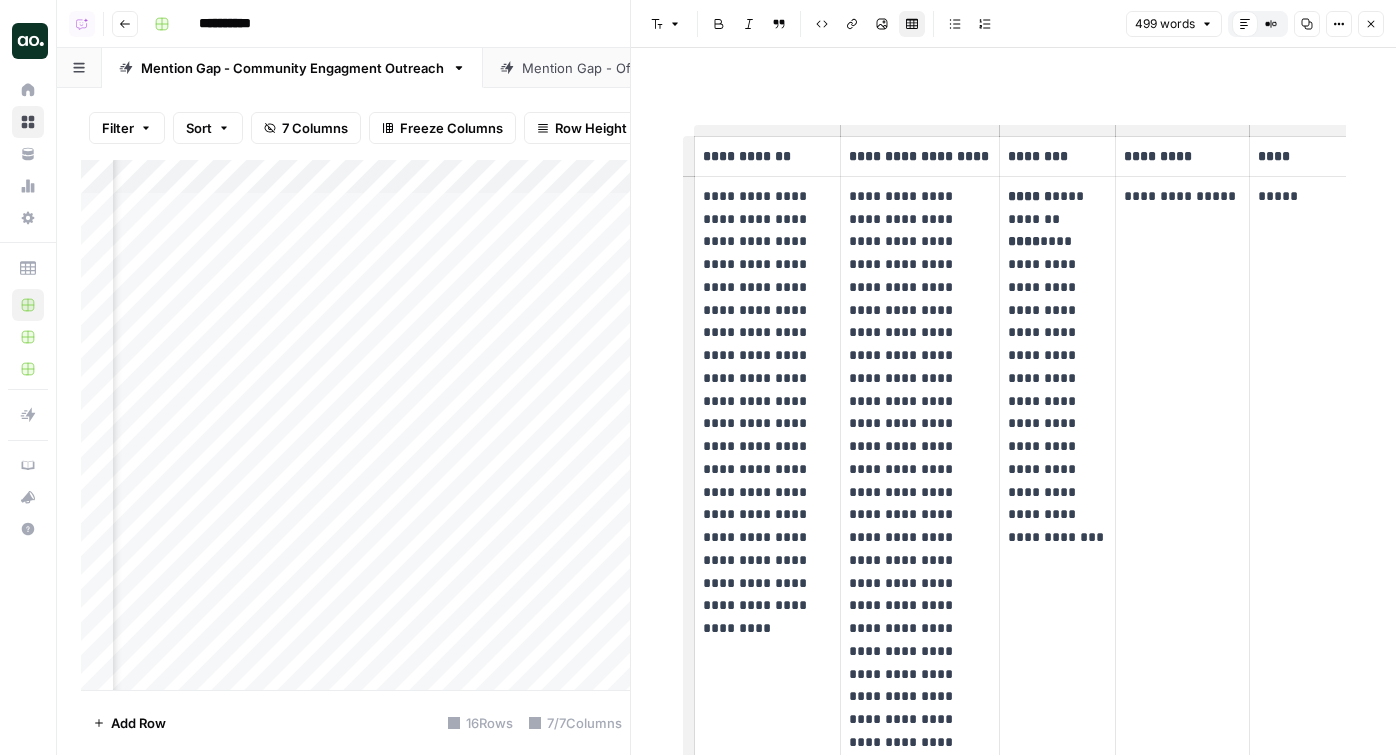 scroll, scrollTop: 0, scrollLeft: 1750, axis: horizontal 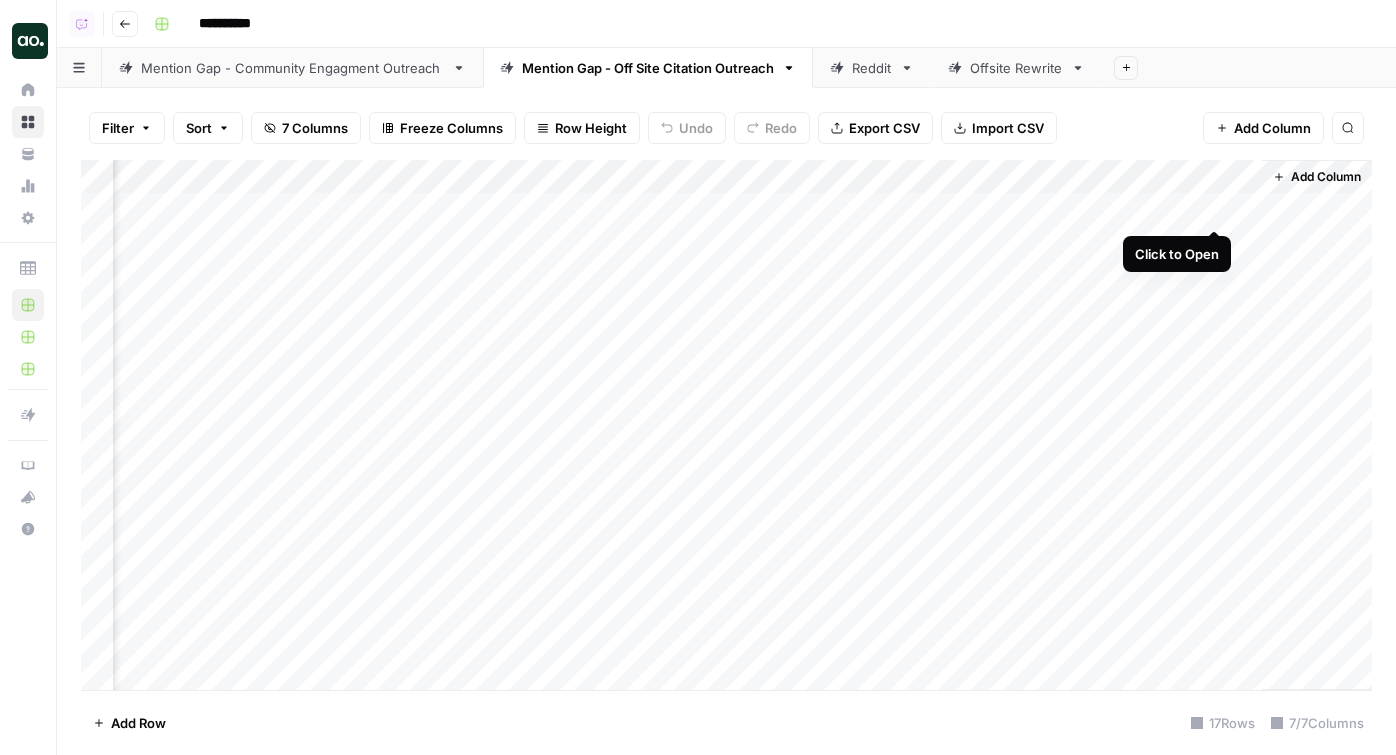 click on "Add Column" at bounding box center [726, 425] 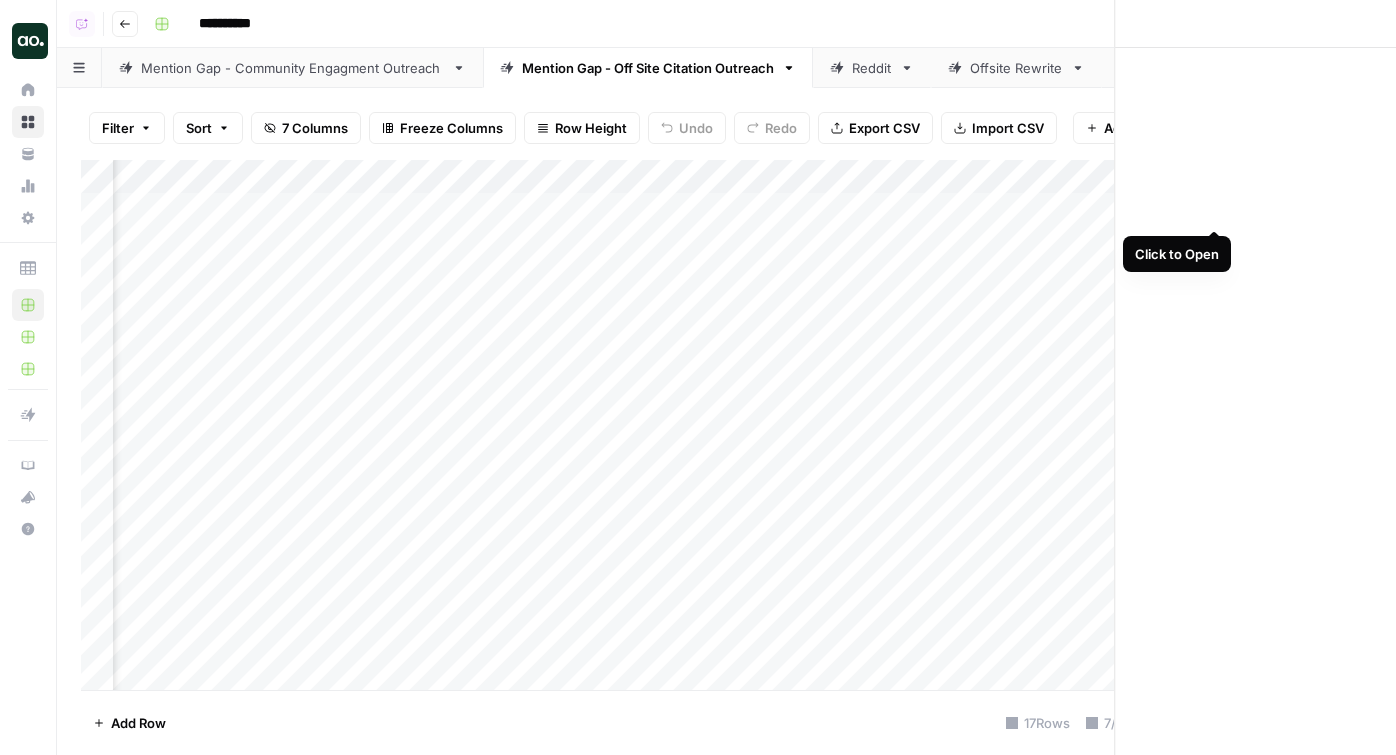 scroll, scrollTop: 0, scrollLeft: 435, axis: horizontal 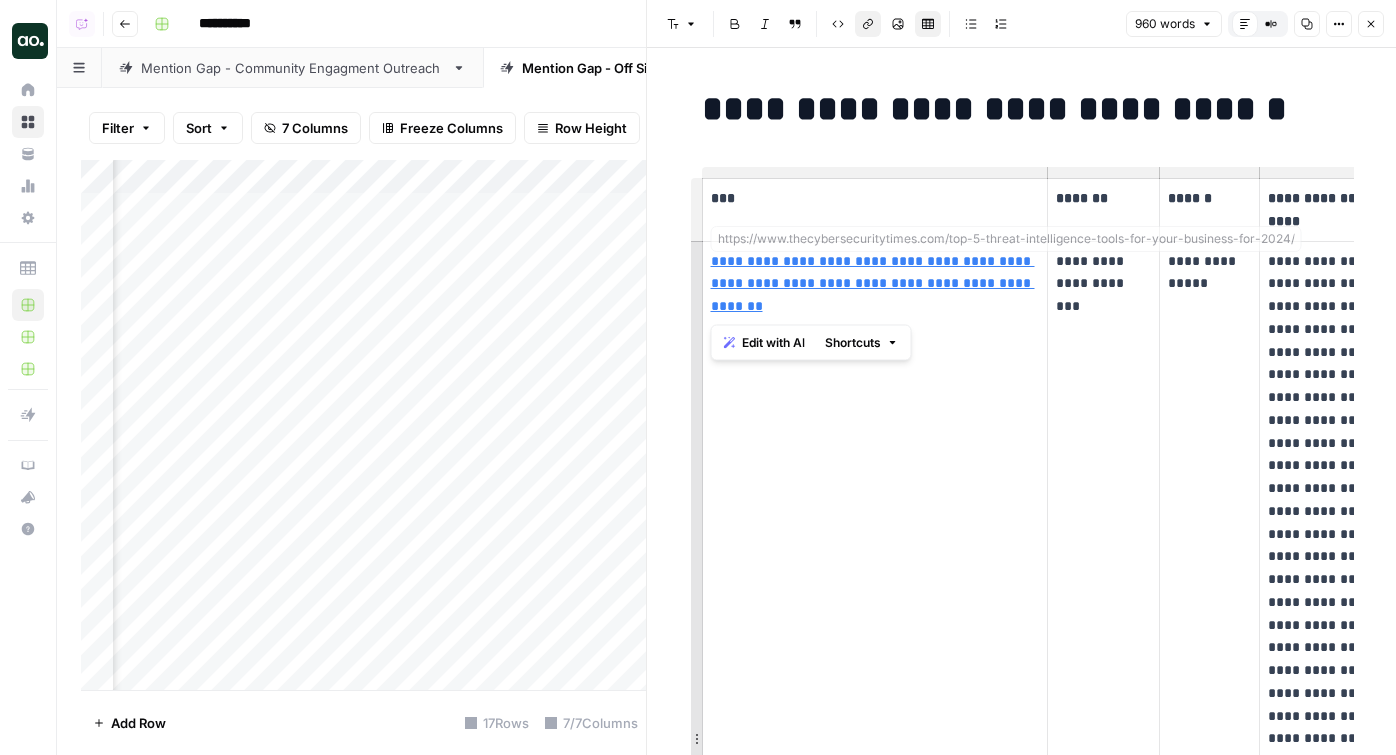 drag, startPoint x: 803, startPoint y: 328, endPoint x: 698, endPoint y: 251, distance: 130.20752 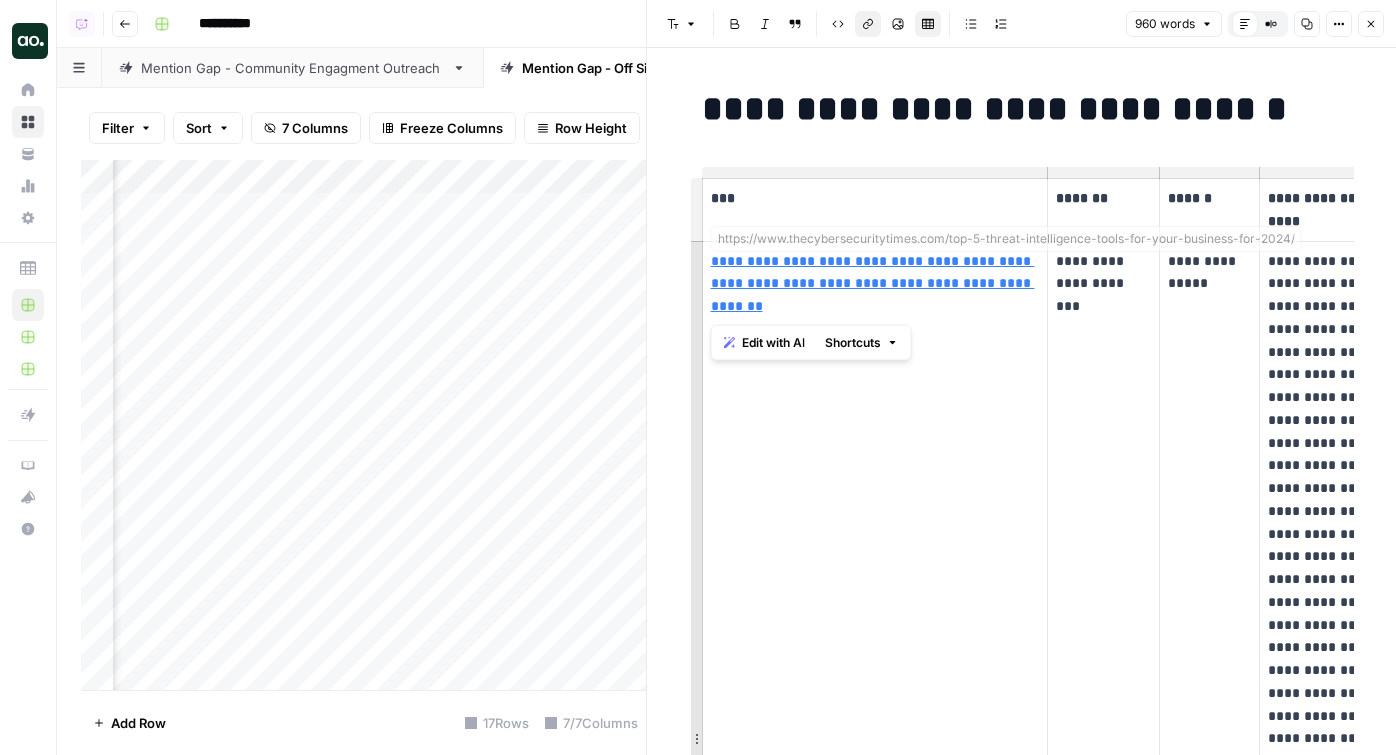 click on "**********" at bounding box center [875, 738] 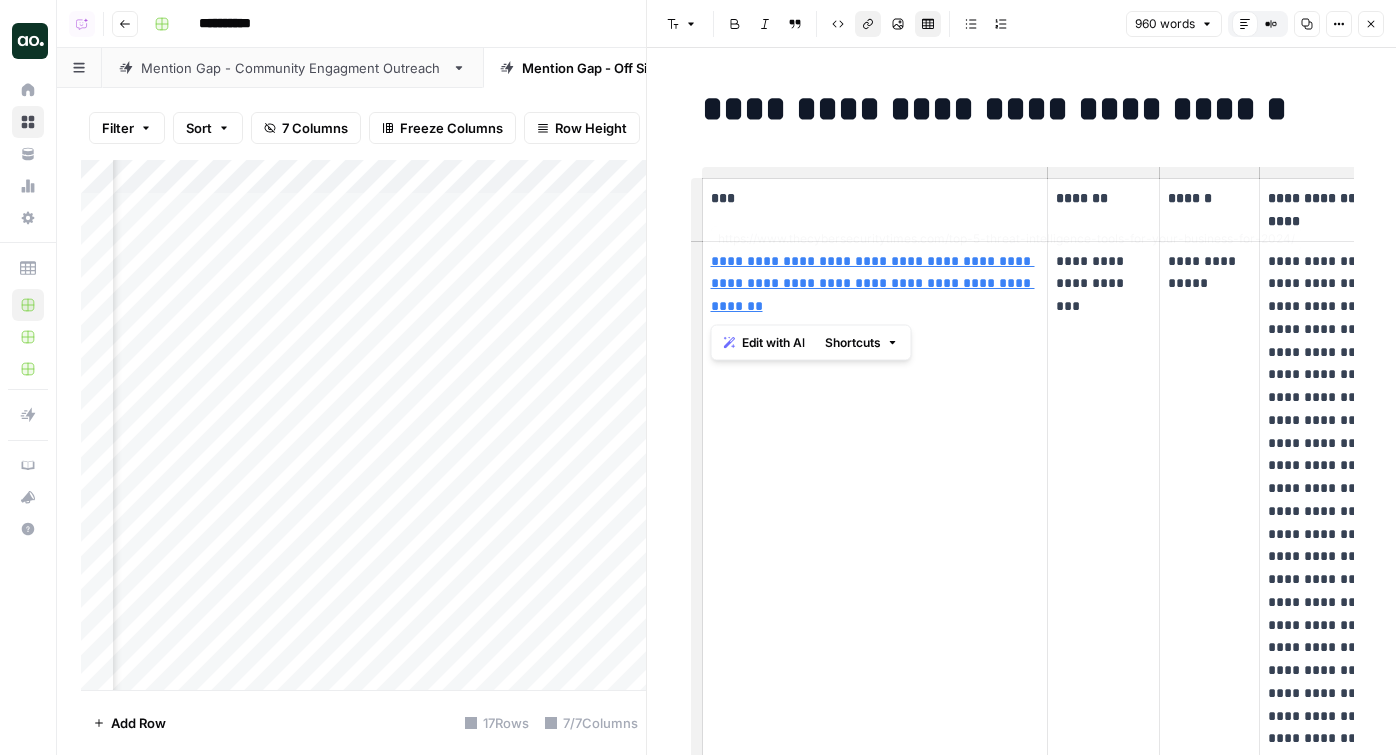 click on "**********" at bounding box center [875, 738] 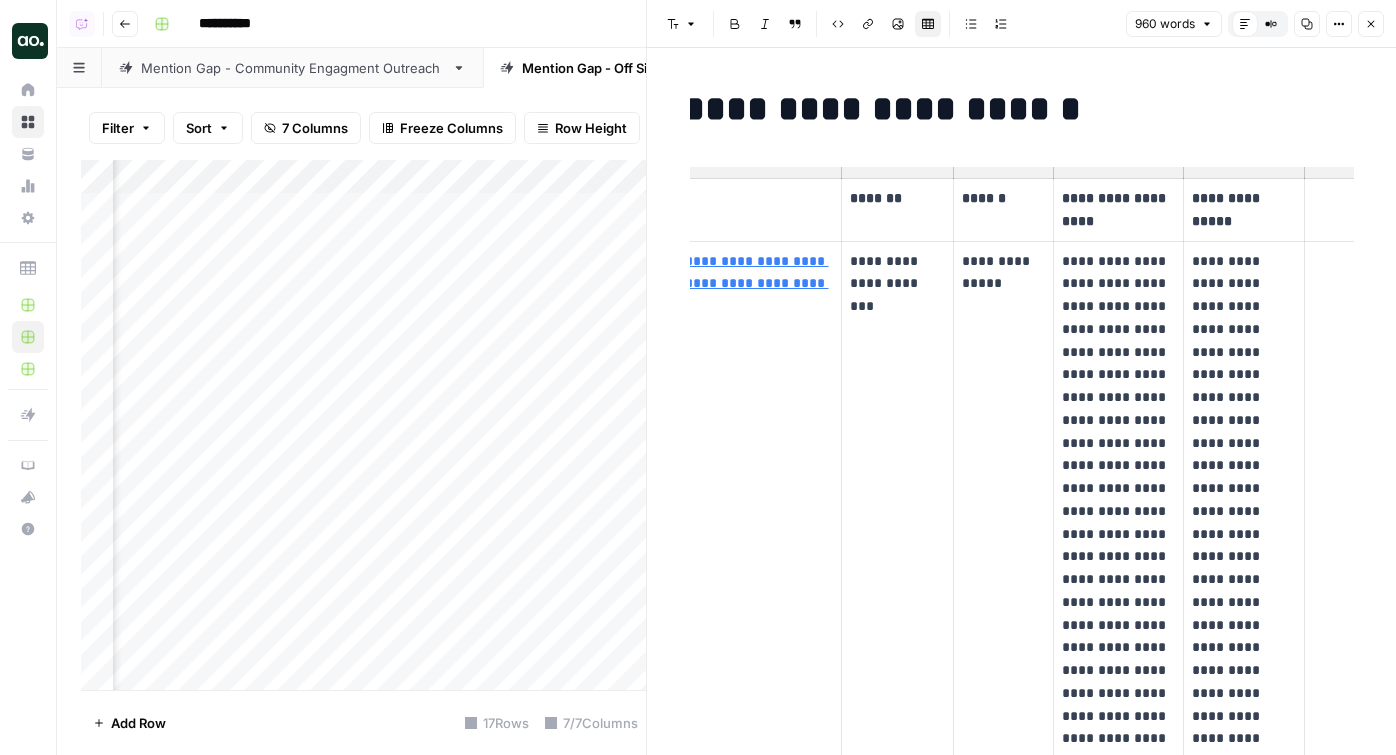 scroll, scrollTop: 0, scrollLeft: 257, axis: horizontal 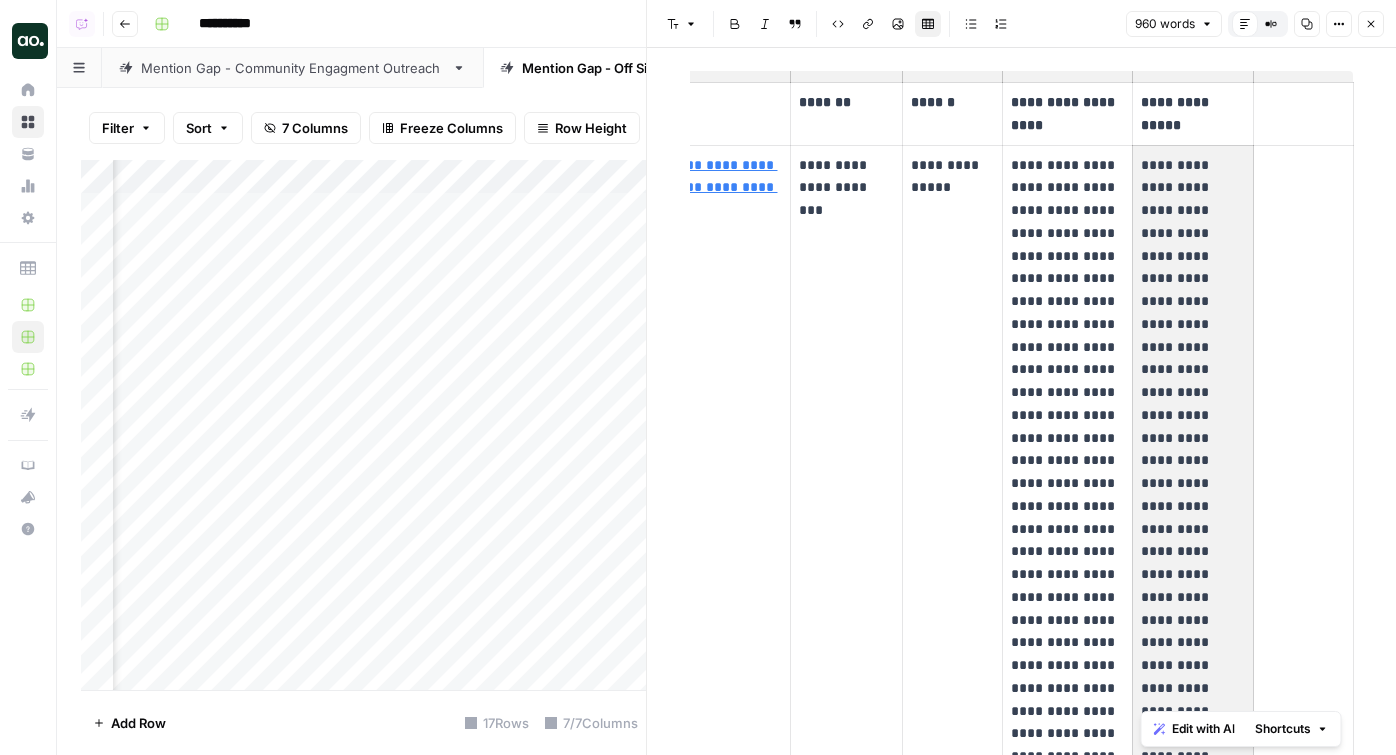 drag, startPoint x: 1146, startPoint y: 167, endPoint x: 1152, endPoint y: 508, distance: 341.0528 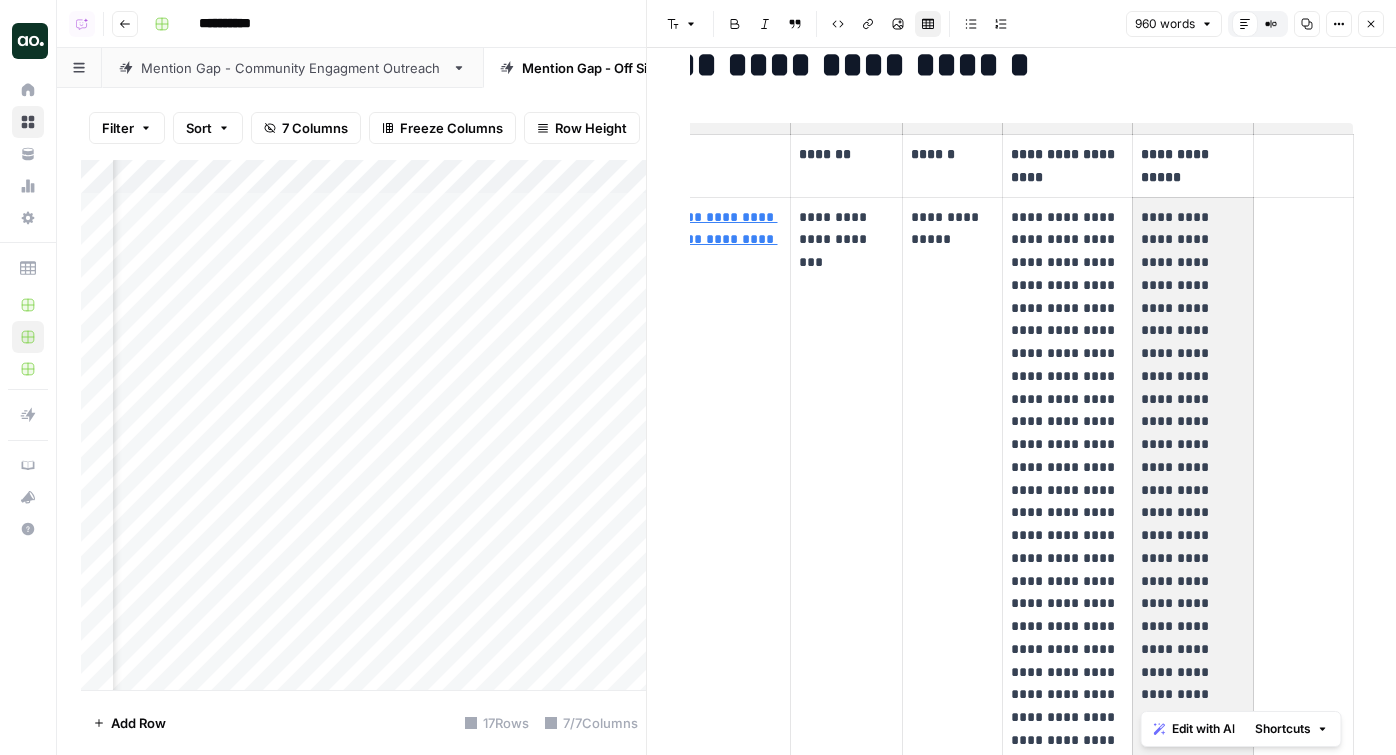 scroll, scrollTop: 0, scrollLeft: 0, axis: both 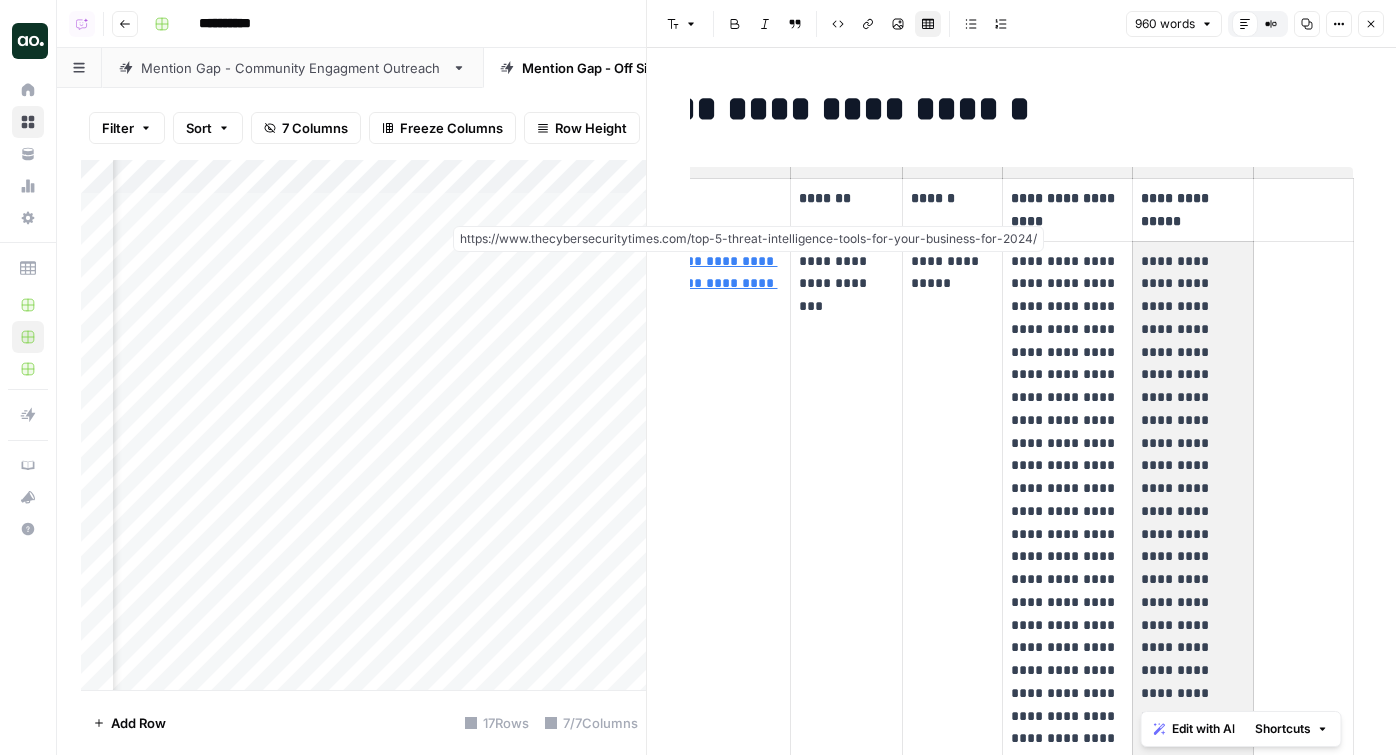 click on "Mention Gap - Community Engagment Outreach" at bounding box center [292, 68] 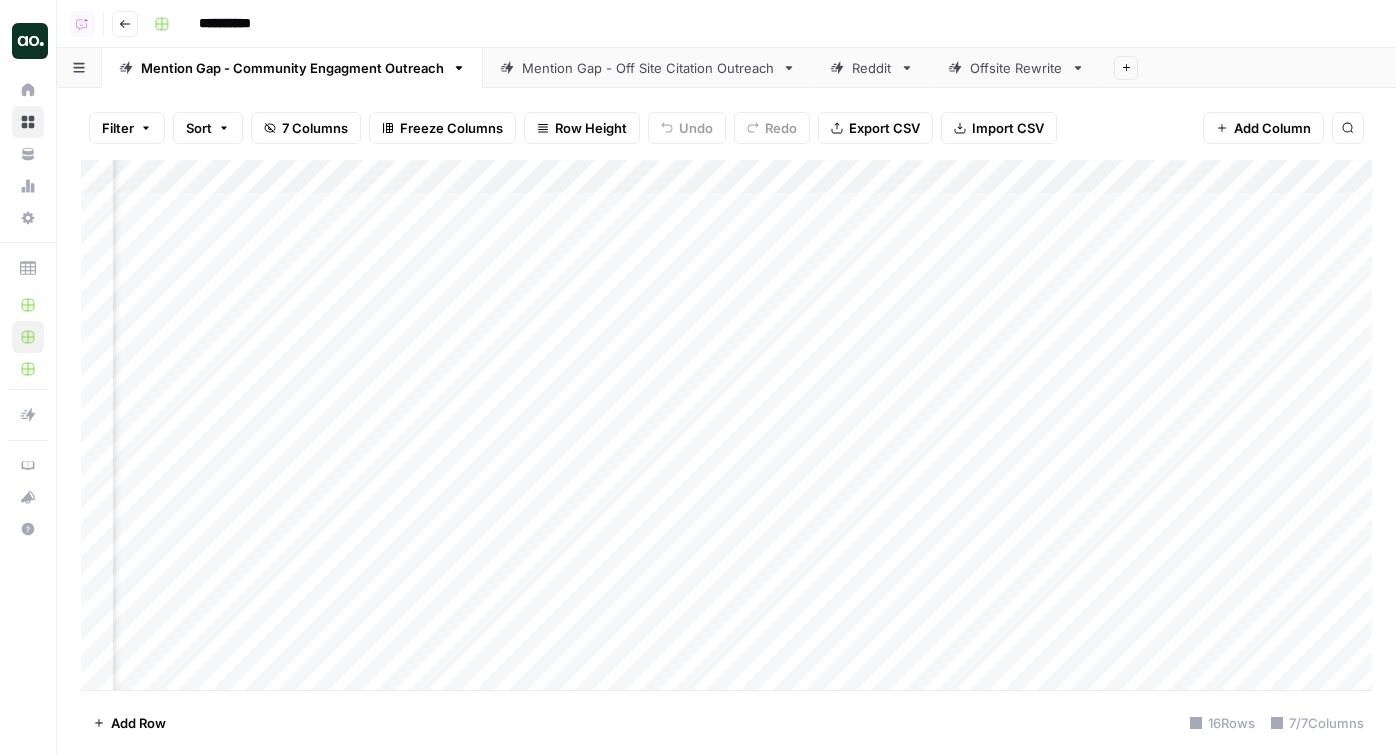 scroll, scrollTop: 0, scrollLeft: 1615, axis: horizontal 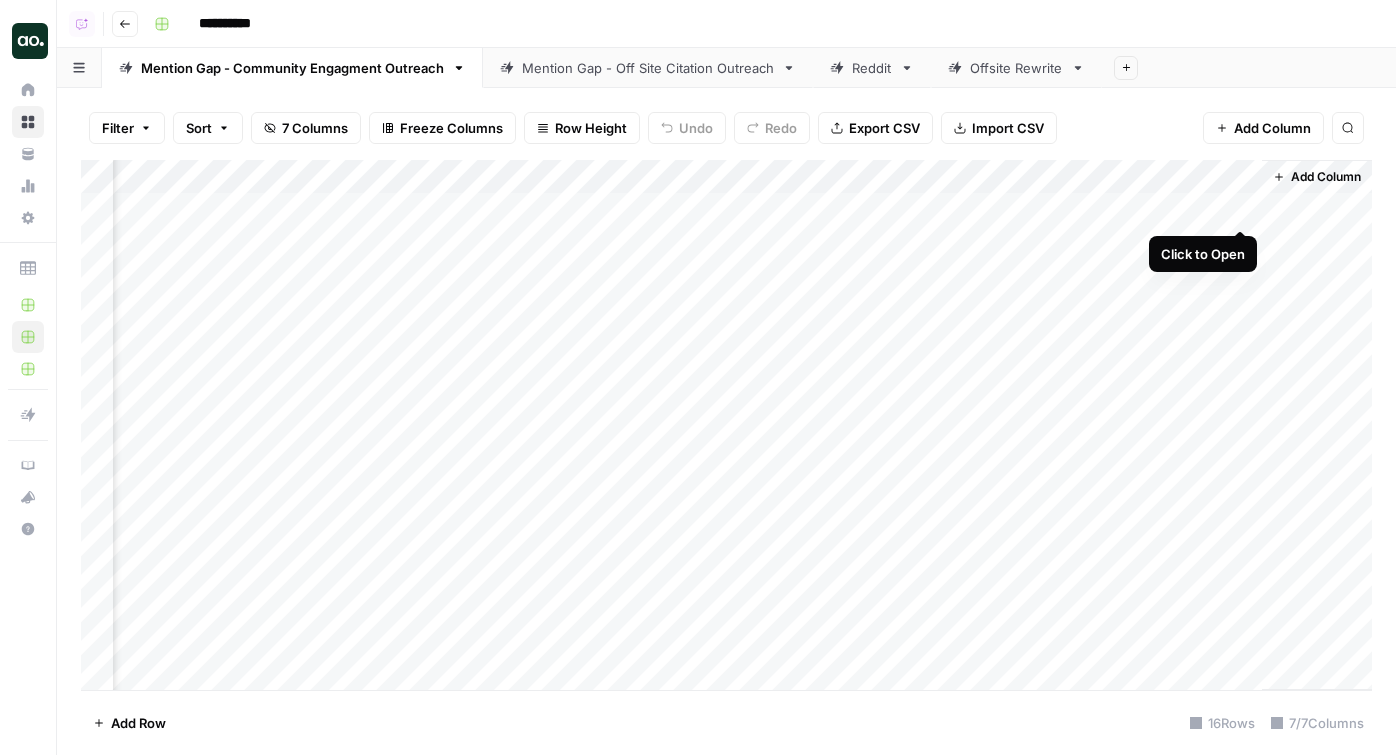 click on "Add Column" at bounding box center (726, 425) 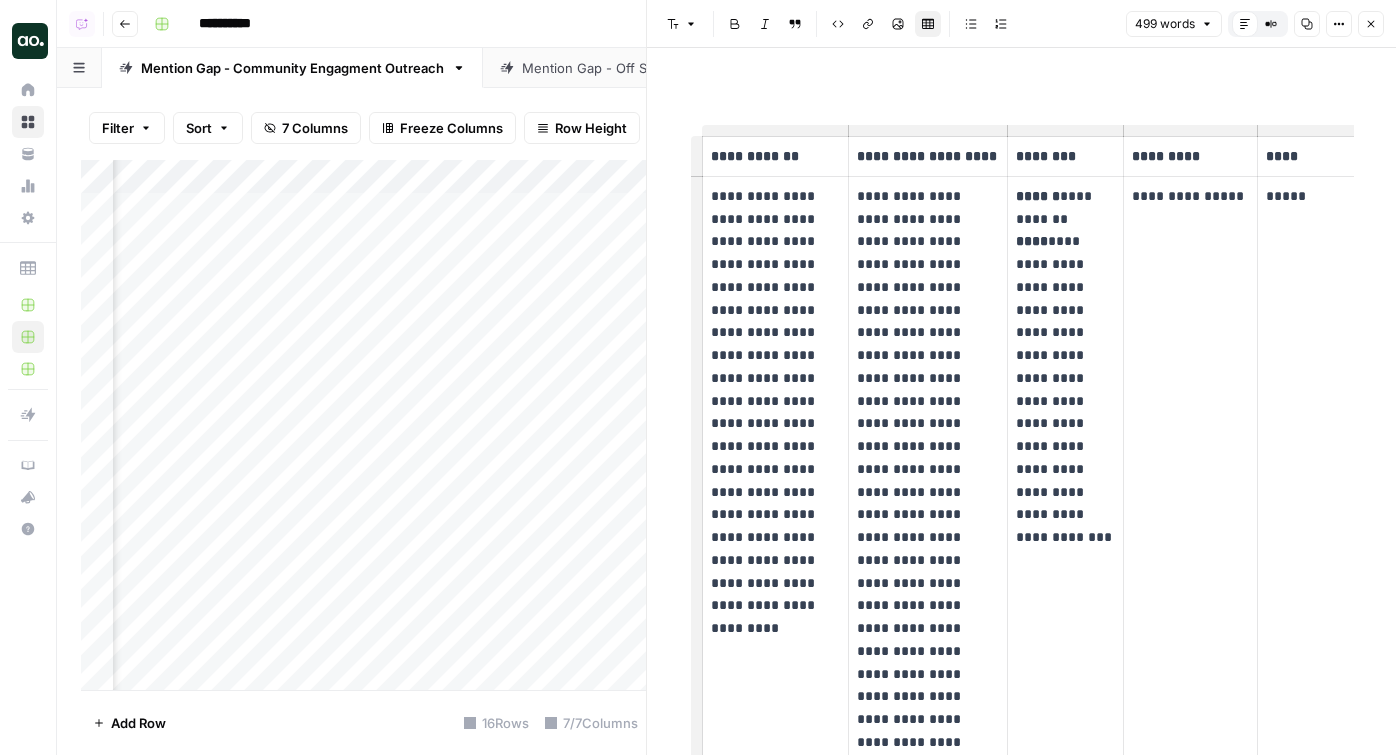 scroll, scrollTop: 25, scrollLeft: 0, axis: vertical 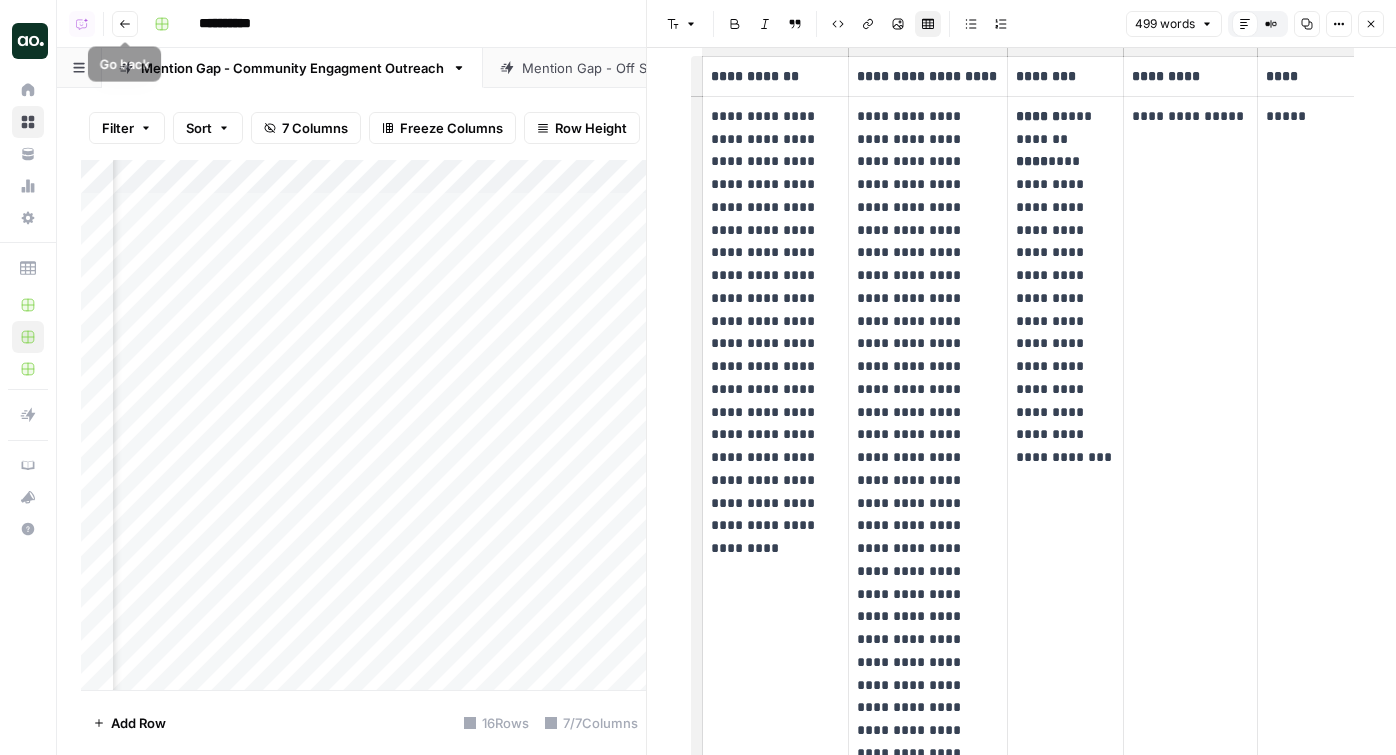 click 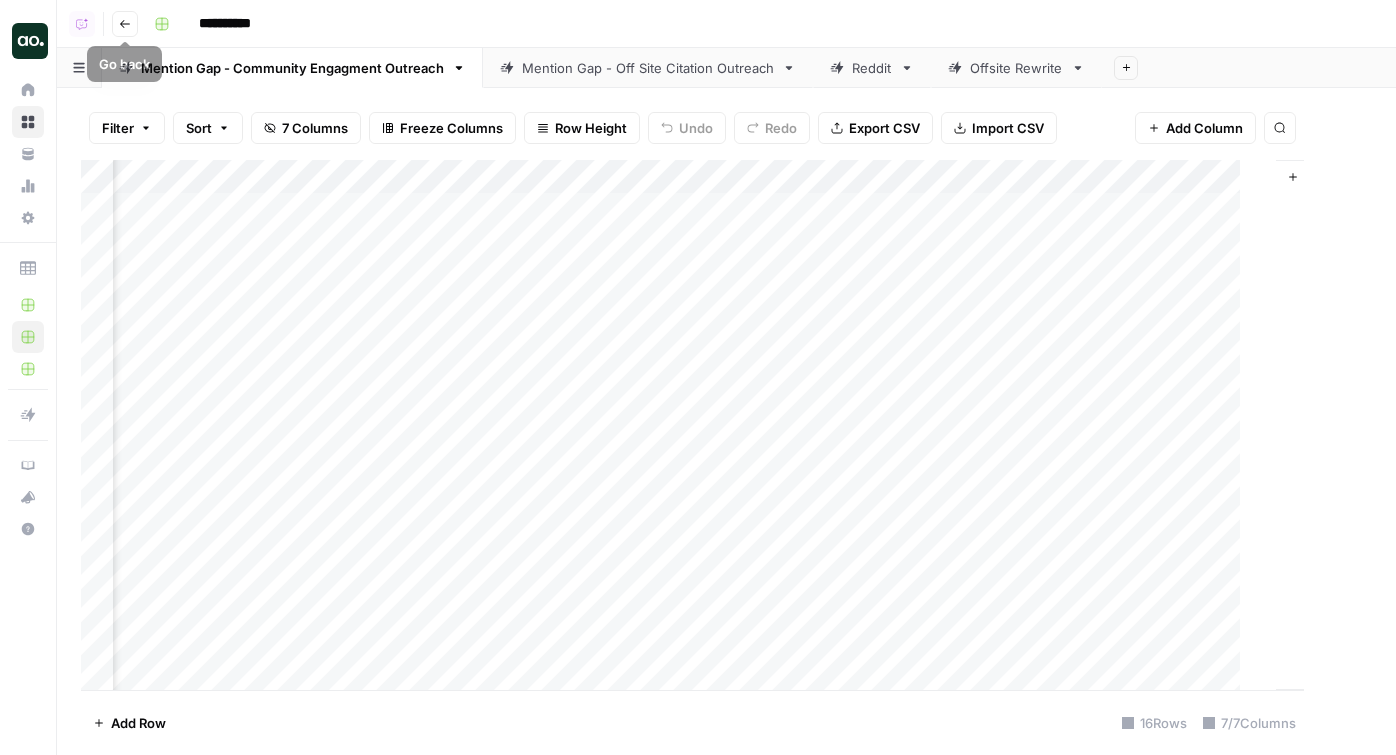 scroll, scrollTop: 0, scrollLeft: 1591, axis: horizontal 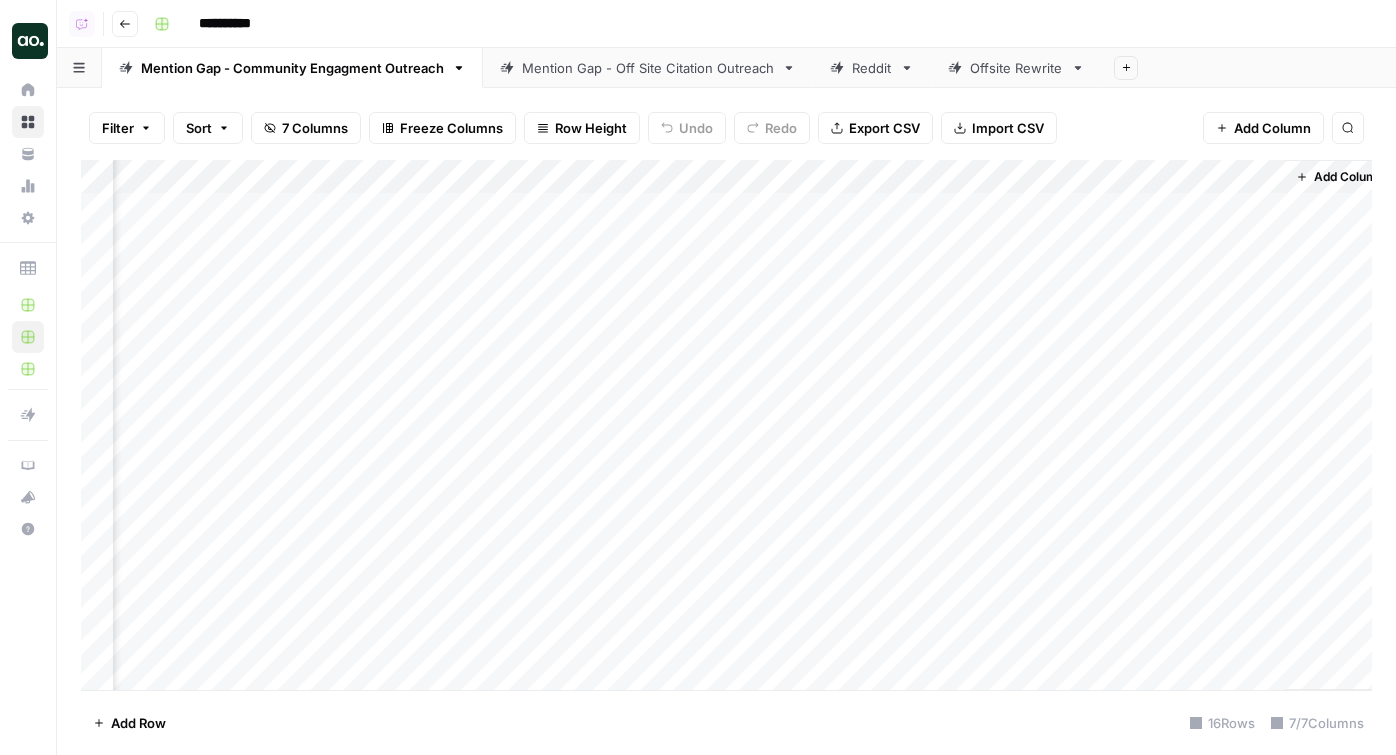 click 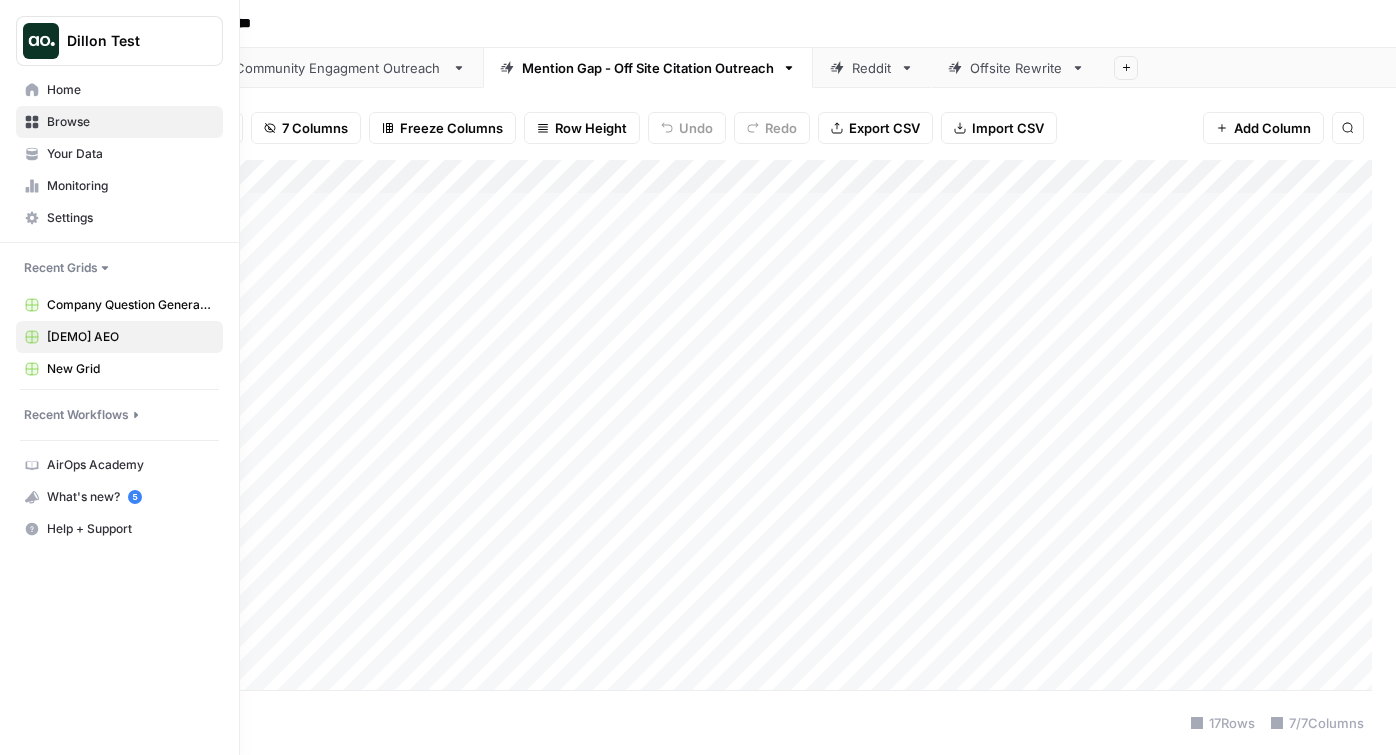 click 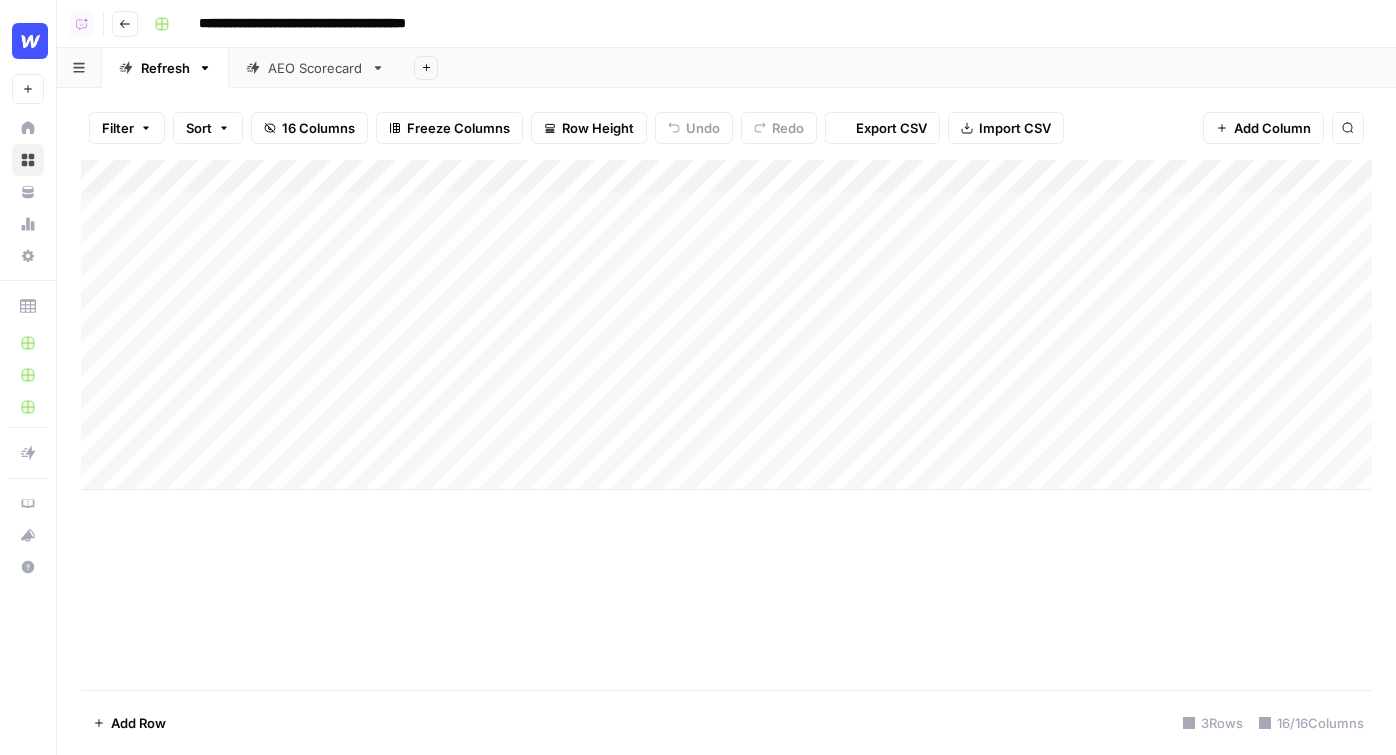scroll, scrollTop: 0, scrollLeft: 0, axis: both 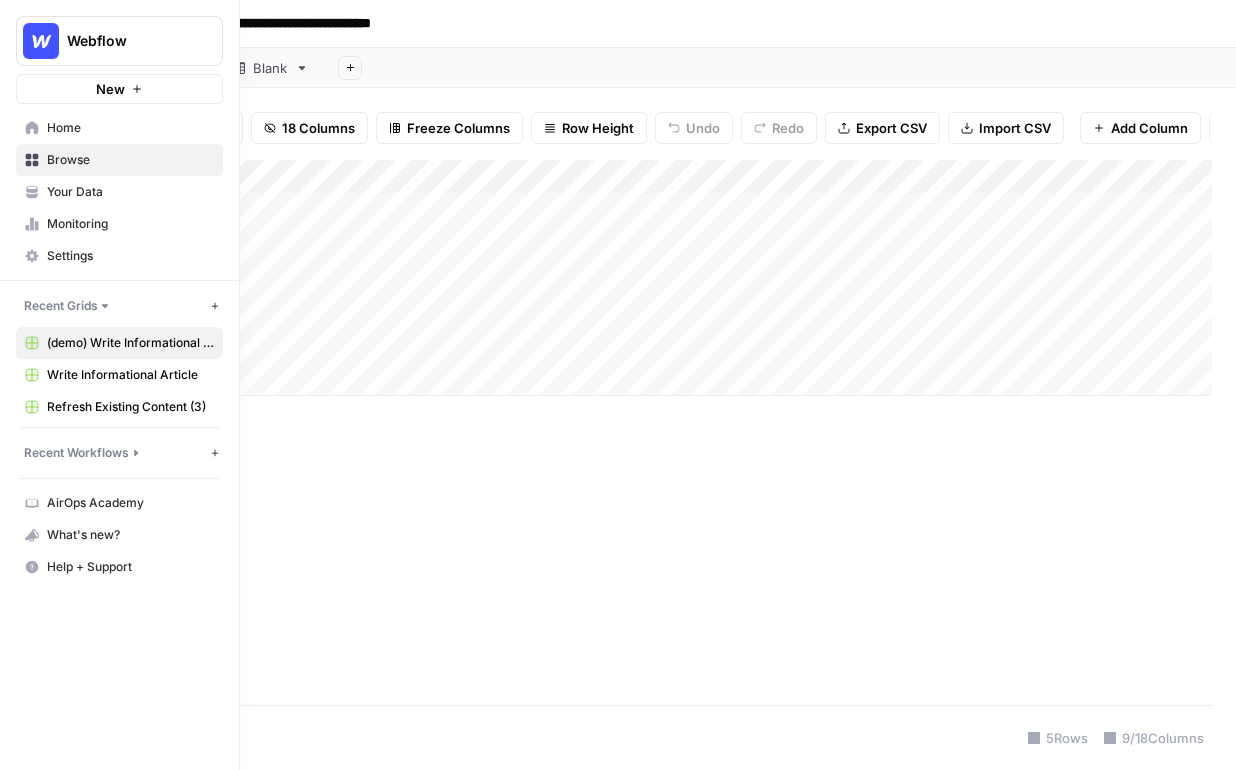 click on "Browse" at bounding box center (119, 160) 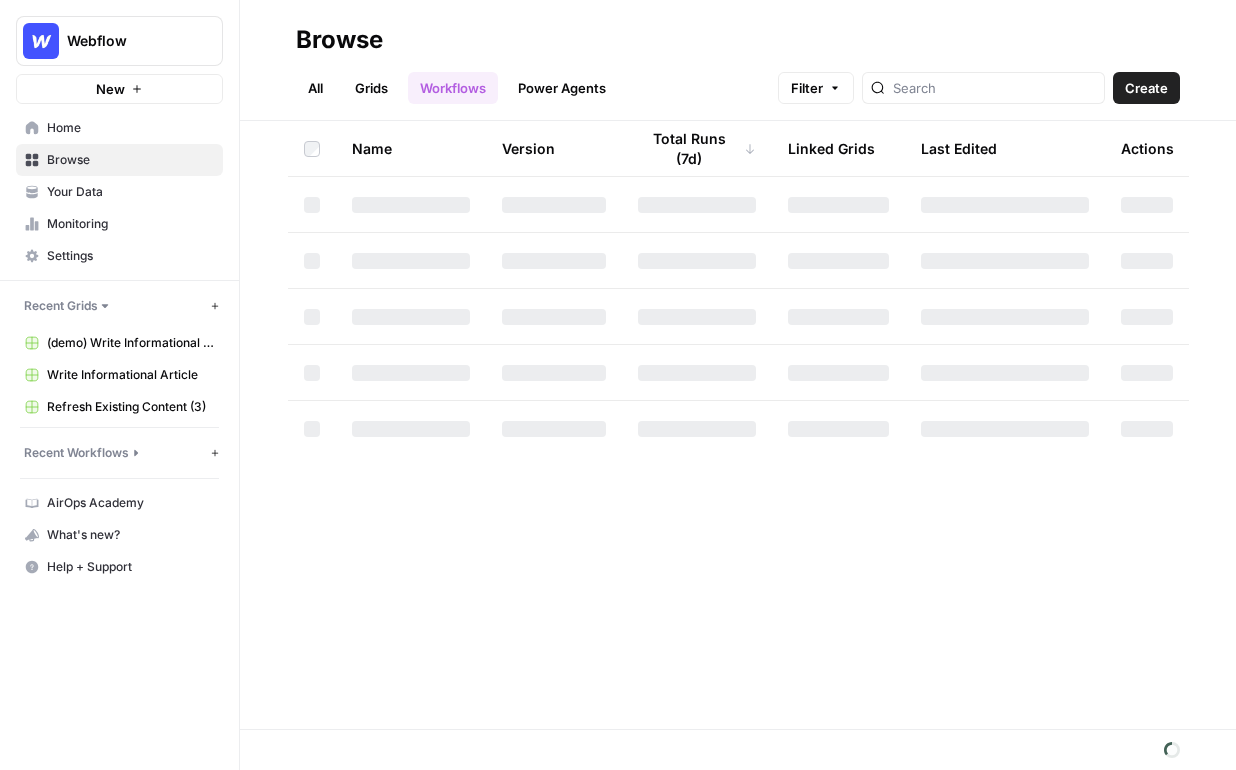 click on "Your Data" at bounding box center (130, 192) 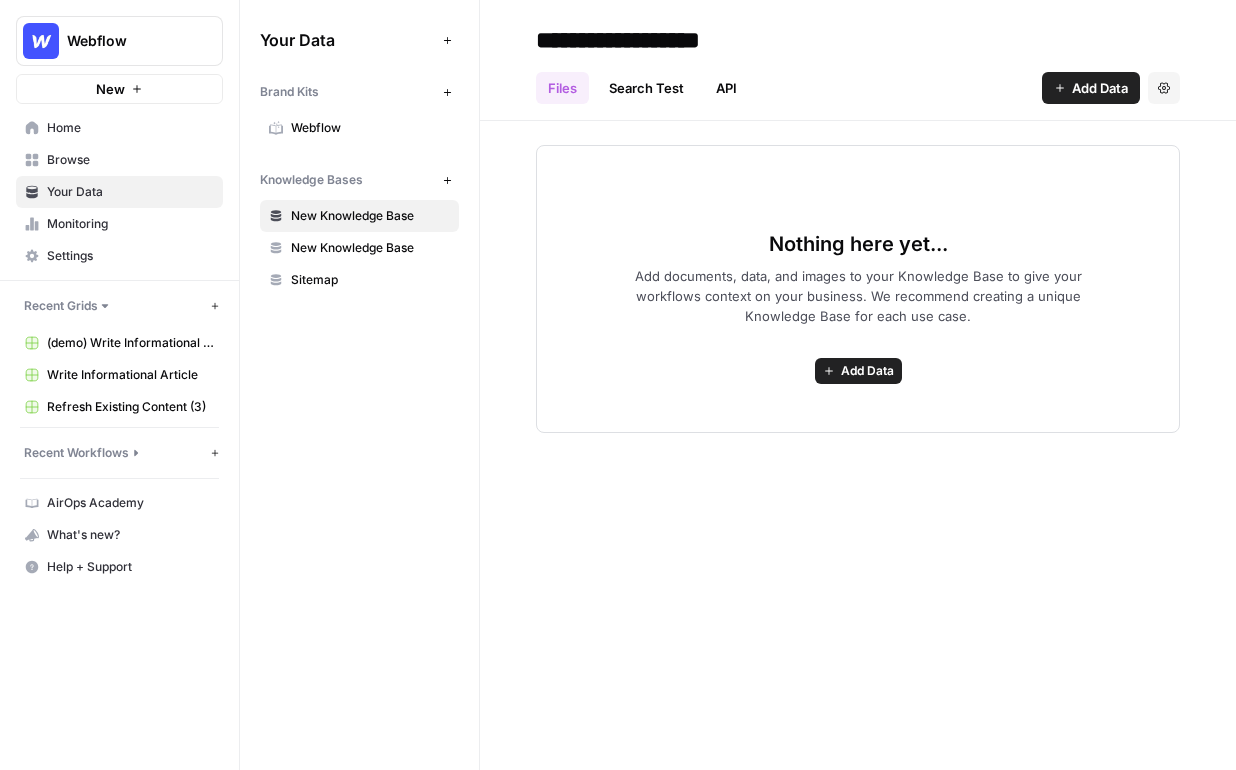 click on "Webflow" at bounding box center [370, 128] 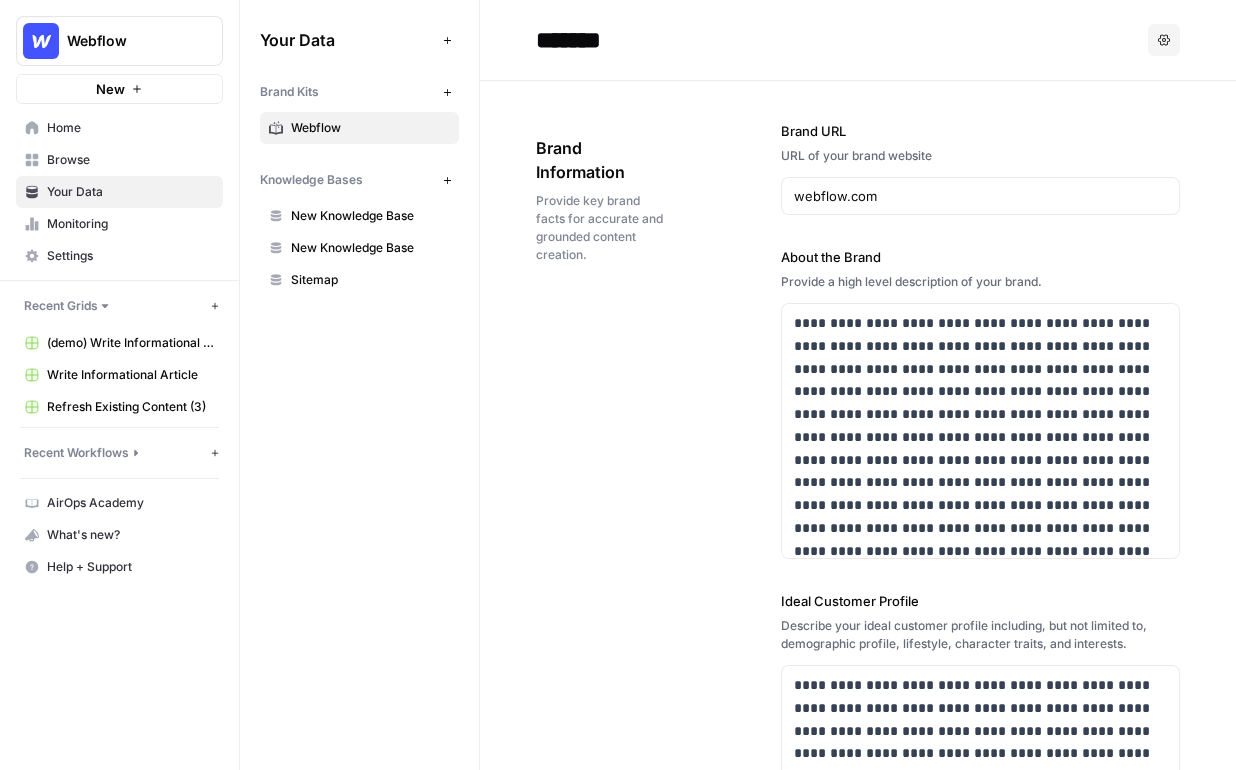 click on "New Knowledge Base" at bounding box center [370, 216] 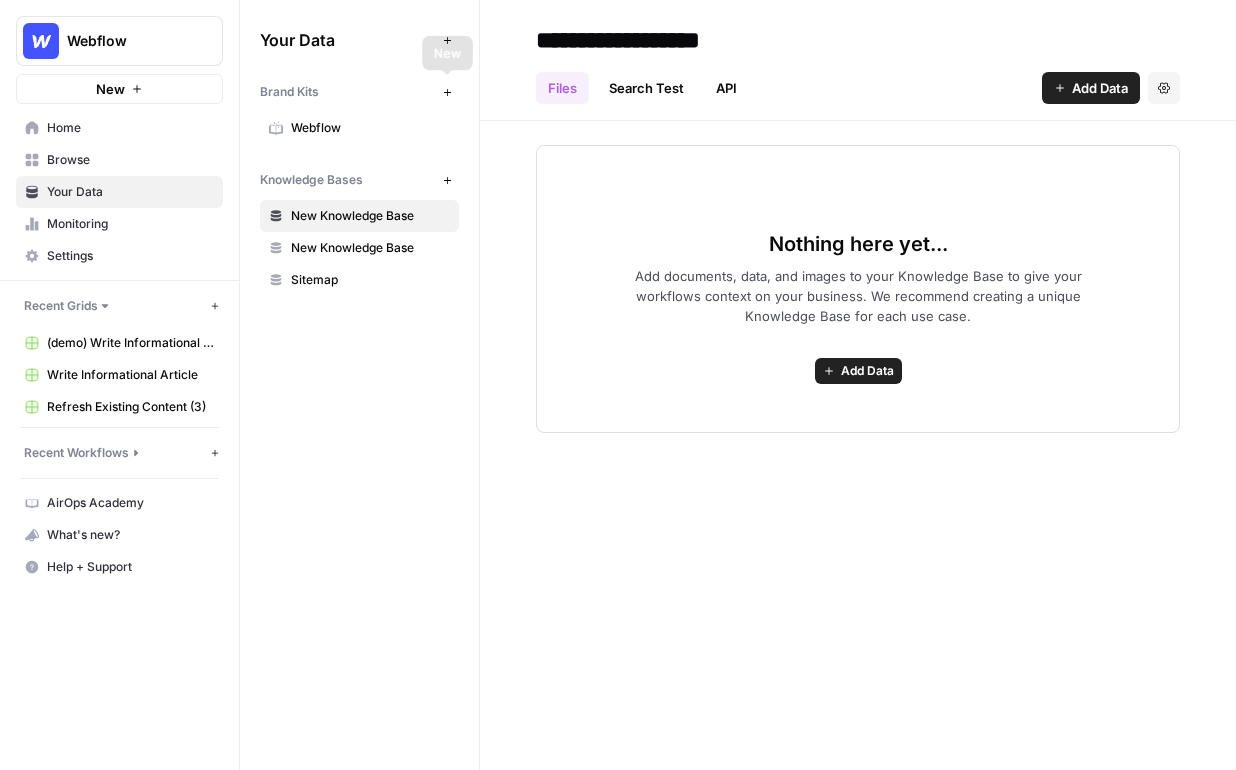 click 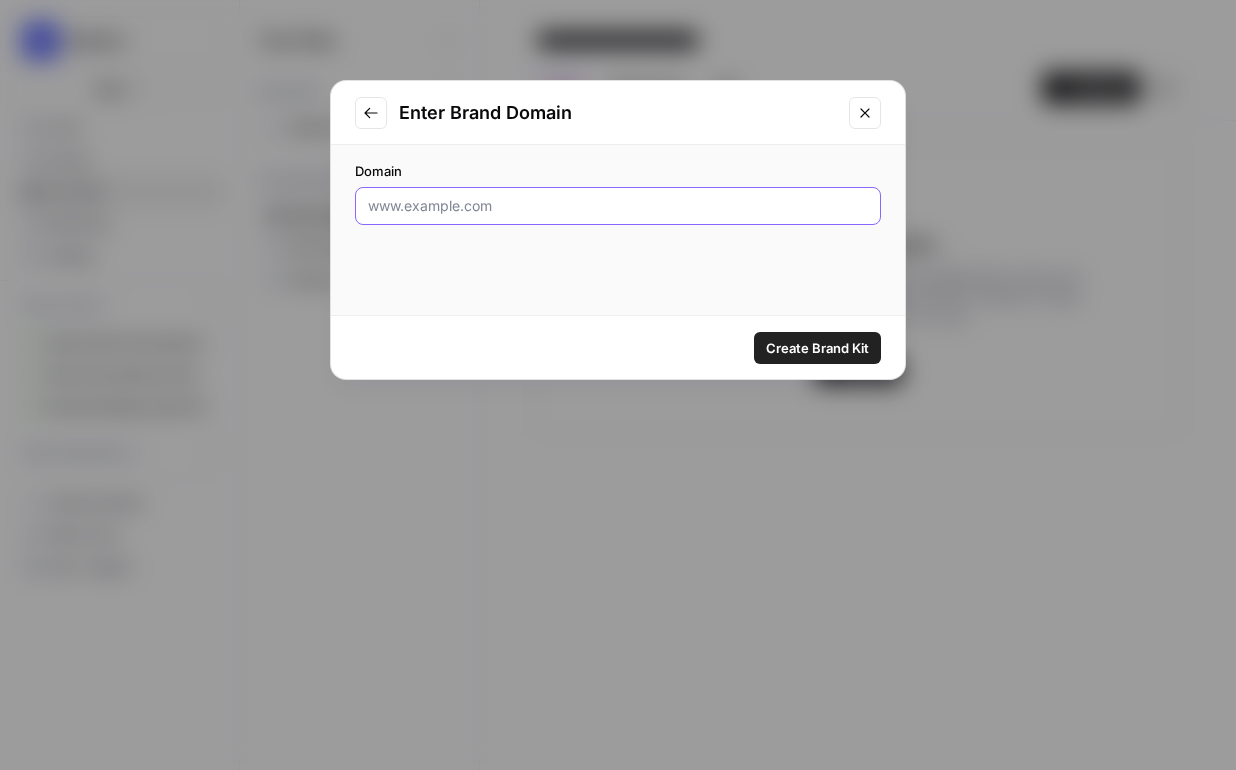 click on "Domain" at bounding box center (618, 206) 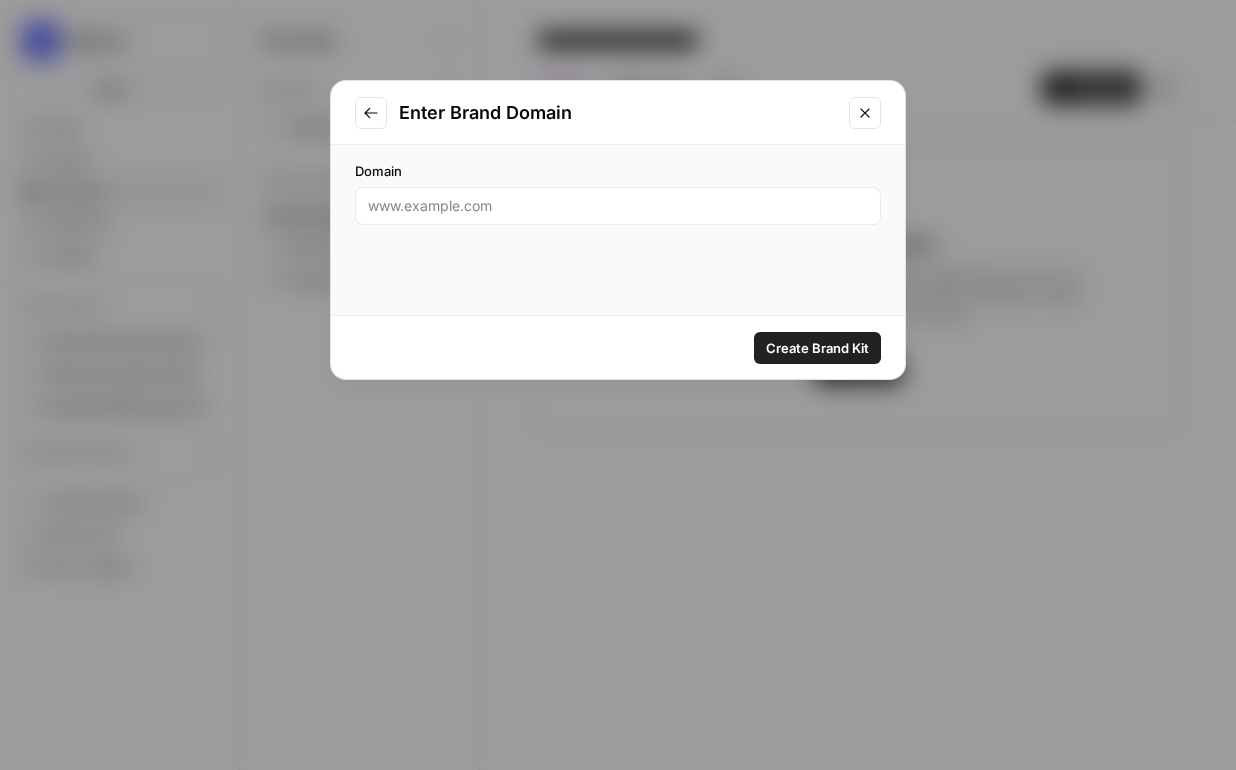 click at bounding box center [865, 113] 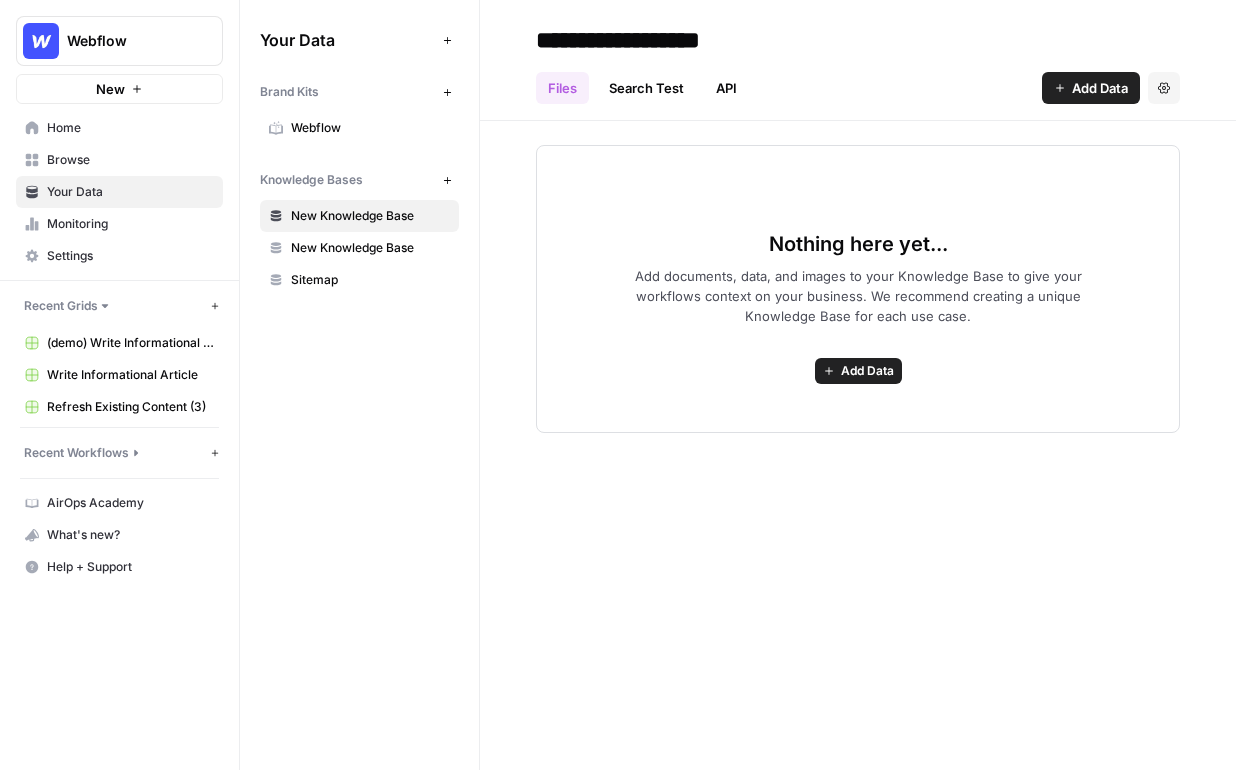 click on "Webflow" at bounding box center (370, 128) 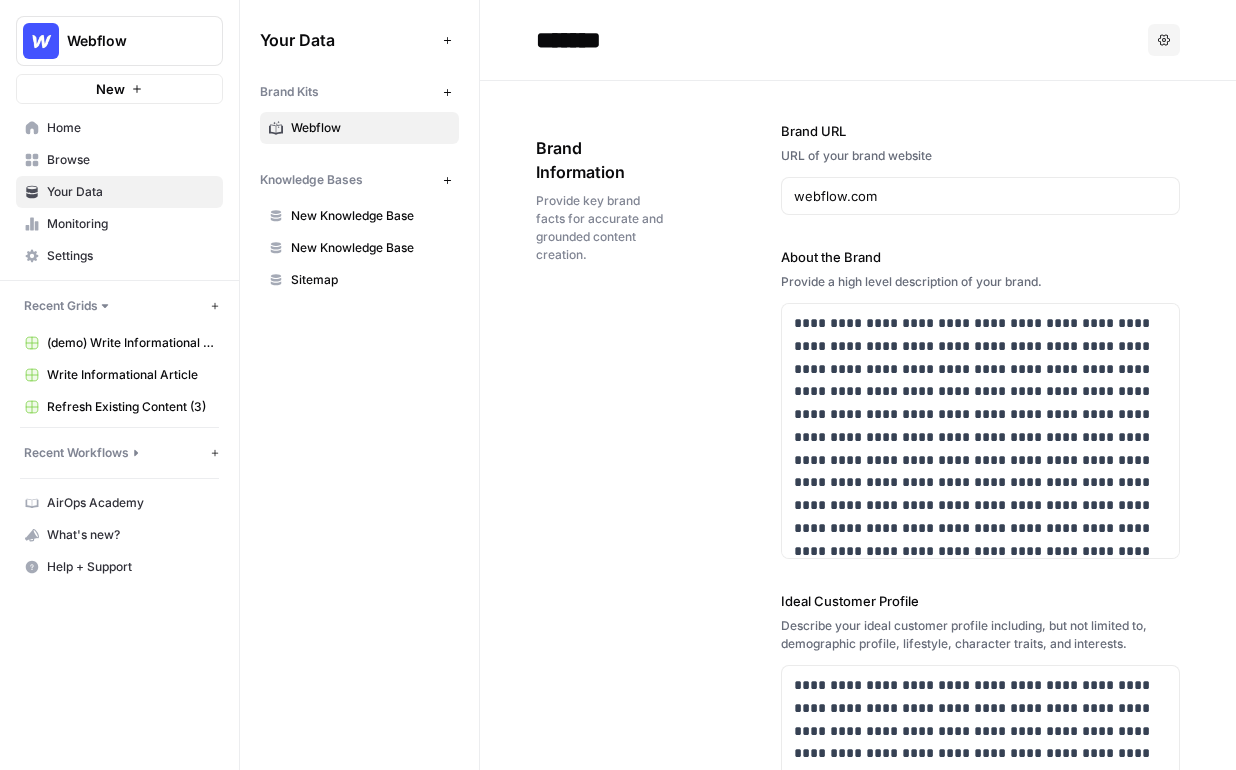 click on "Browse" at bounding box center (130, 160) 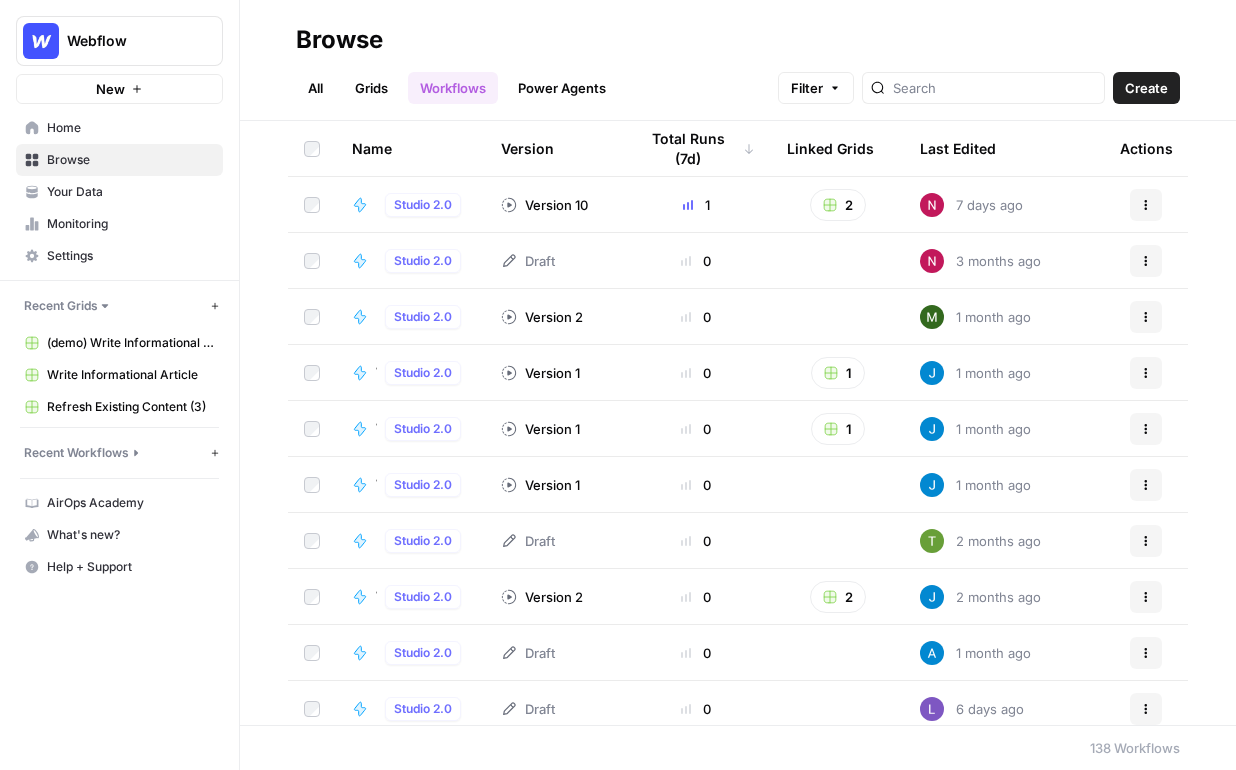 click on "Grids" at bounding box center (371, 88) 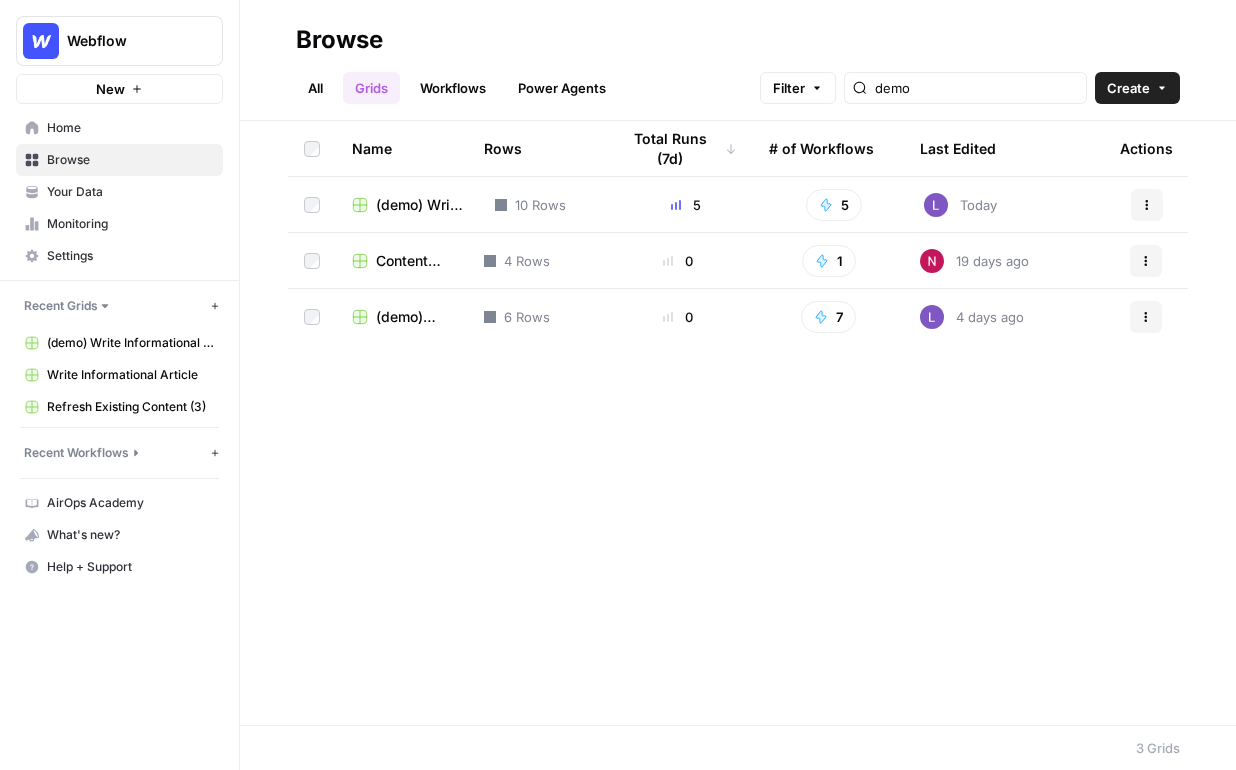 click on "Browse All Grids Workflows Power Agents Filter demo Create" at bounding box center (738, 60) 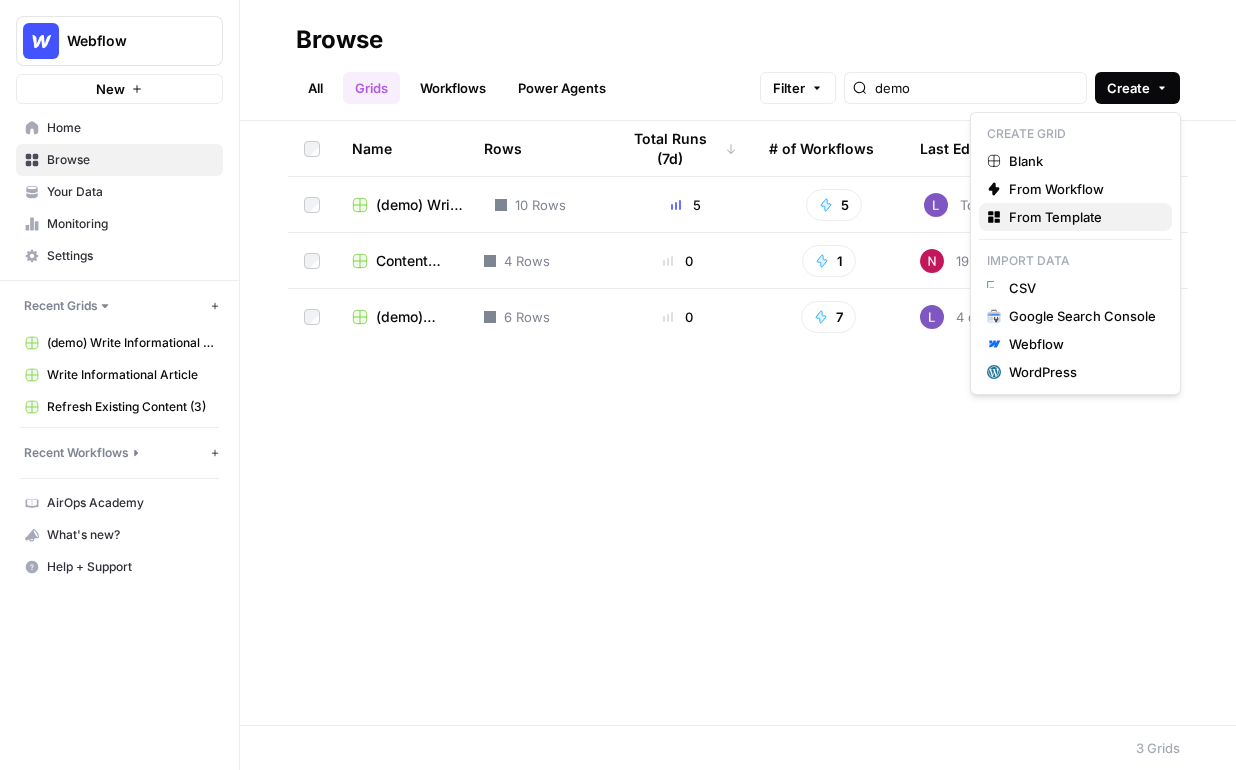 click on "From Template" at bounding box center [1082, 217] 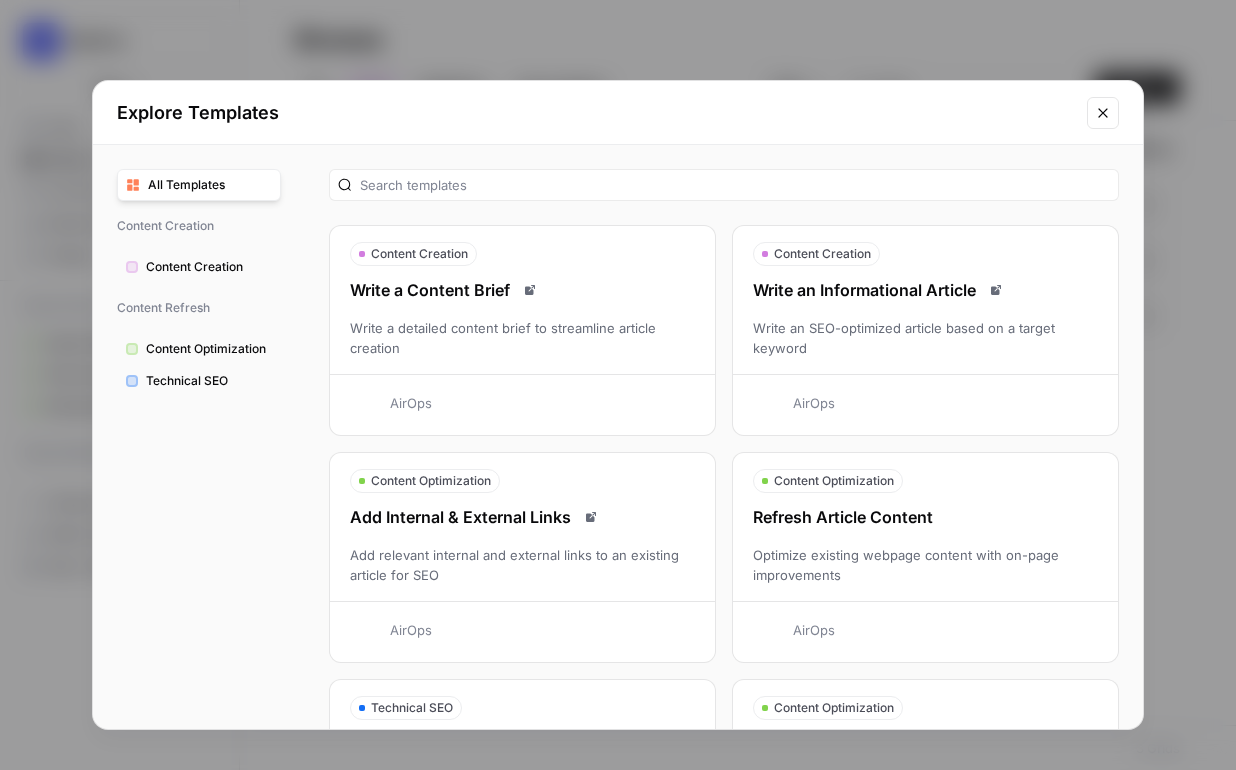 scroll, scrollTop: 44, scrollLeft: 0, axis: vertical 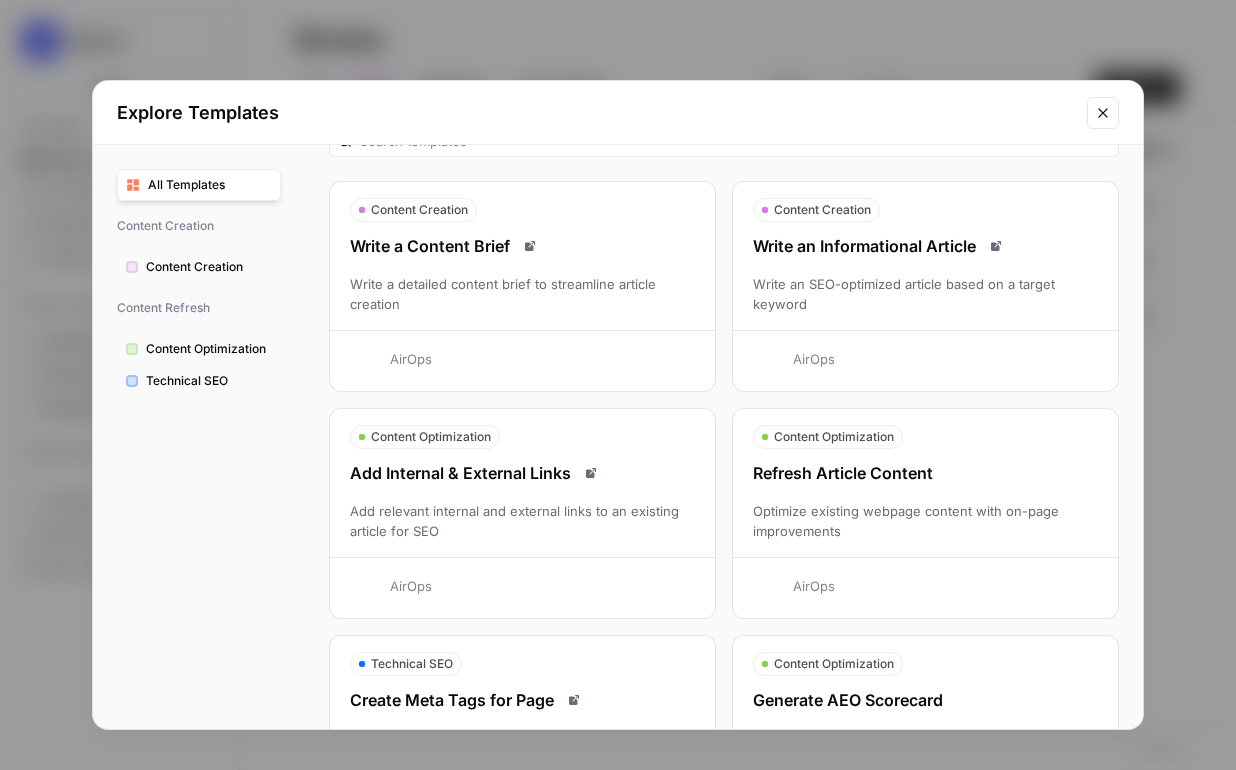 click on "Write an SEO-optimized article based on a target keyword" at bounding box center (925, 294) 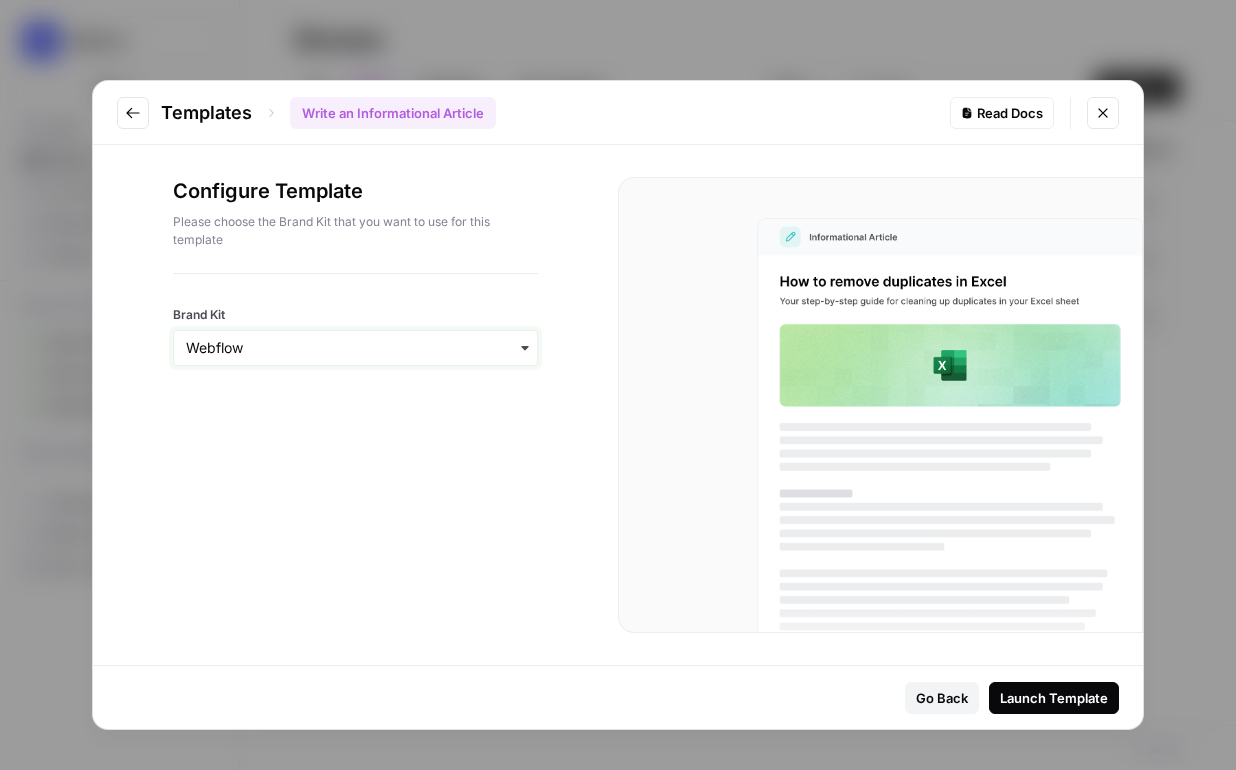 click on "Brand Kit" at bounding box center (355, 348) 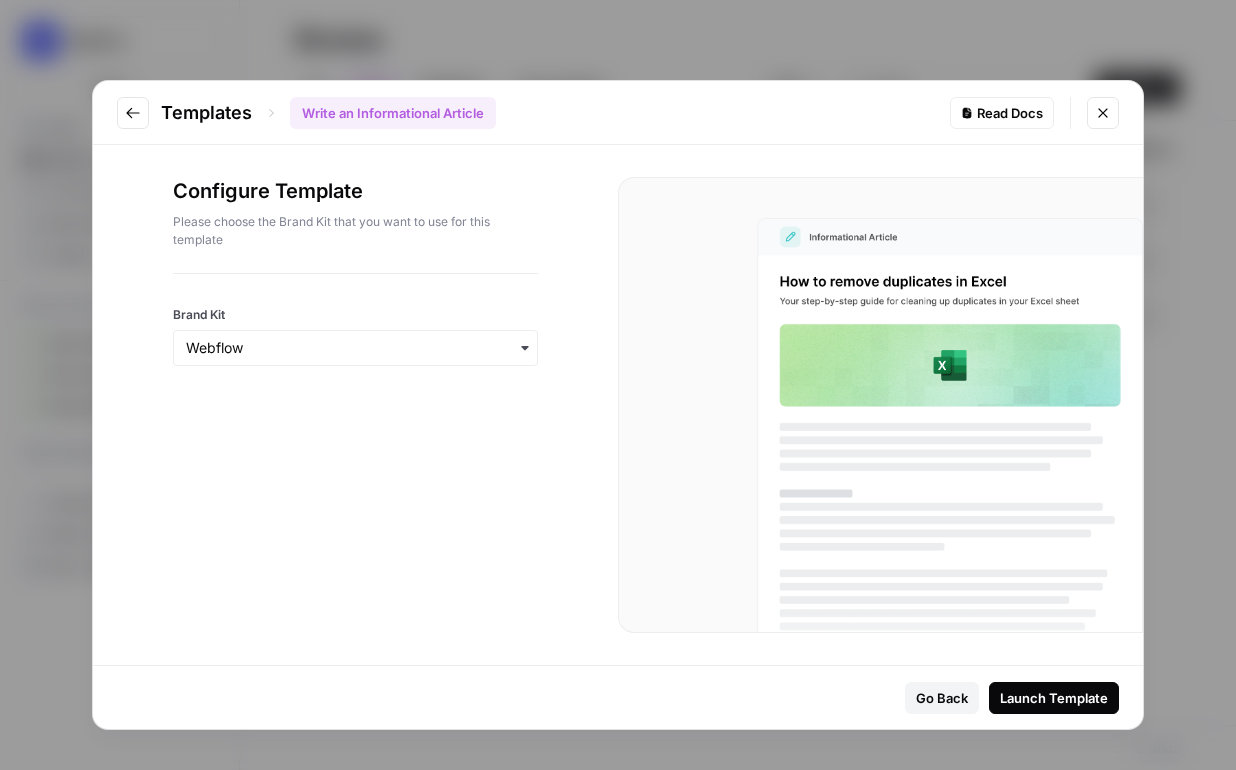 click on "Configure Template Please choose the Brand Kit that you want to use for this template Brand Kit" at bounding box center (355, 405) 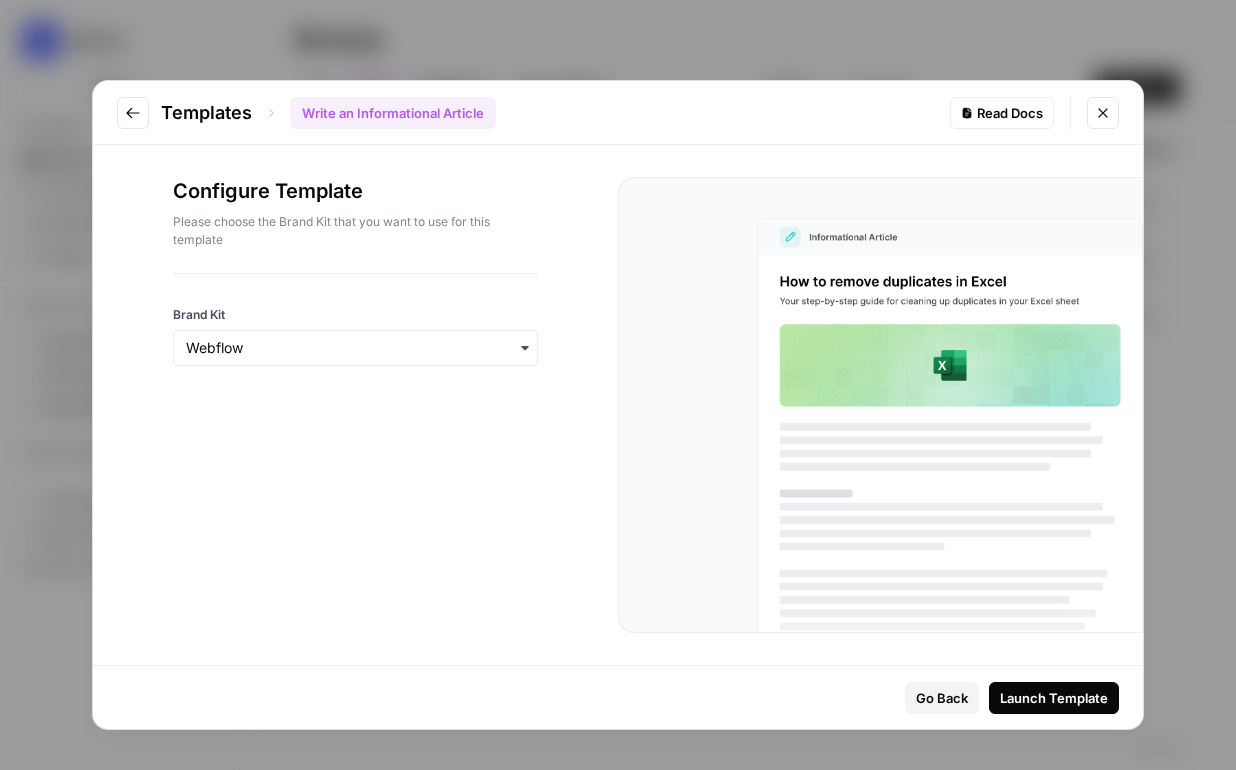 click on "Launch Template" at bounding box center [1054, 698] 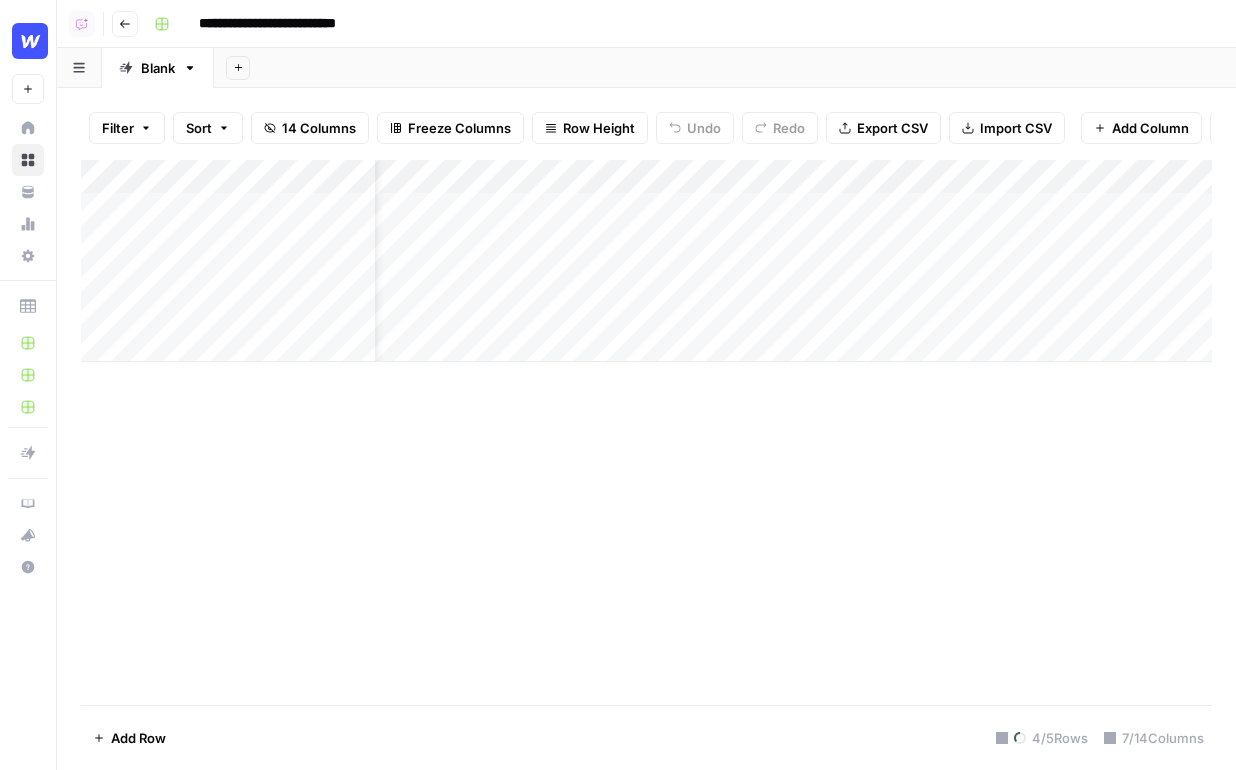 scroll, scrollTop: 0, scrollLeft: 0, axis: both 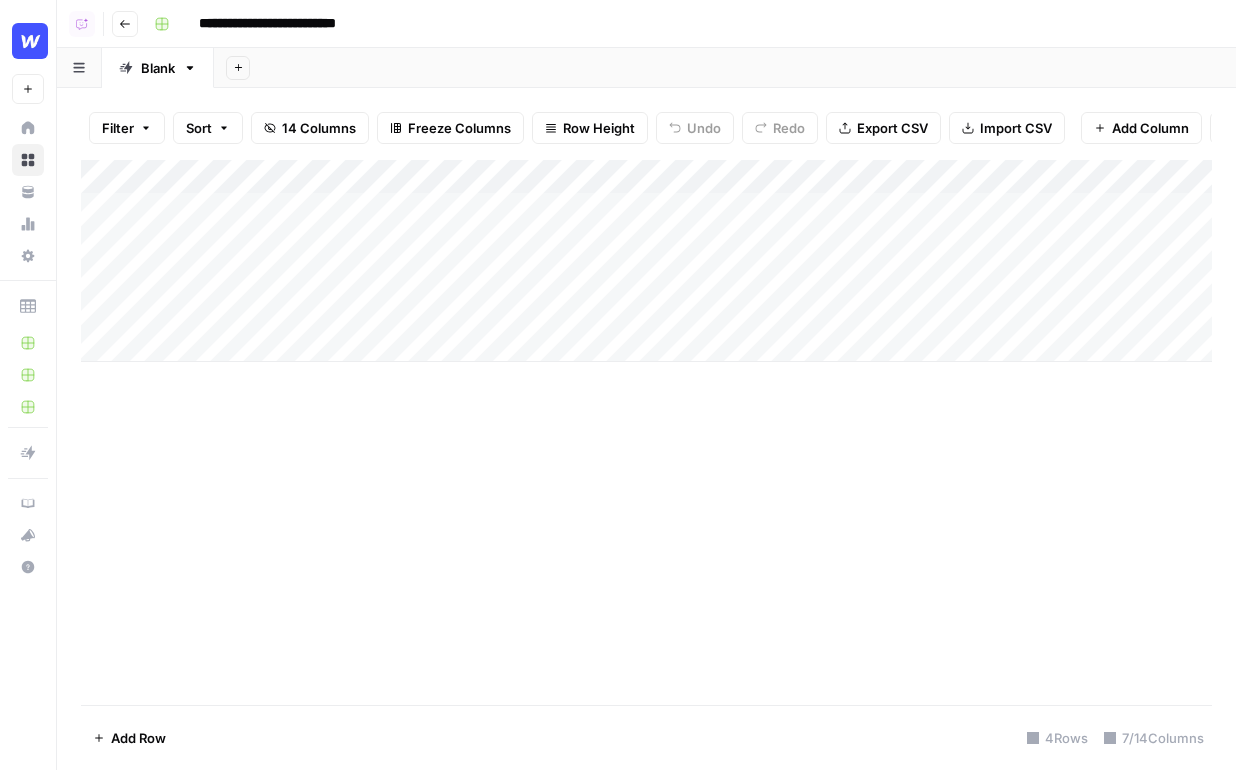 click on "Add Column" at bounding box center (646, 261) 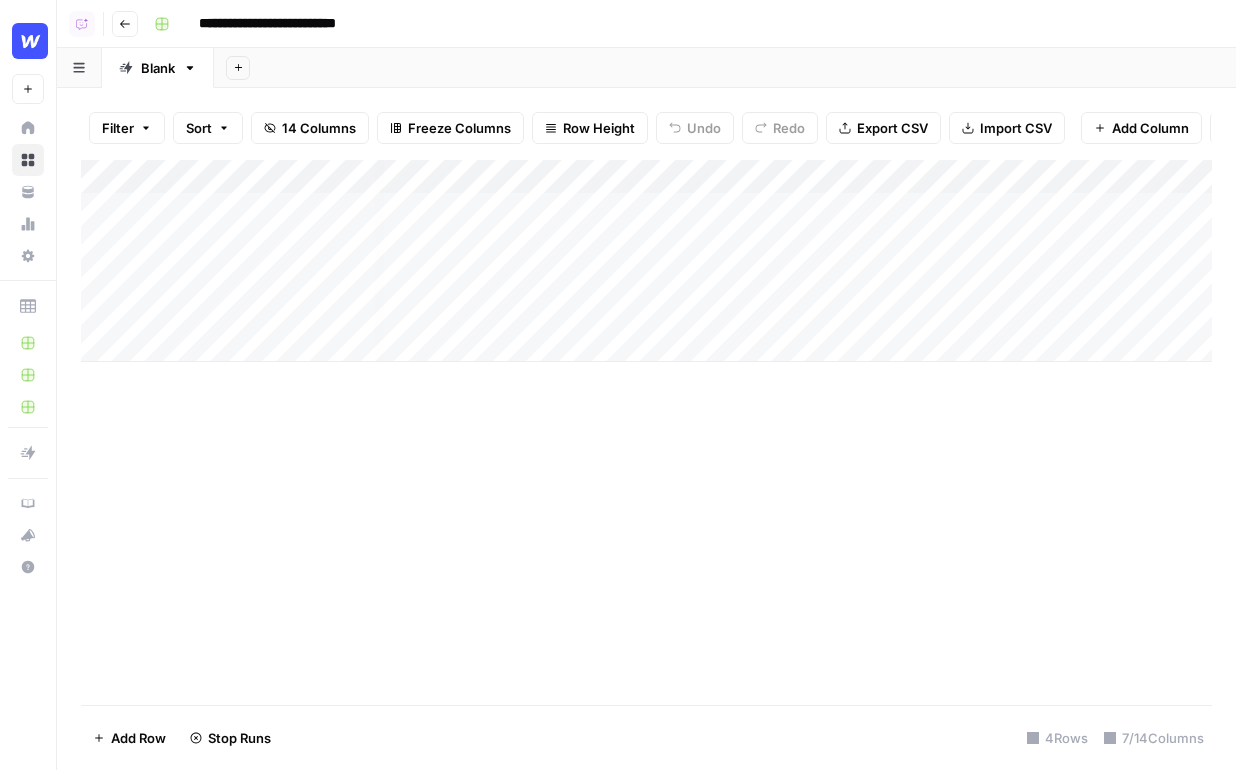 scroll, scrollTop: 0, scrollLeft: 3, axis: horizontal 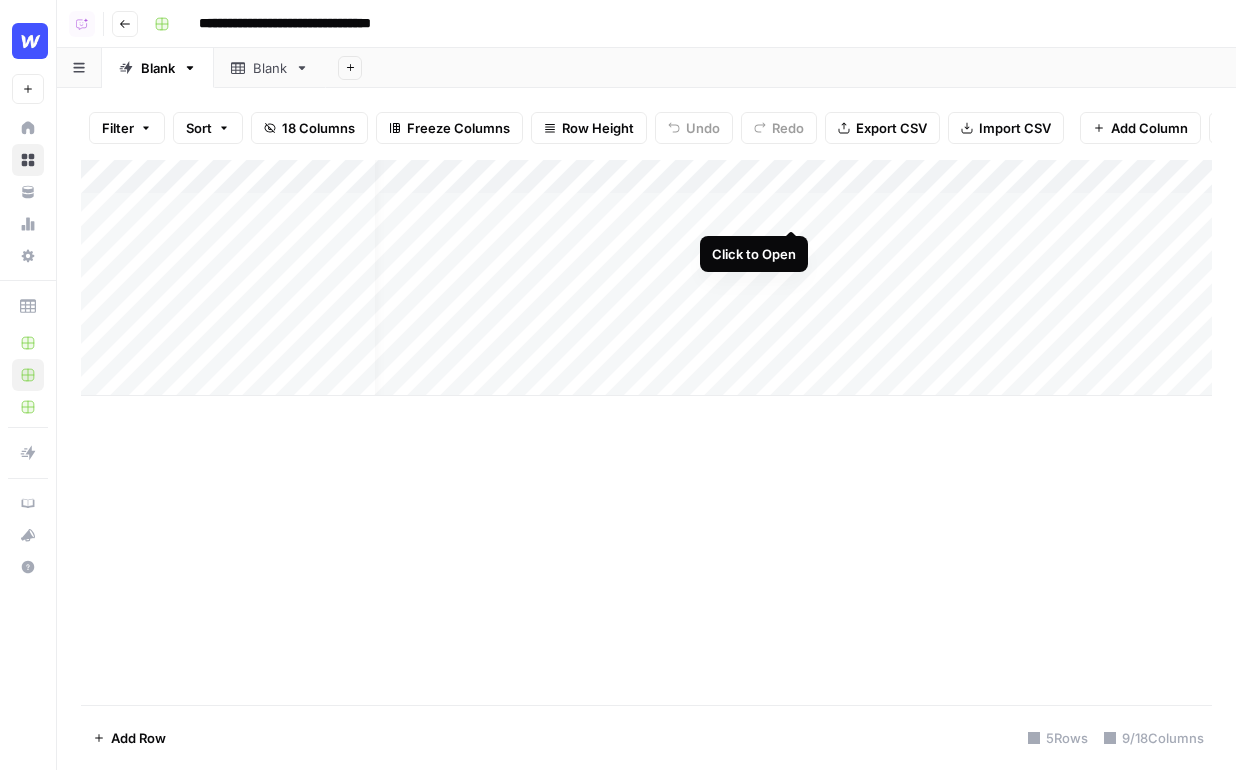 click on "Add Column" at bounding box center (646, 278) 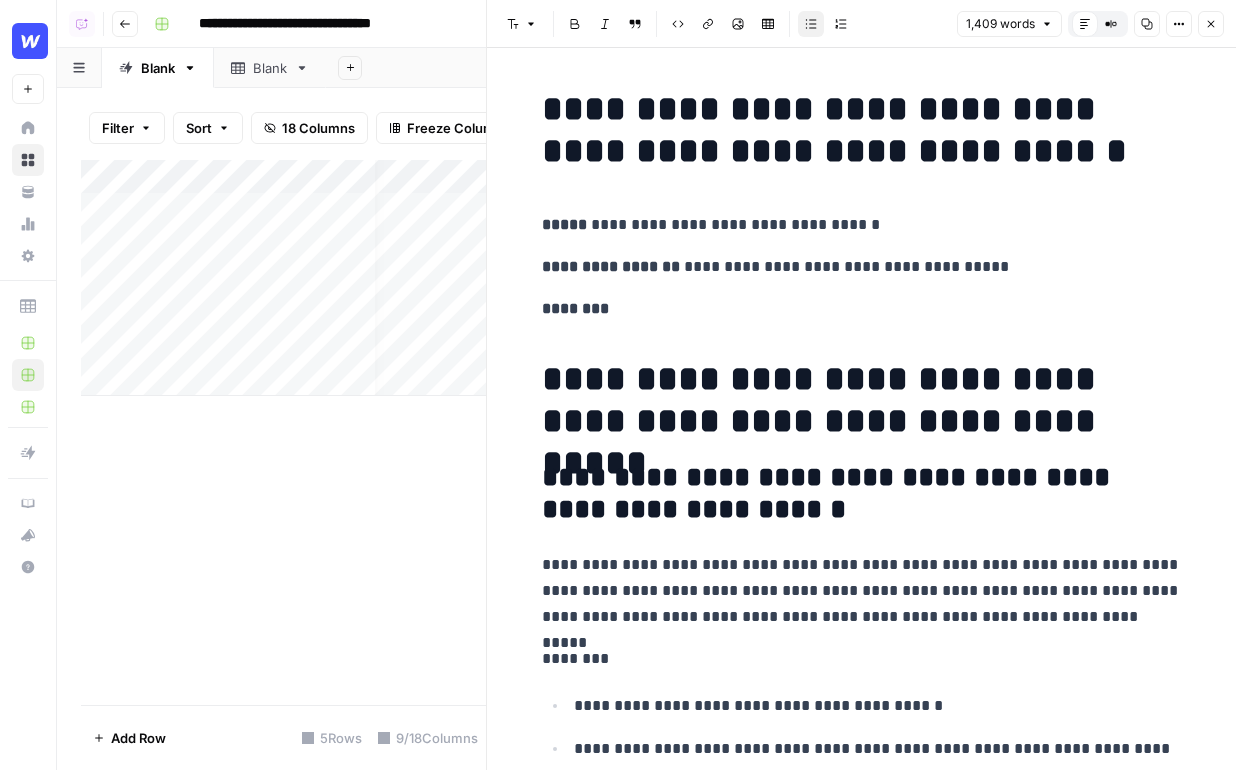 scroll, scrollTop: 0, scrollLeft: 0, axis: both 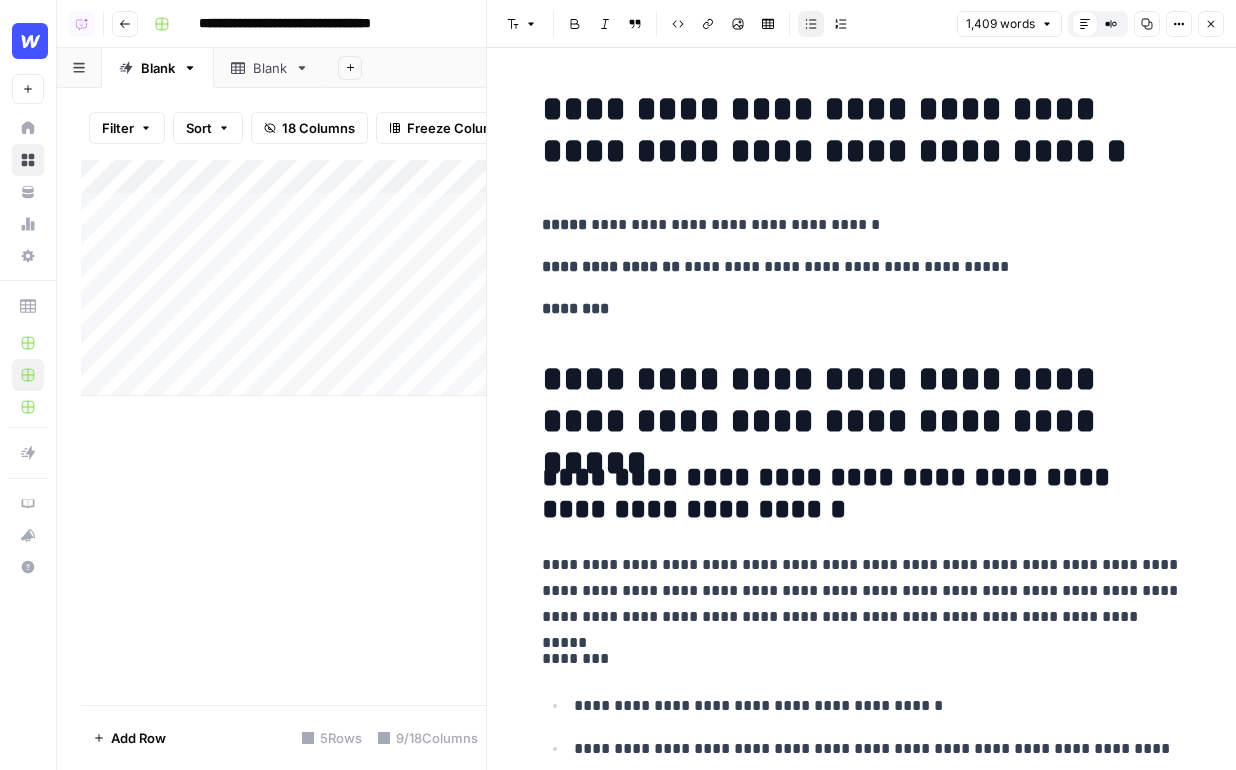 click on "Add Column" at bounding box center [283, 432] 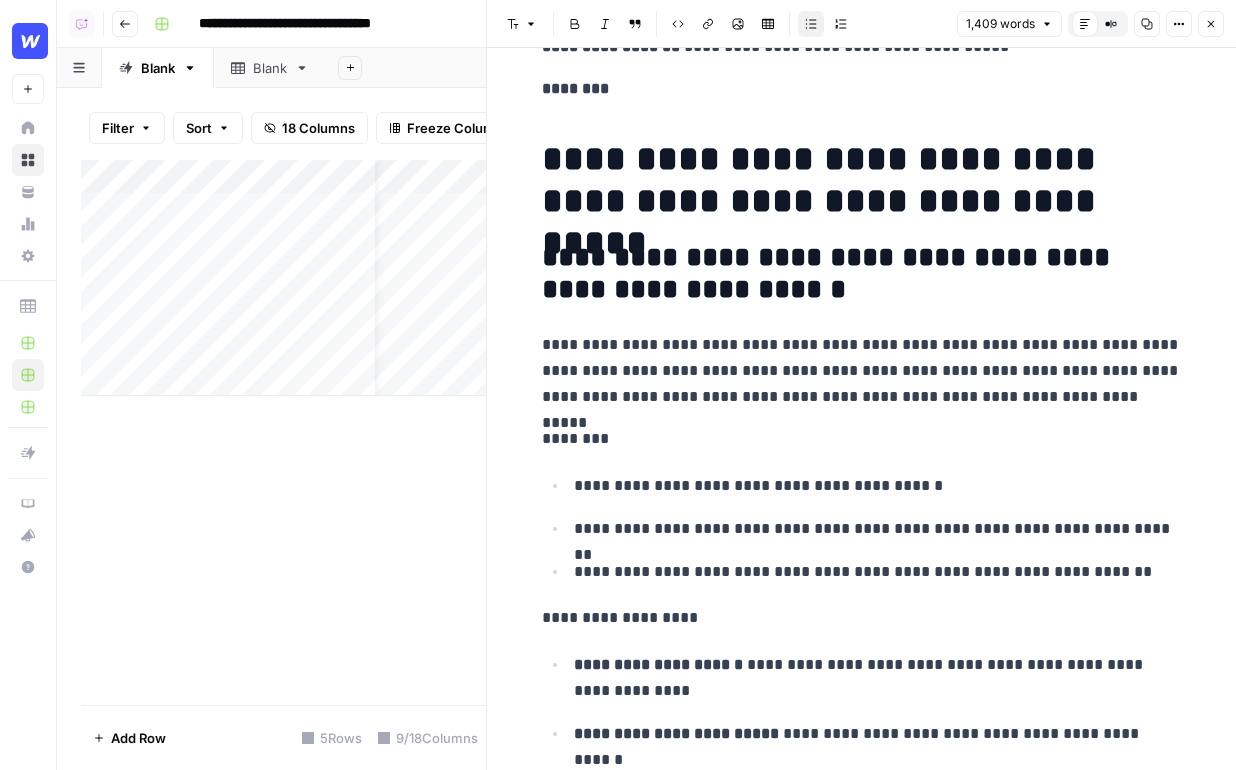 scroll, scrollTop: 258, scrollLeft: 0, axis: vertical 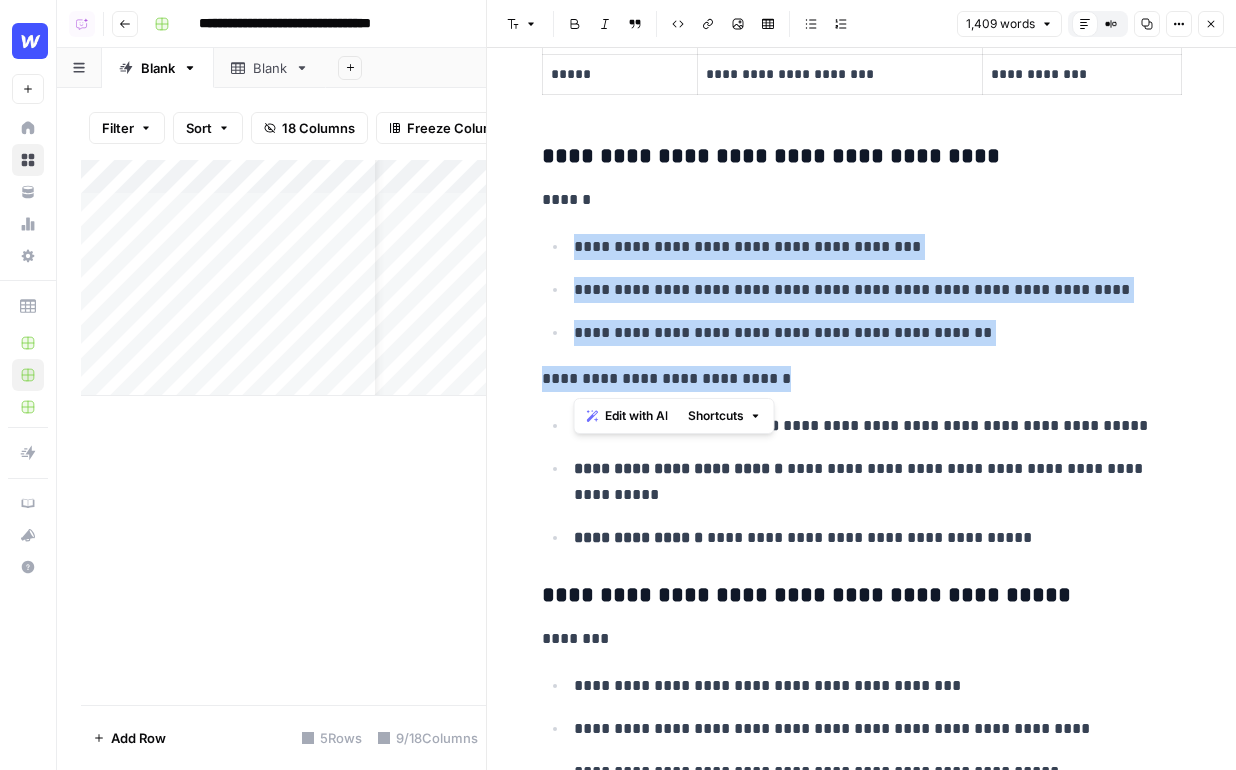 drag, startPoint x: 882, startPoint y: 369, endPoint x: 539, endPoint y: 245, distance: 364.72592 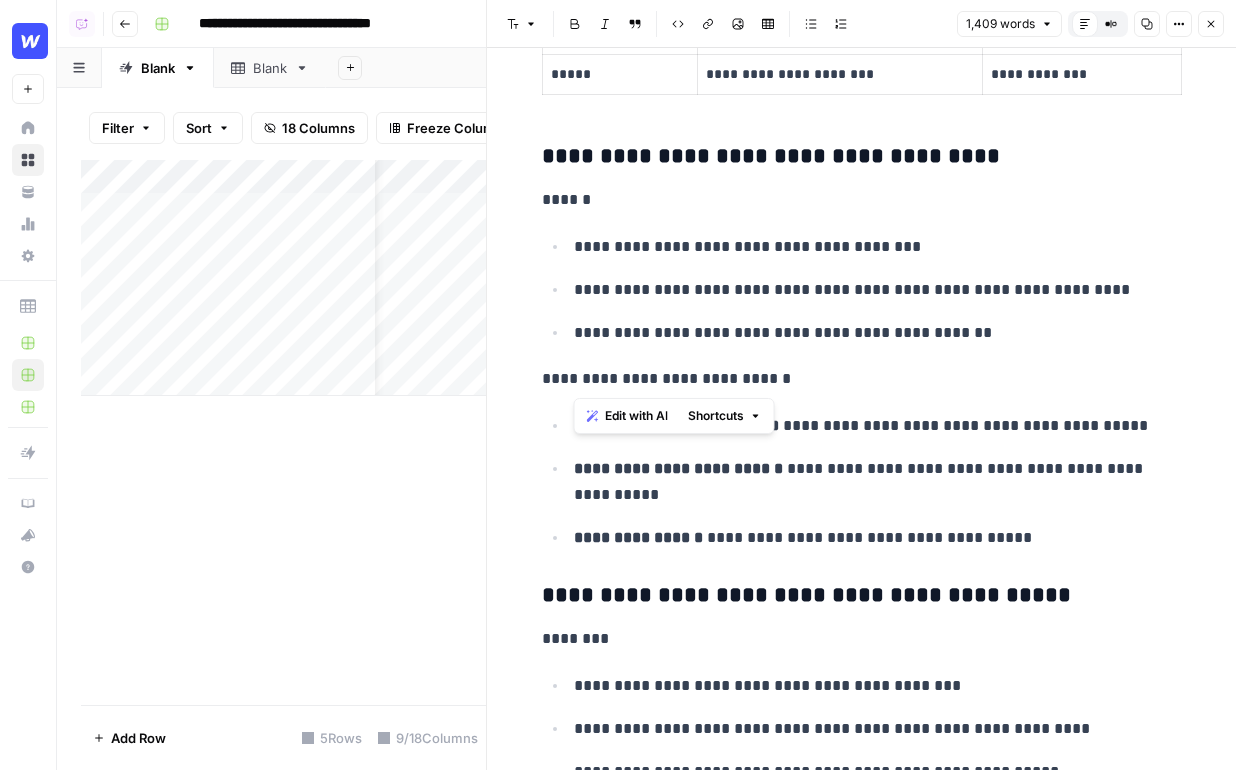 click on "**********" at bounding box center [862, 289] 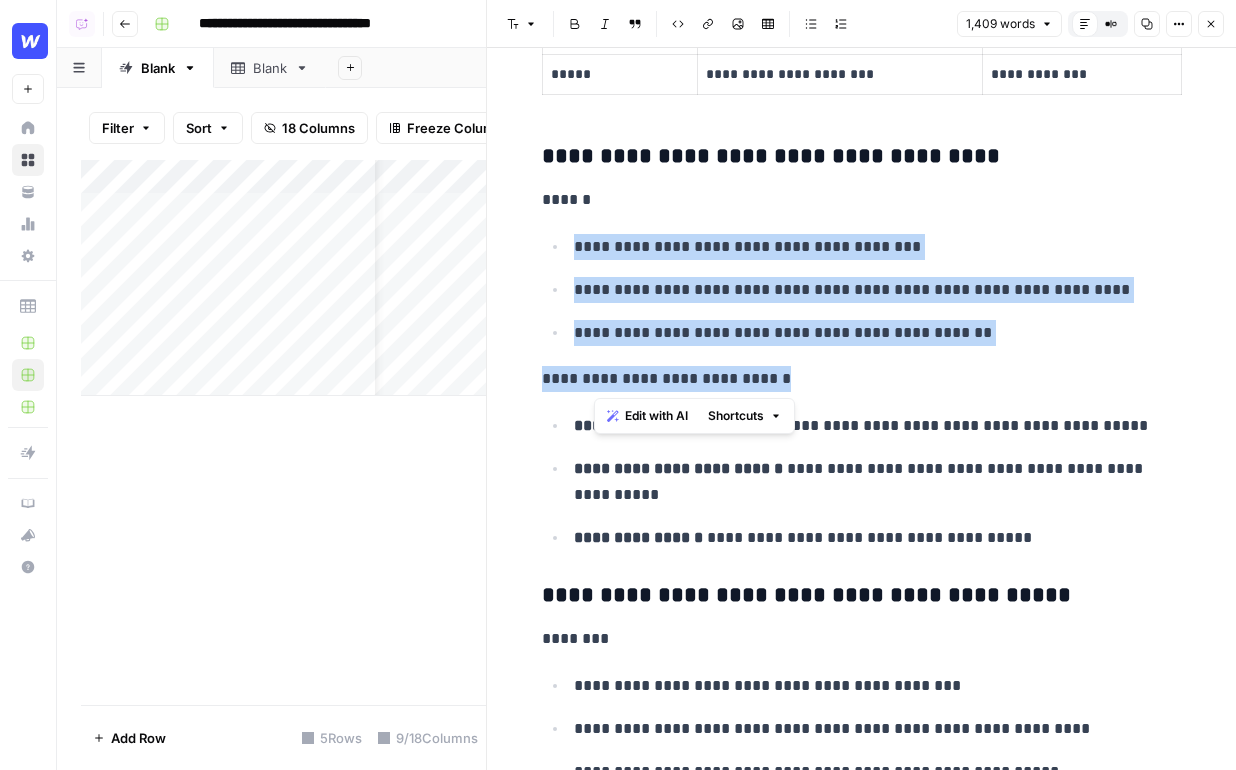 drag, startPoint x: 798, startPoint y: 380, endPoint x: 555, endPoint y: 225, distance: 288.22562 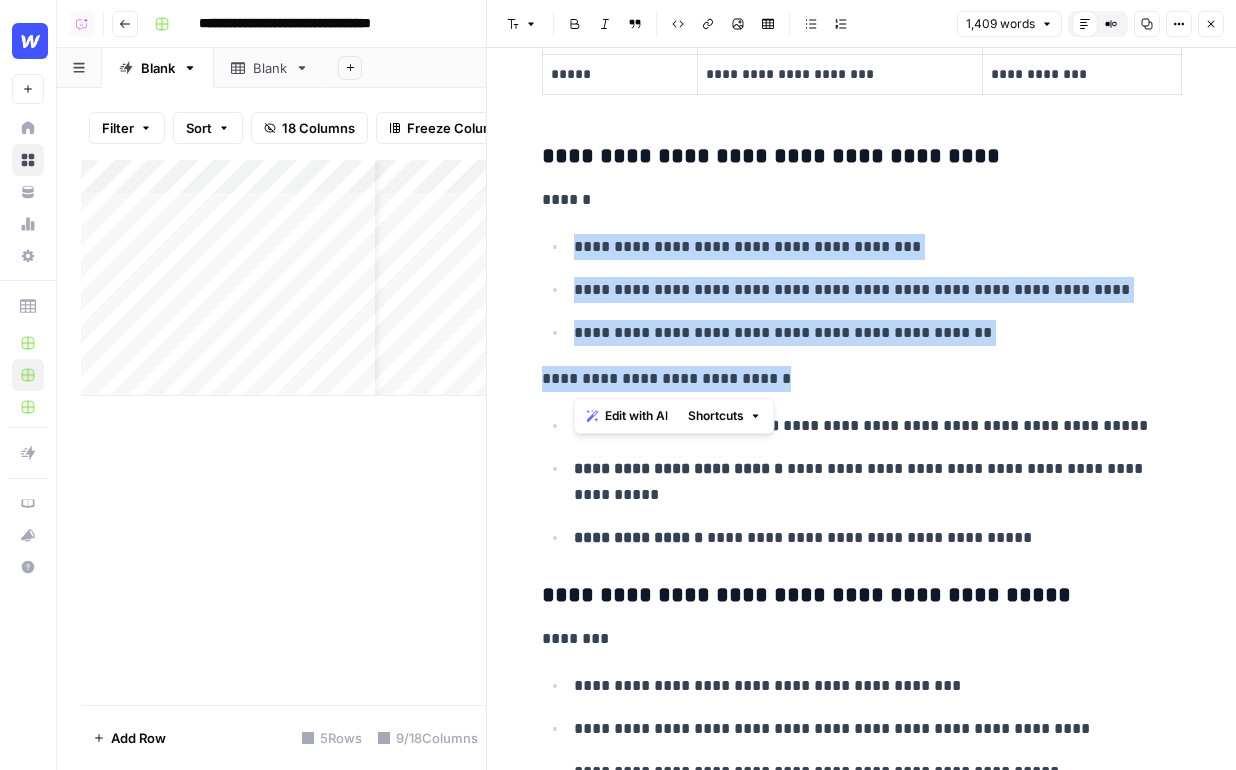 click on "Edit with AI" at bounding box center (636, 416) 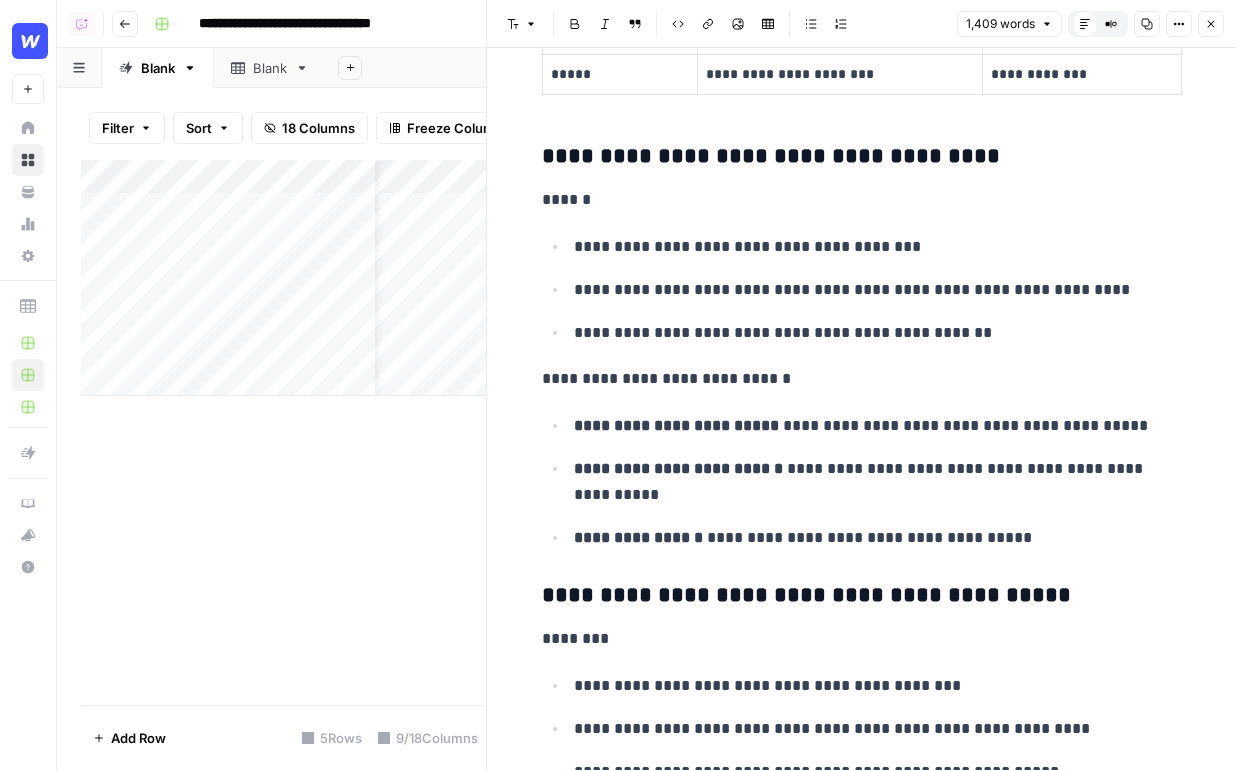 click on "**********" at bounding box center (862, 3726) 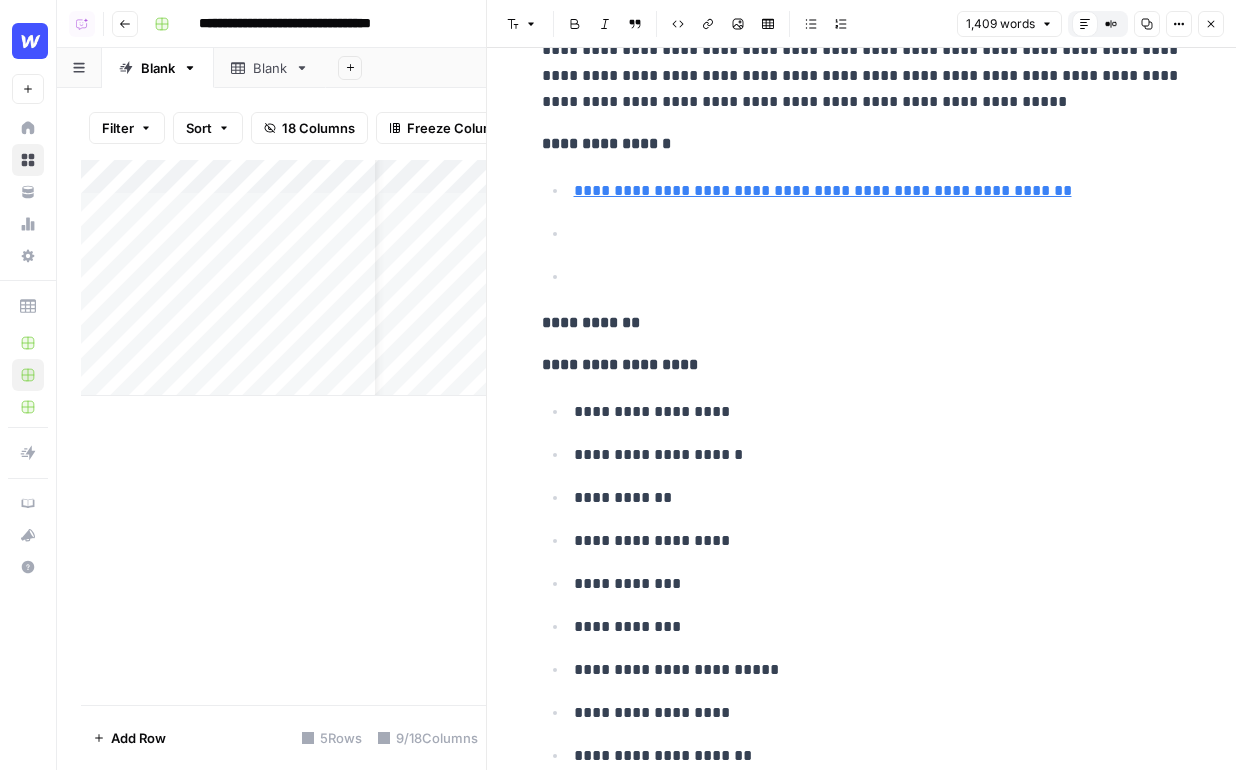 scroll, scrollTop: 10112, scrollLeft: 0, axis: vertical 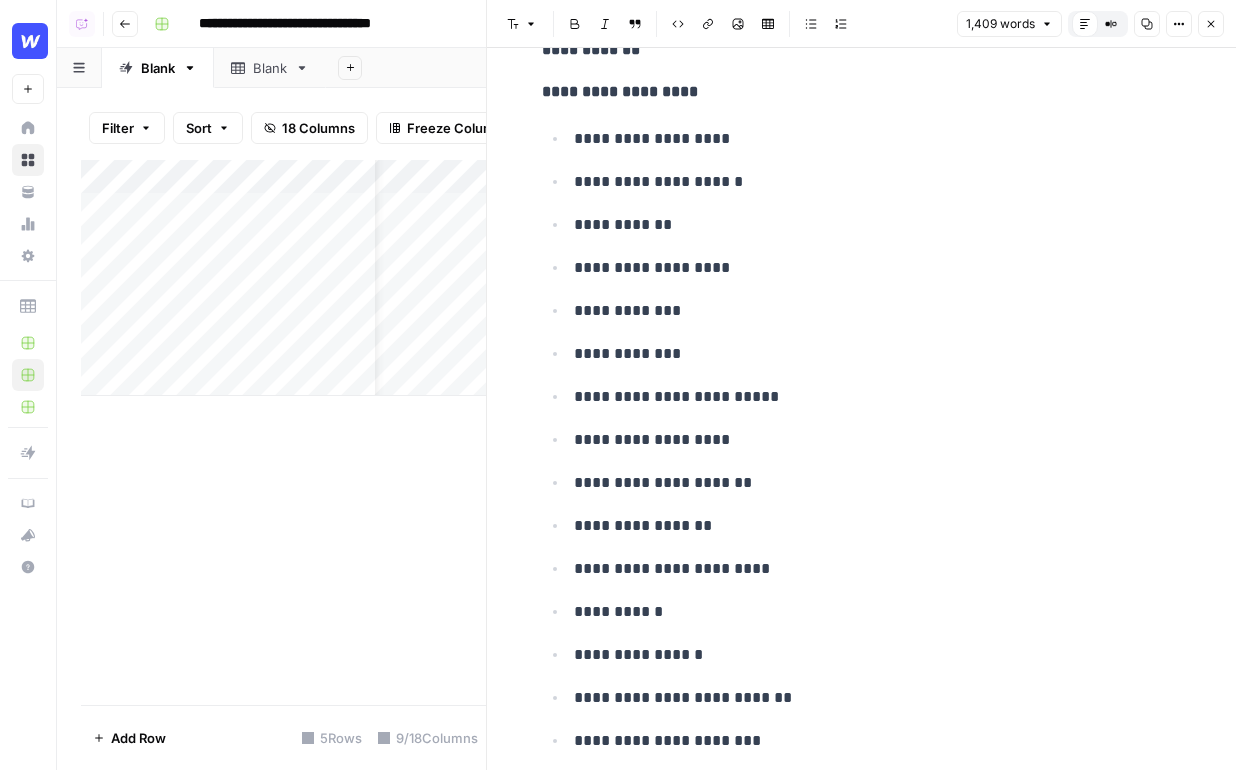 click 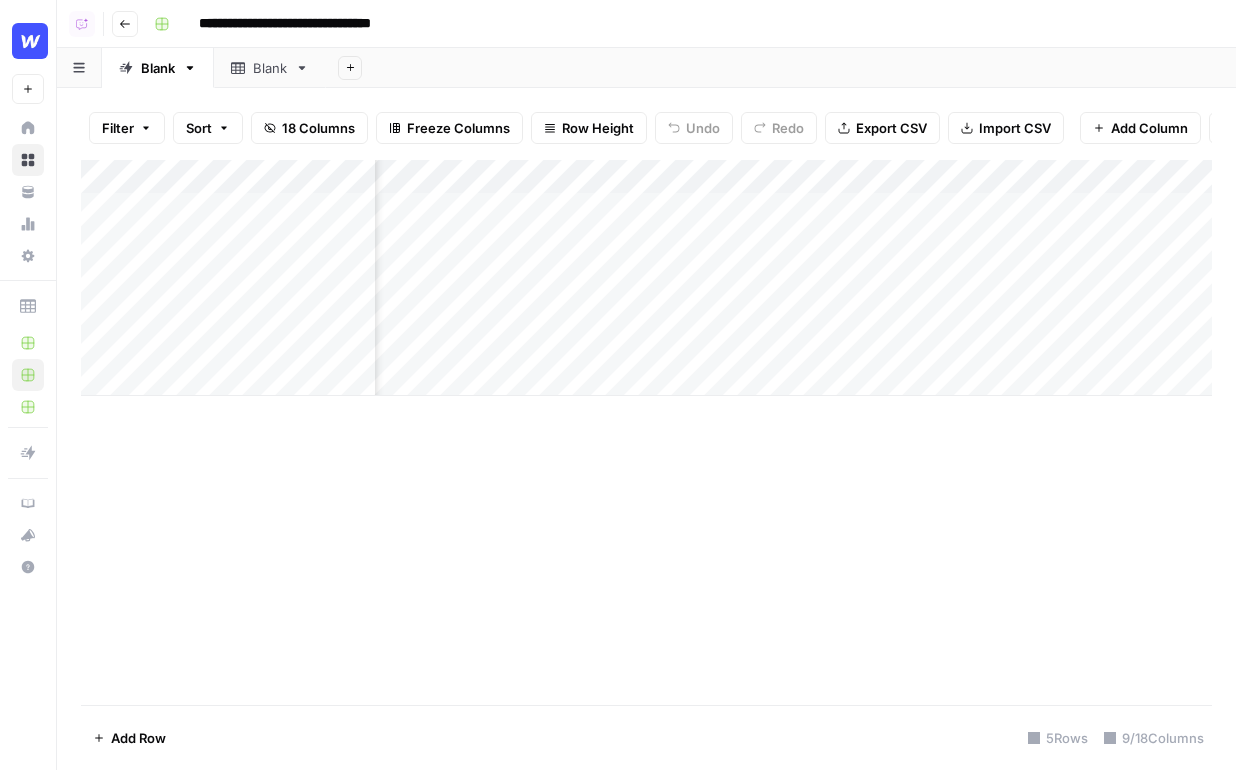 scroll, scrollTop: 0, scrollLeft: 449, axis: horizontal 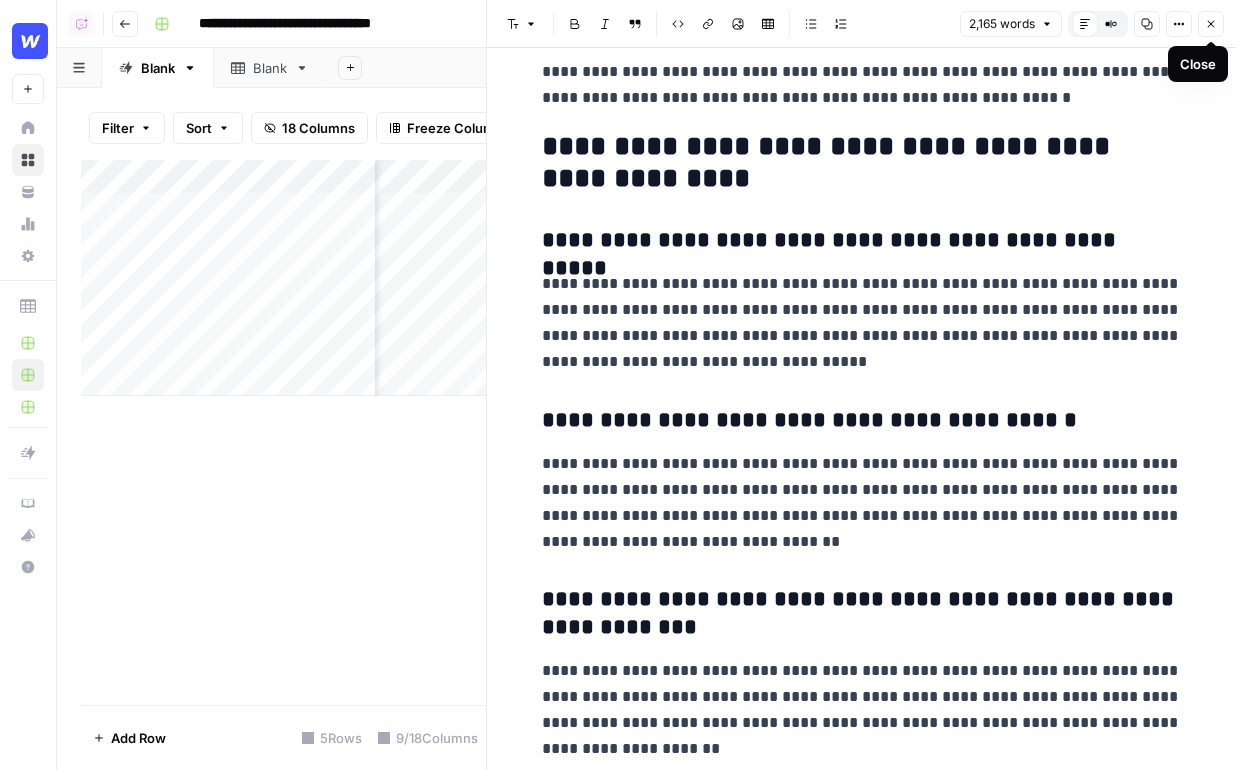 click 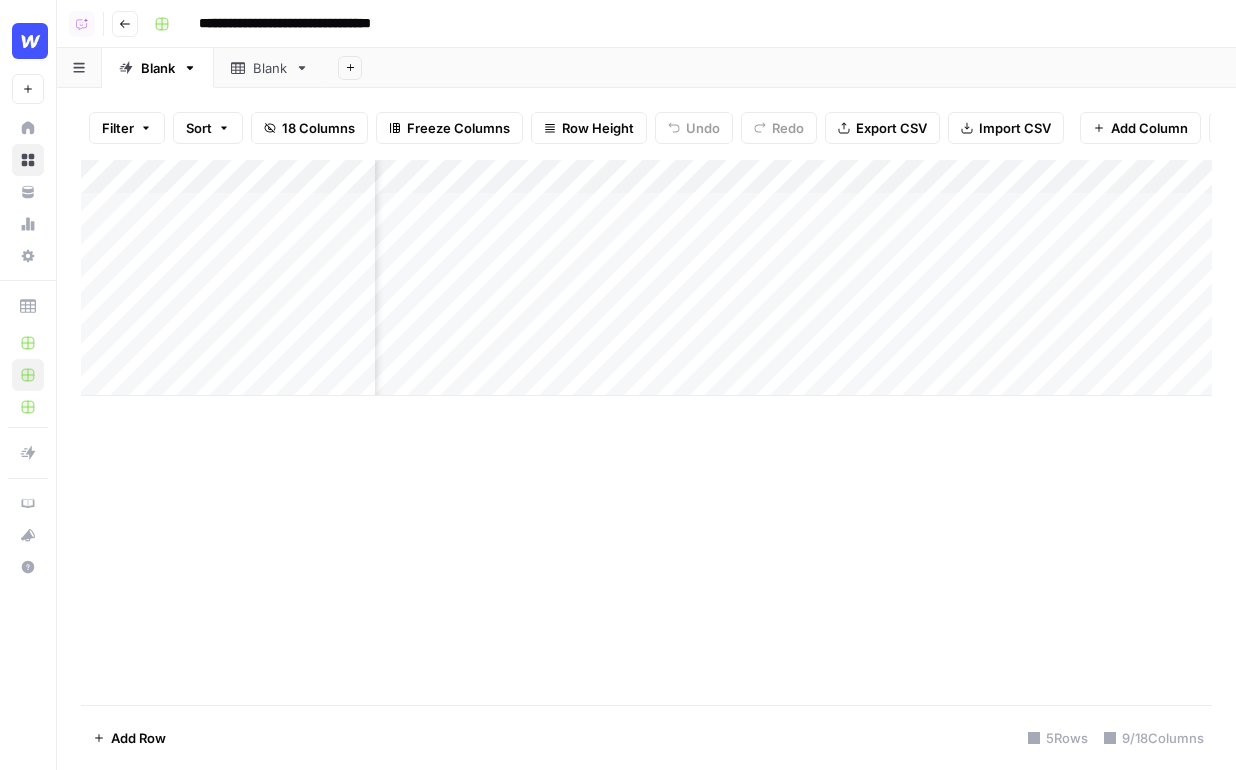 scroll, scrollTop: 0, scrollLeft: 666, axis: horizontal 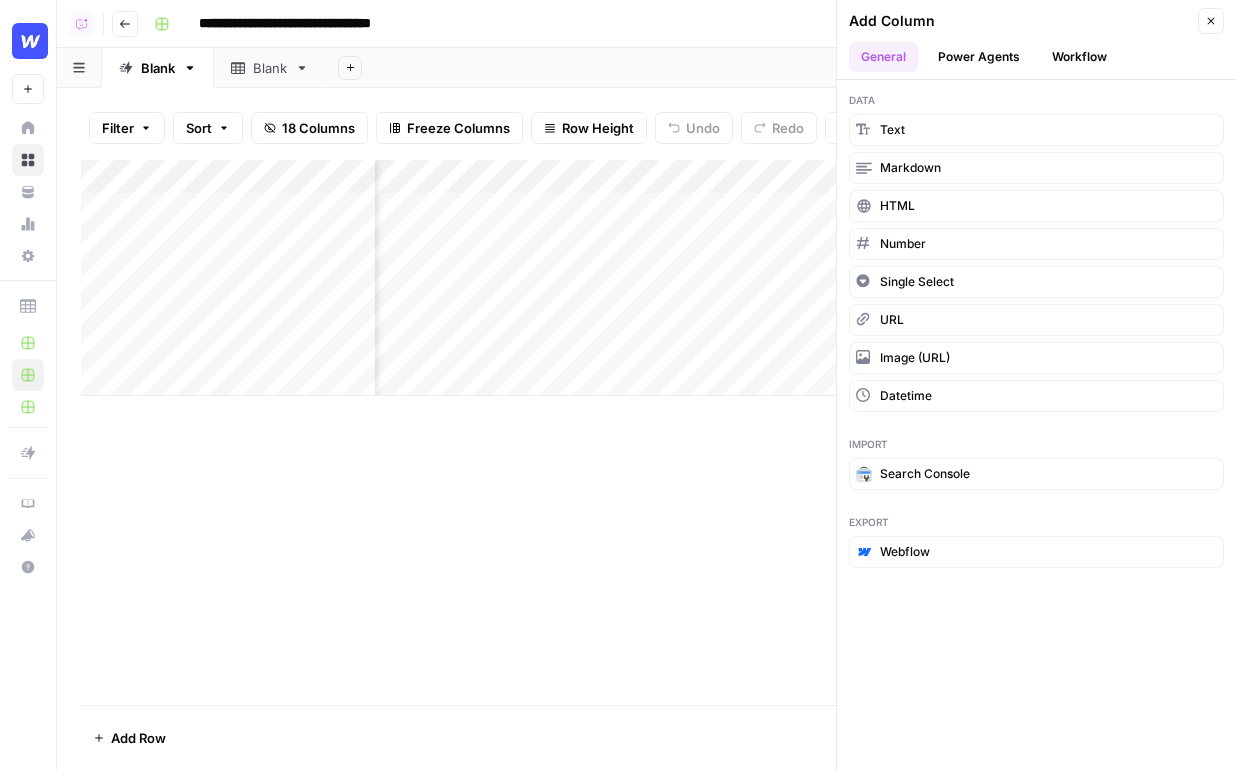 click on "Power Agents" at bounding box center (979, 57) 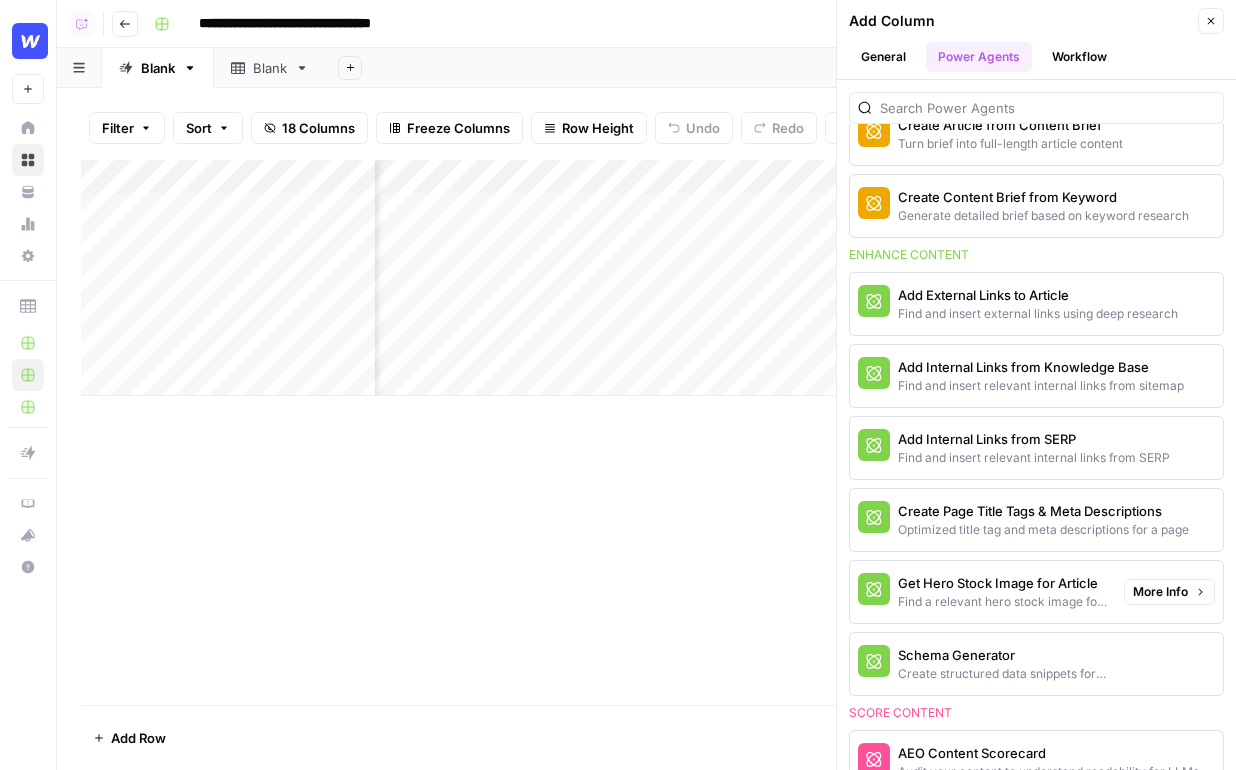 scroll, scrollTop: 398, scrollLeft: 0, axis: vertical 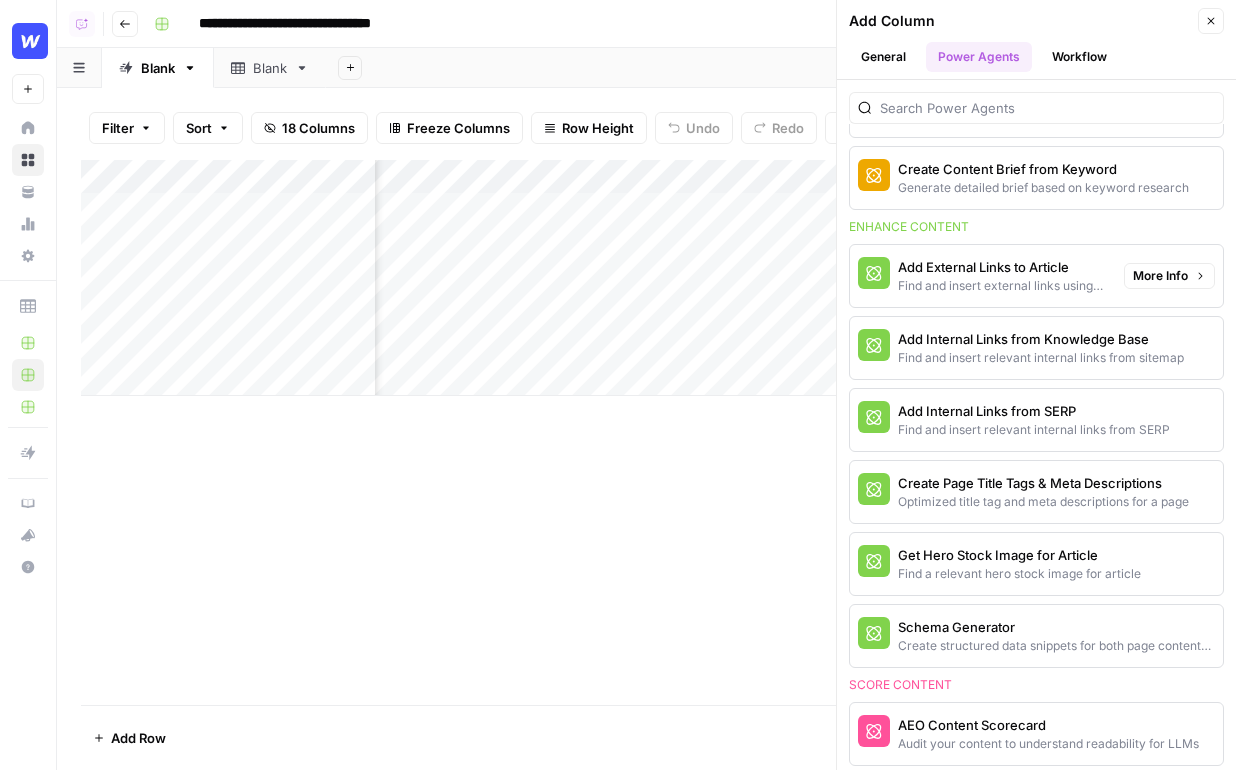 click on "More Info" at bounding box center [1160, 276] 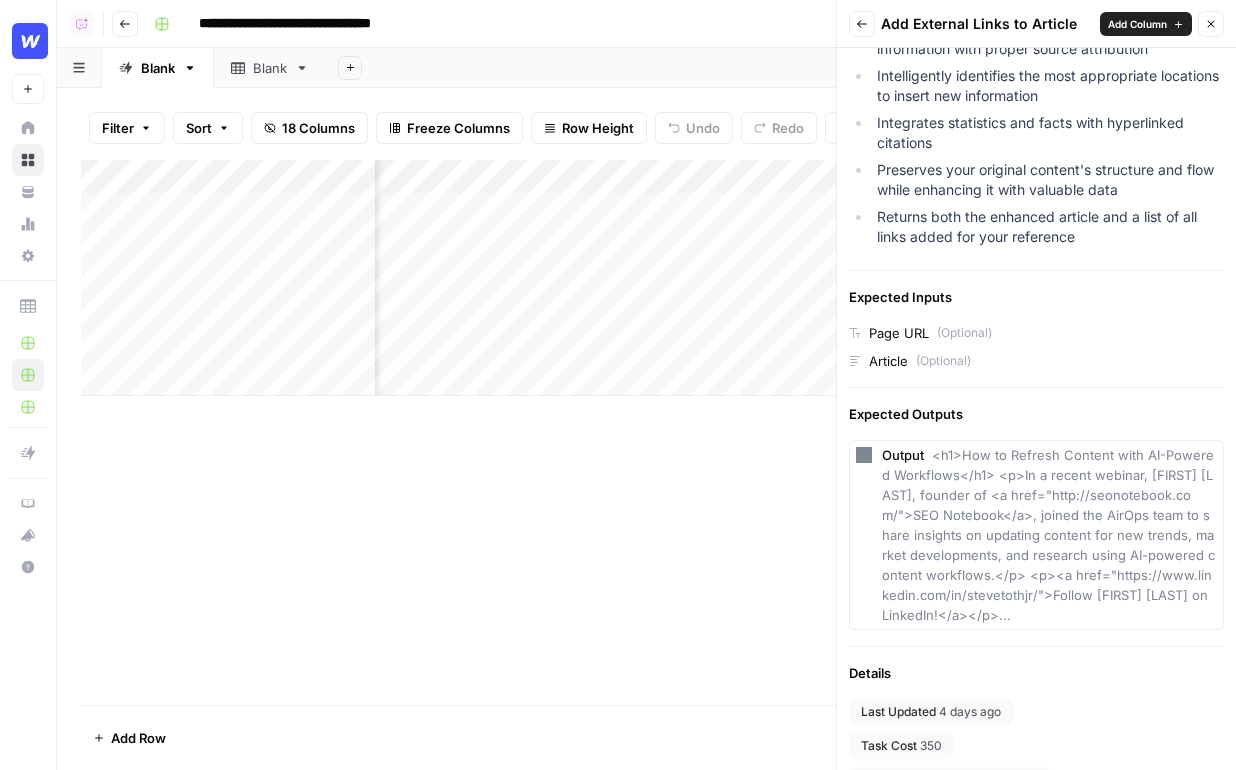 scroll, scrollTop: 509, scrollLeft: 0, axis: vertical 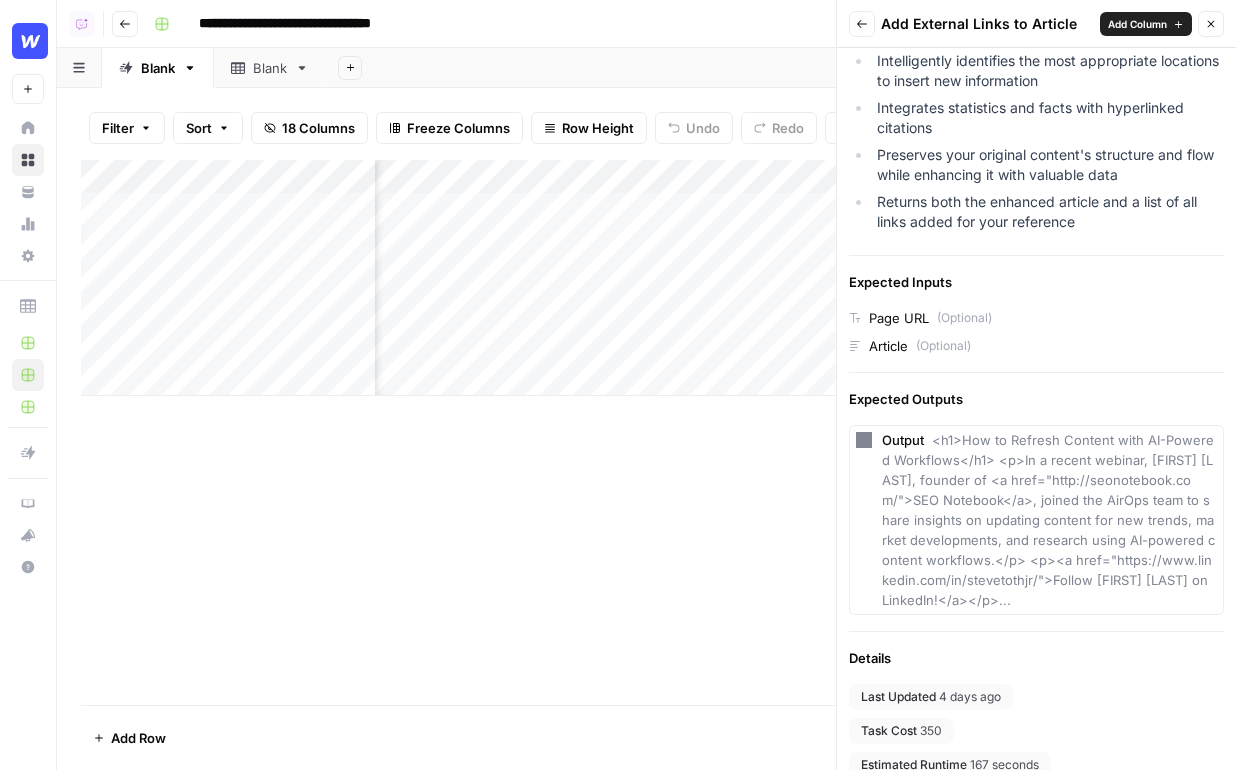 drag, startPoint x: 869, startPoint y: 717, endPoint x: 936, endPoint y: 717, distance: 67 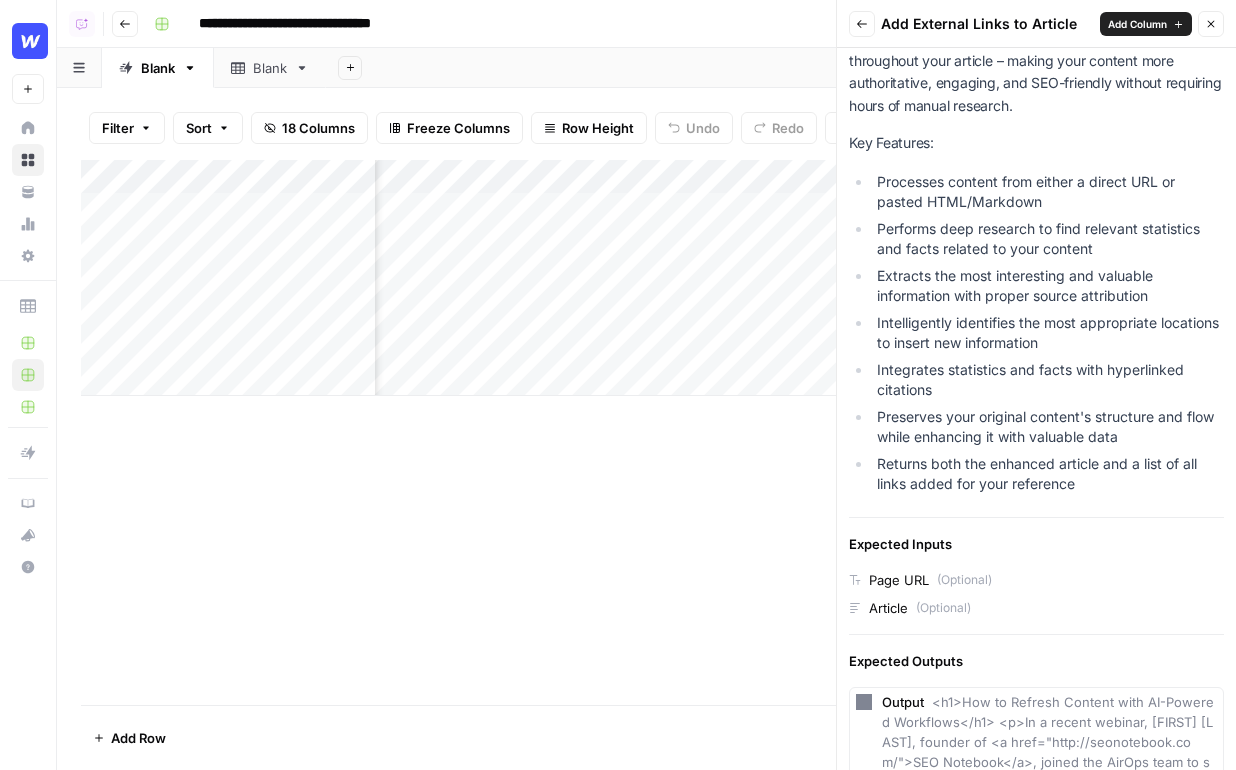 scroll, scrollTop: 0, scrollLeft: 0, axis: both 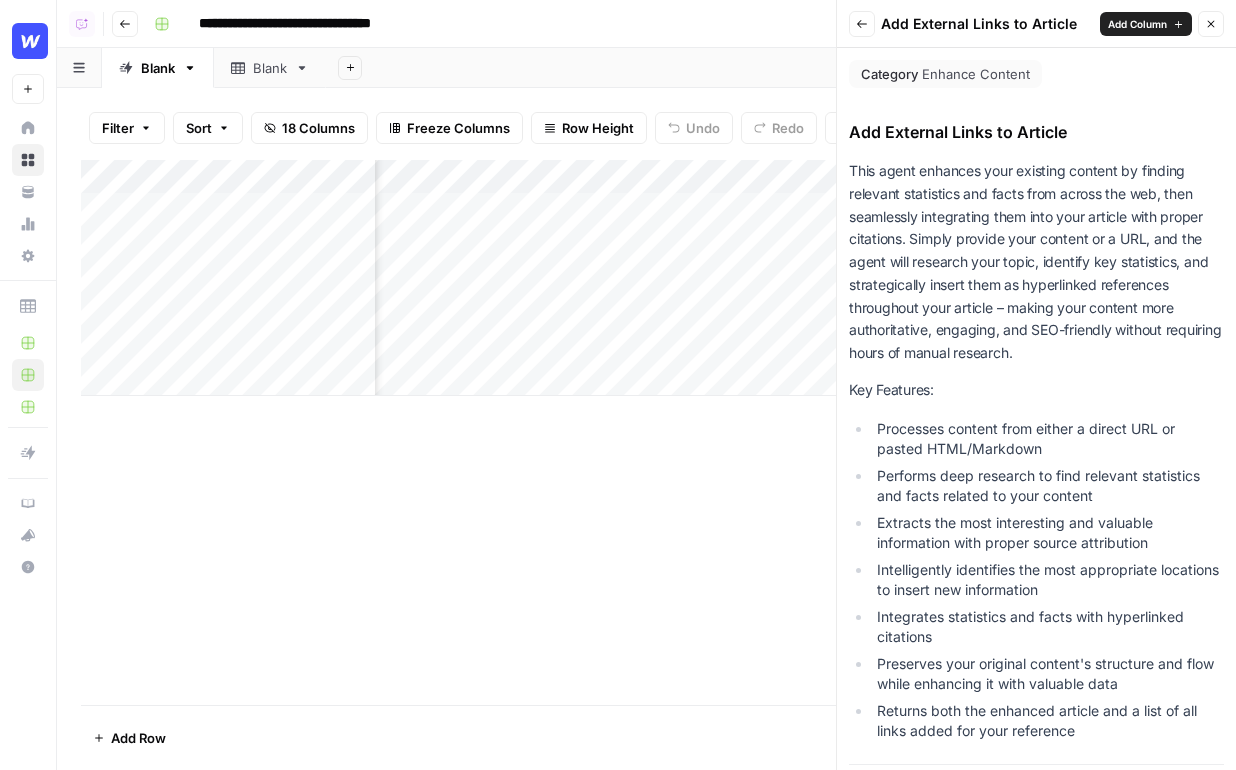 click on "Back" at bounding box center (862, 24) 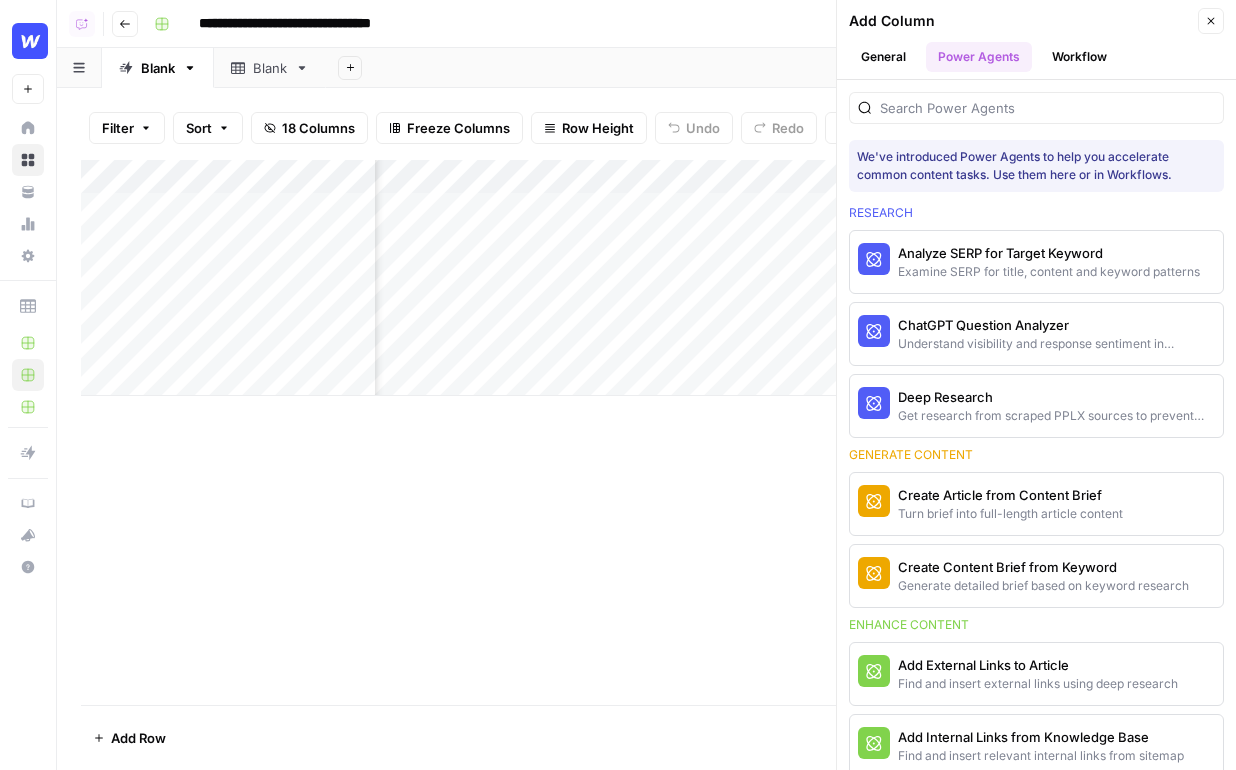 scroll, scrollTop: 398, scrollLeft: 0, axis: vertical 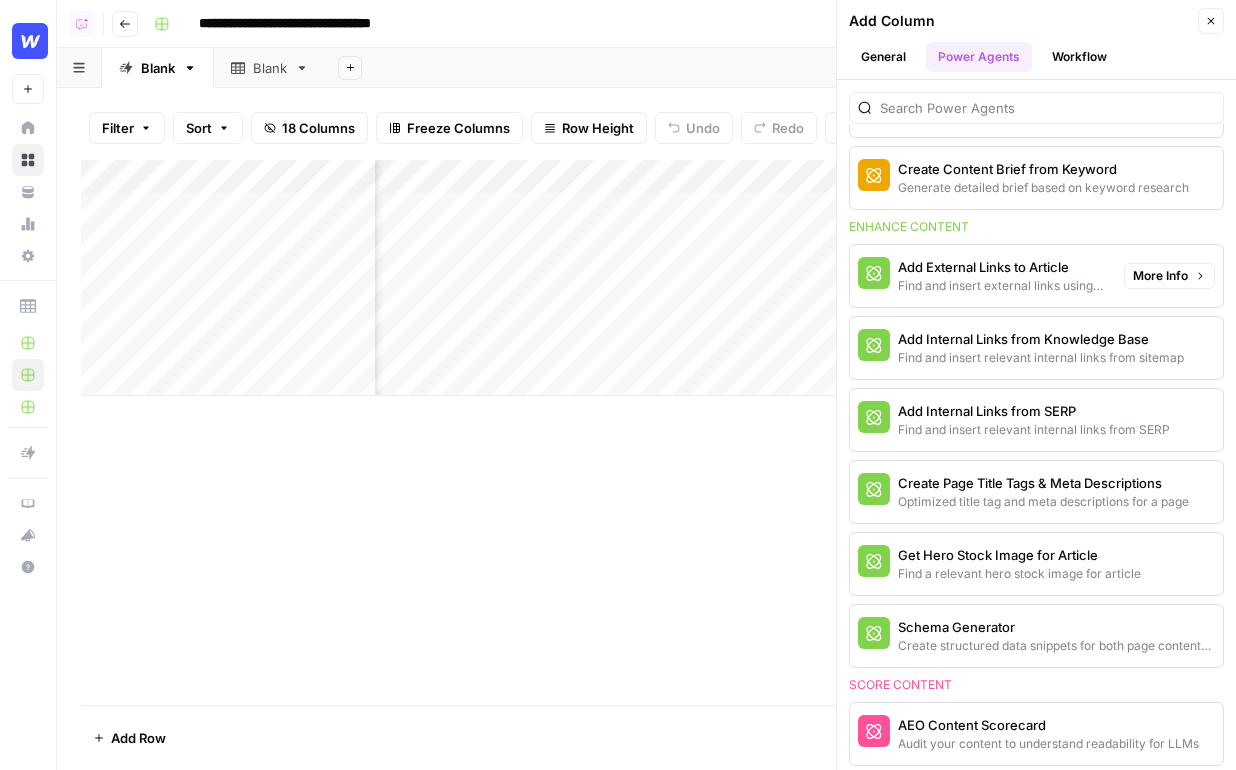 click on "Find and insert external links using deep research" at bounding box center (1003, 286) 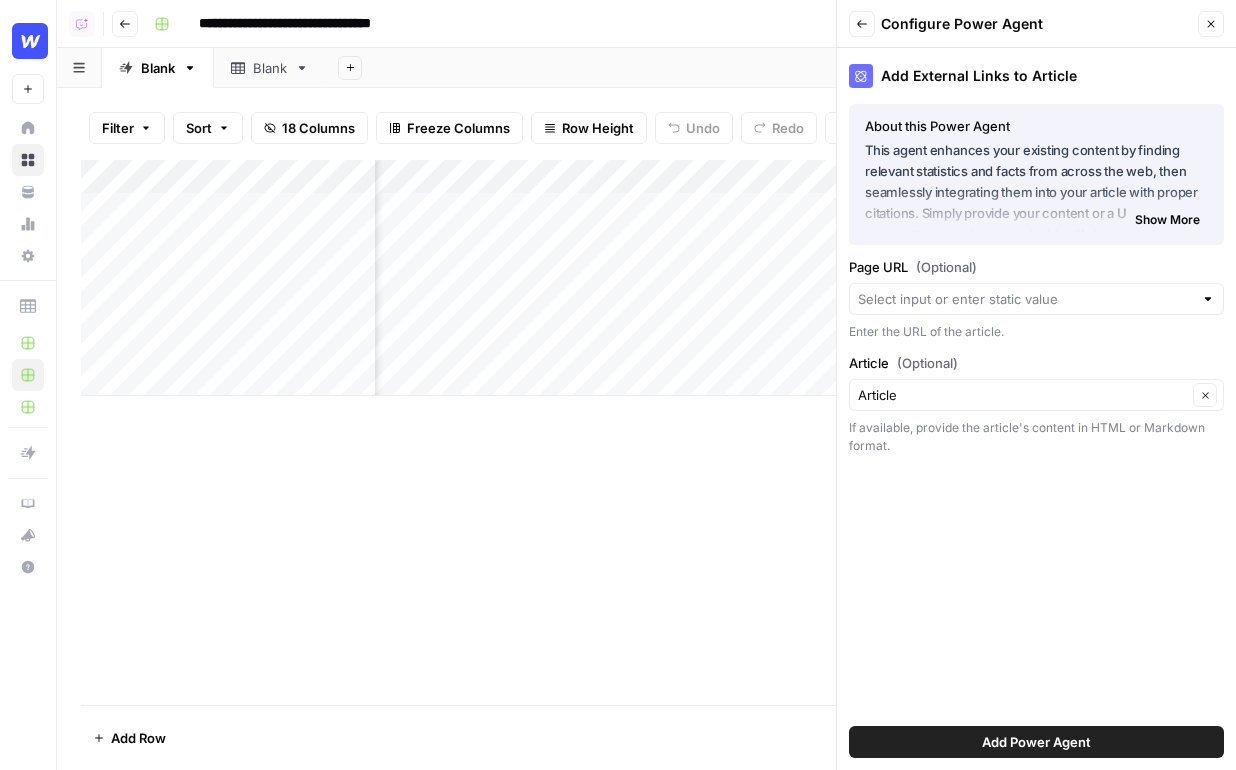 click on "Page URL   (Optional) Enter the URL of the article." at bounding box center (1036, 299) 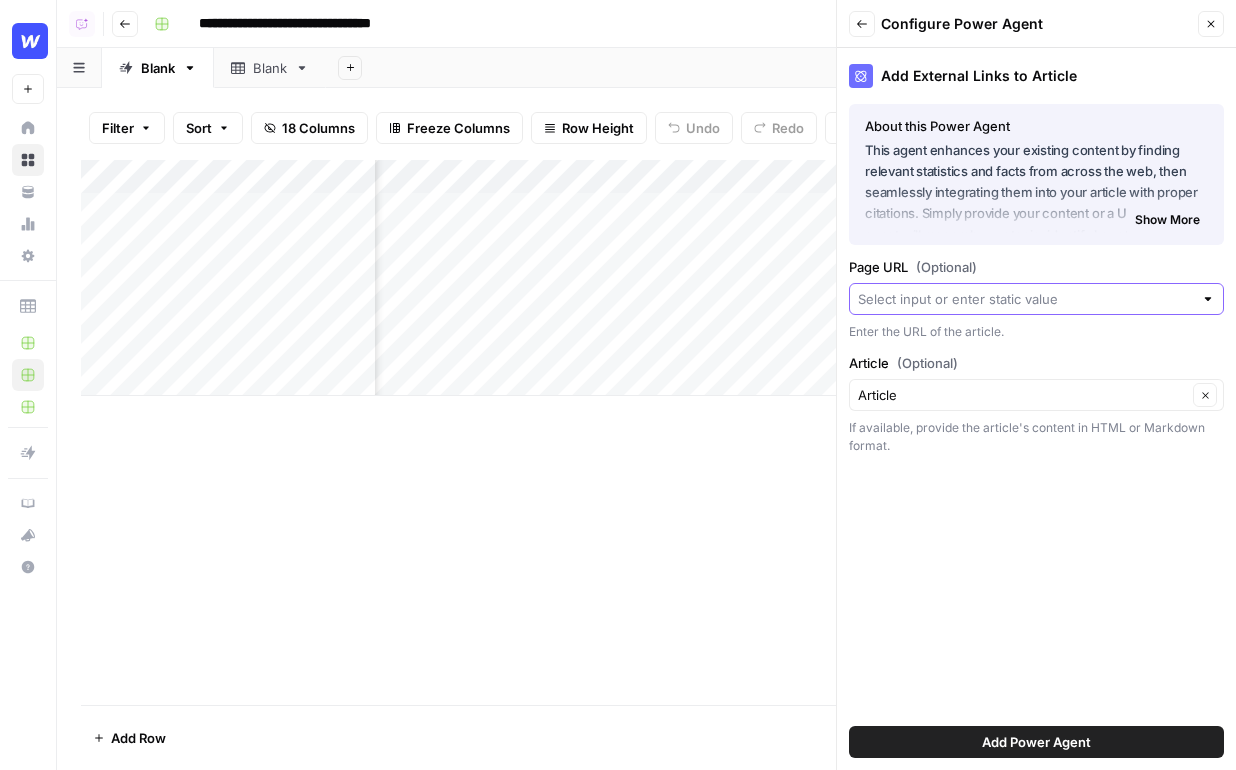 click on "Page URL   (Optional)" at bounding box center [1025, 299] 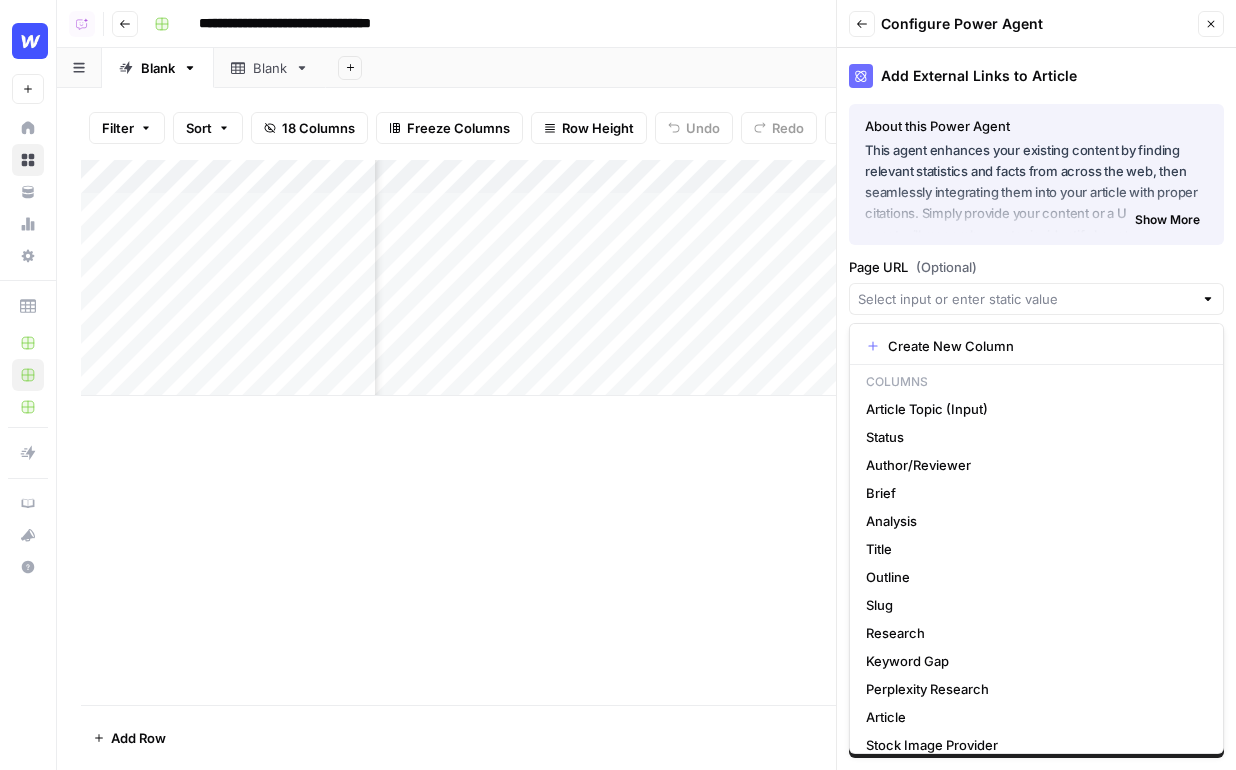 click on "Page URL   (Optional) Enter the URL of the article." at bounding box center [1036, 299] 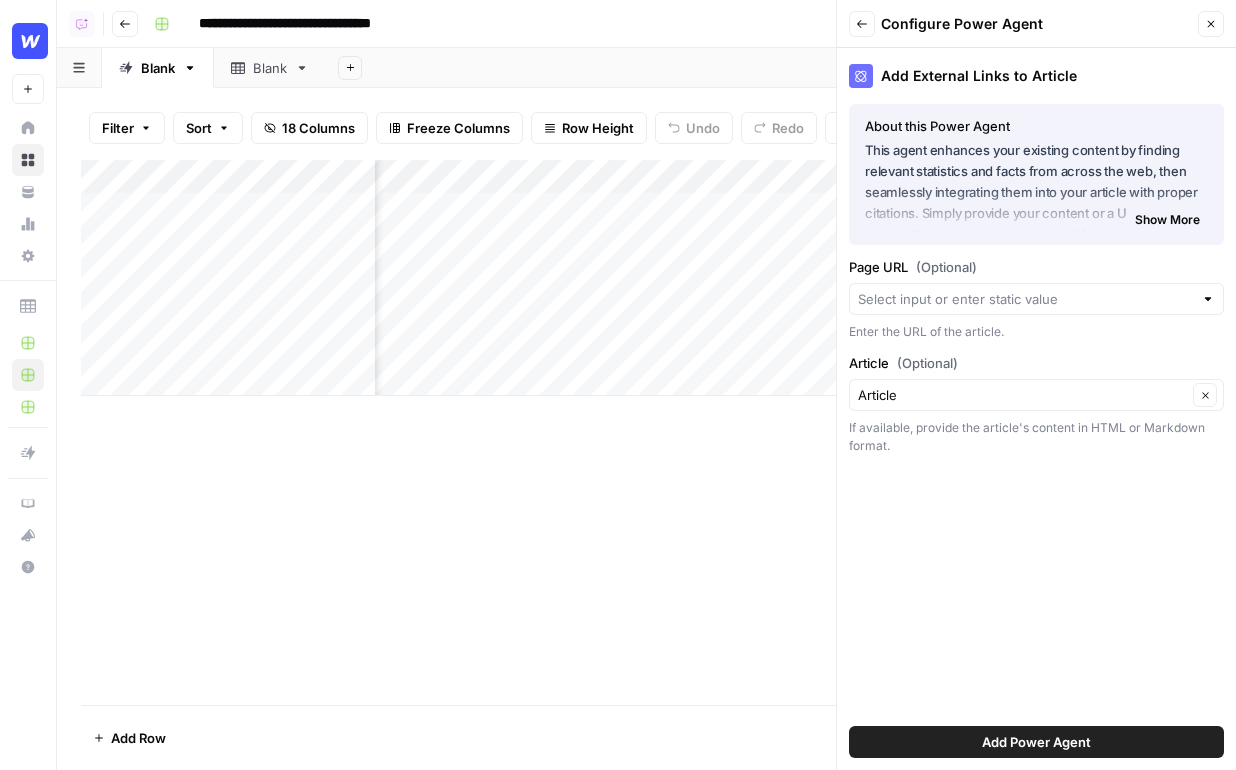 click on "Add Power Agent" at bounding box center (1036, 742) 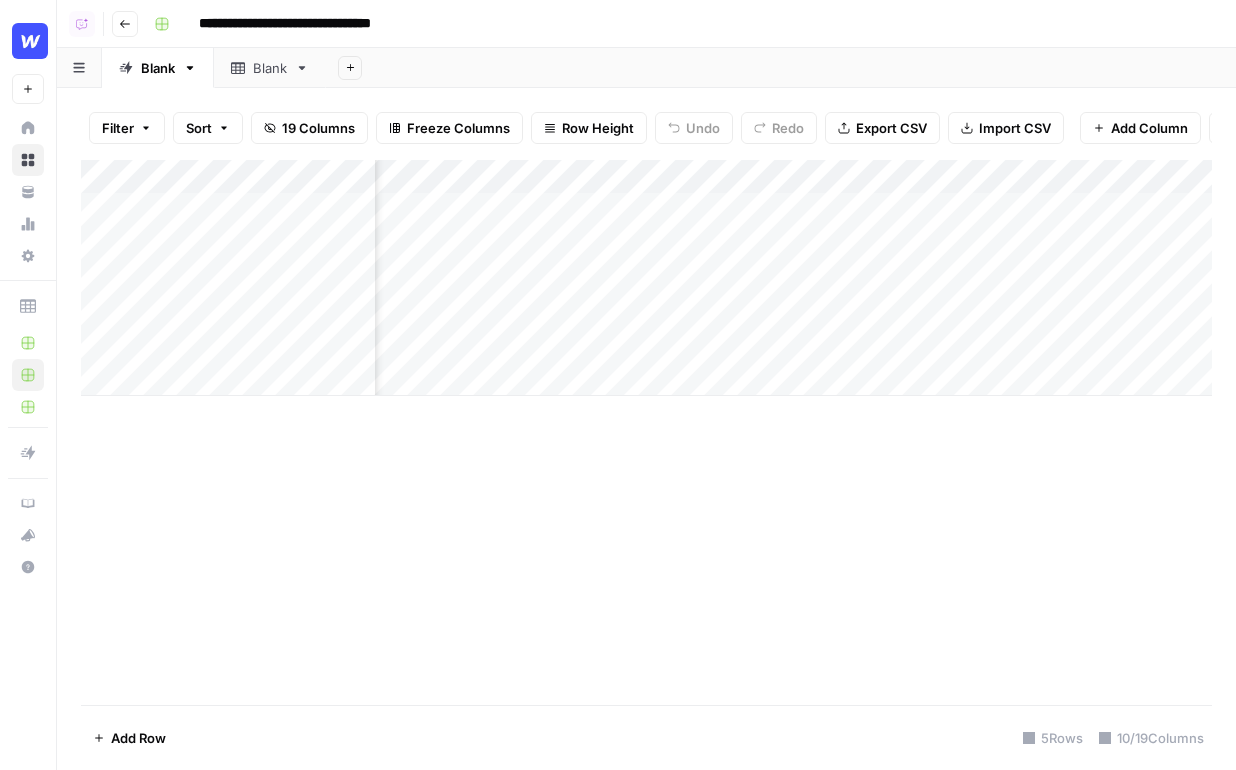 scroll, scrollTop: 0, scrollLeft: 1118, axis: horizontal 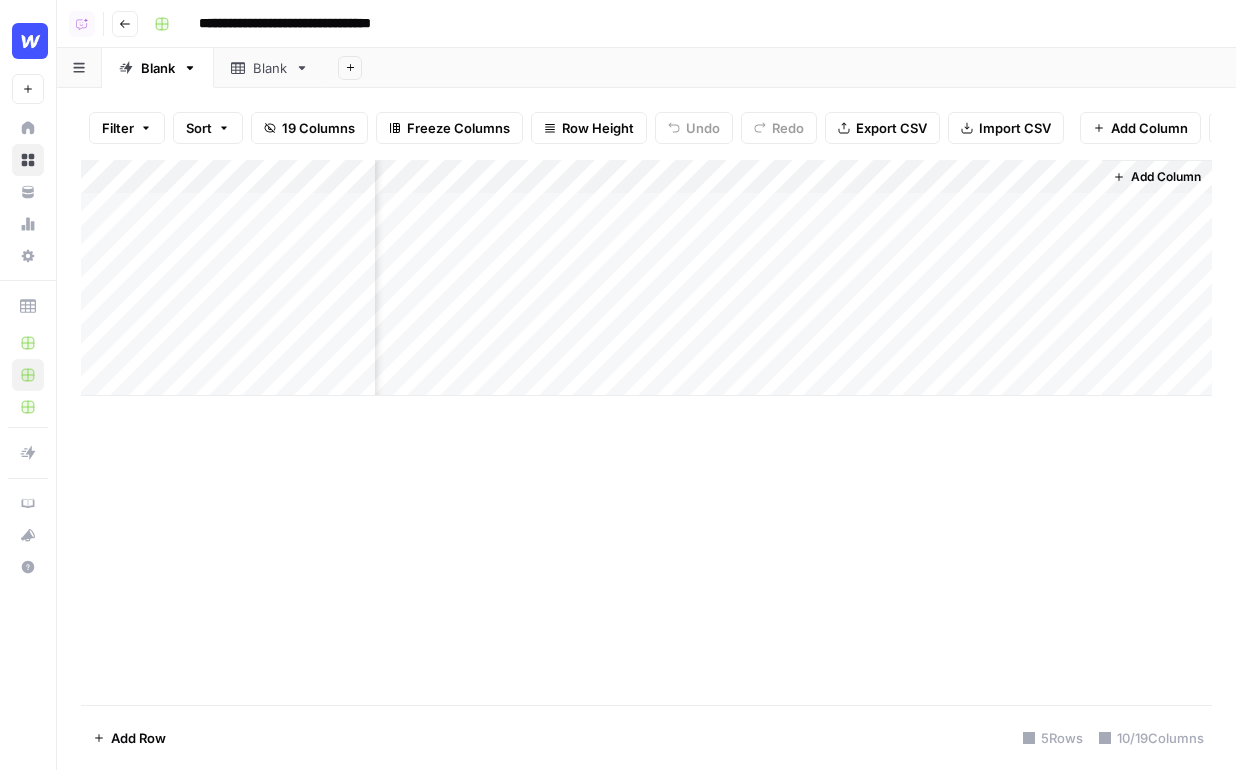 click on "Add Column" at bounding box center (646, 278) 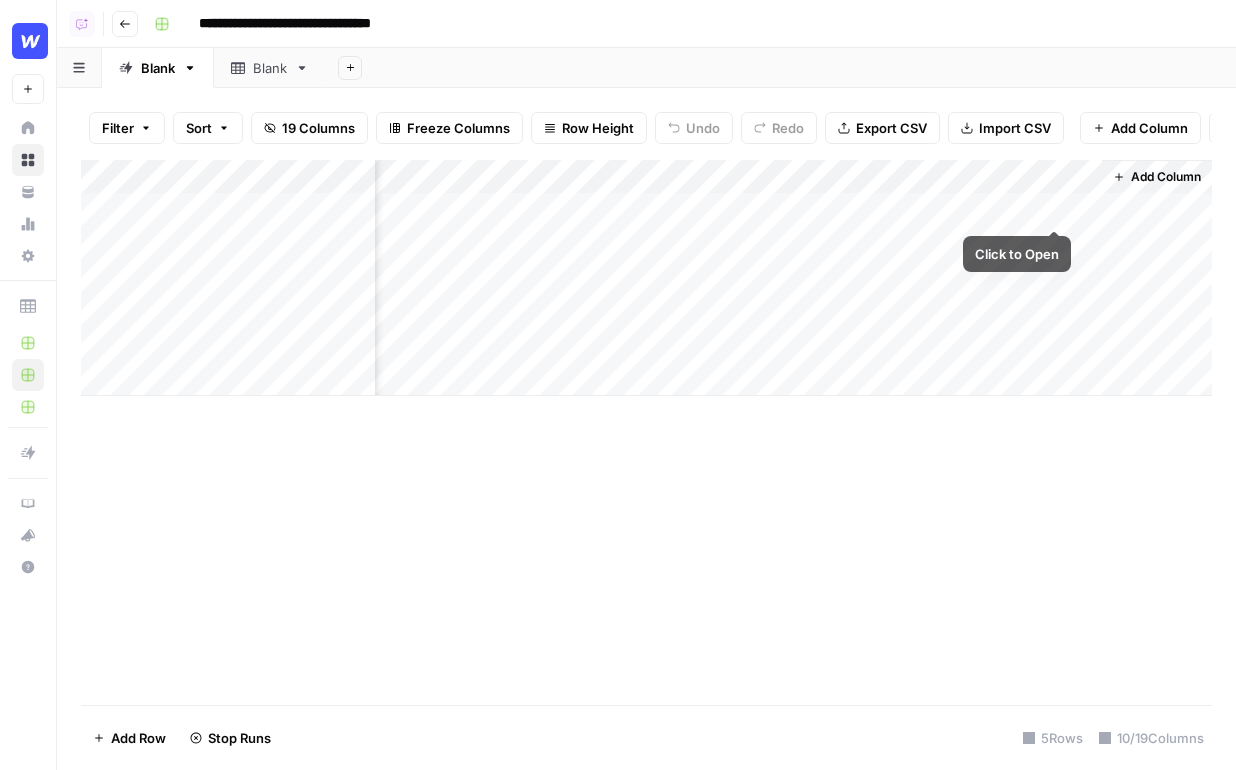 click on "Add Column" at bounding box center (646, 278) 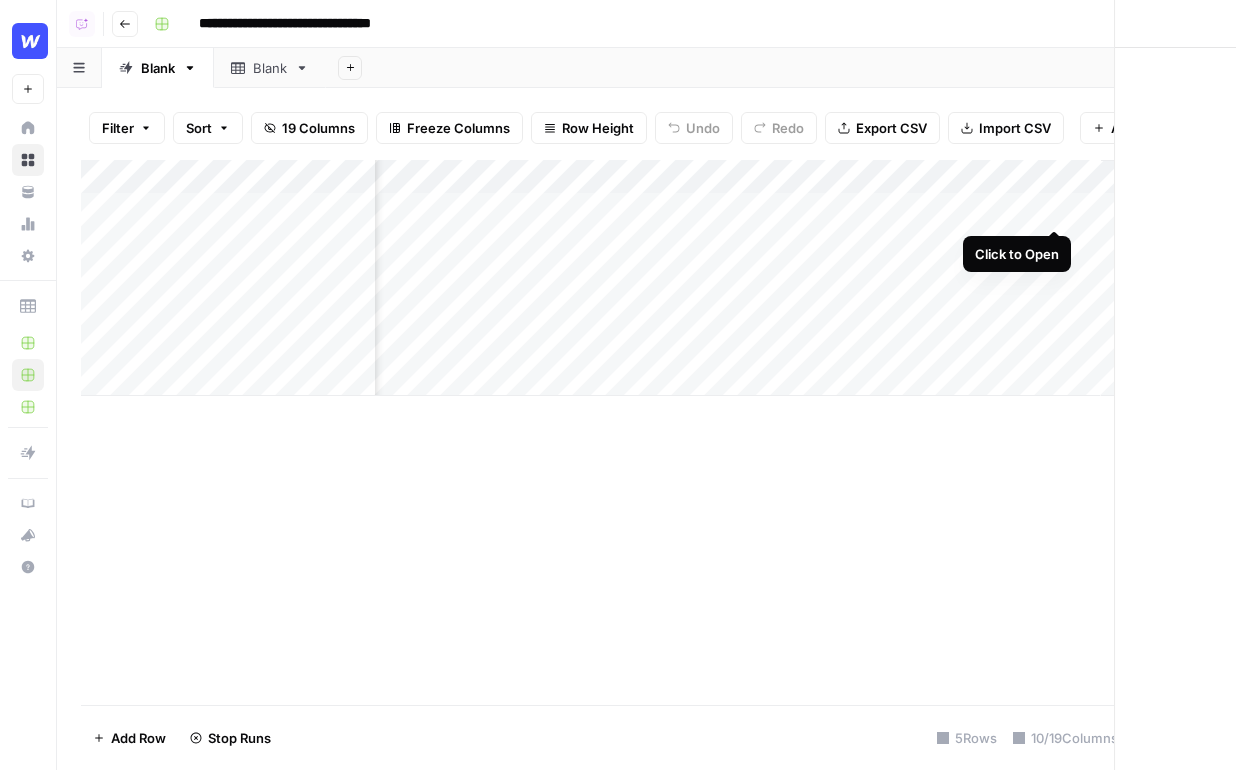 scroll, scrollTop: 0, scrollLeft: 1106, axis: horizontal 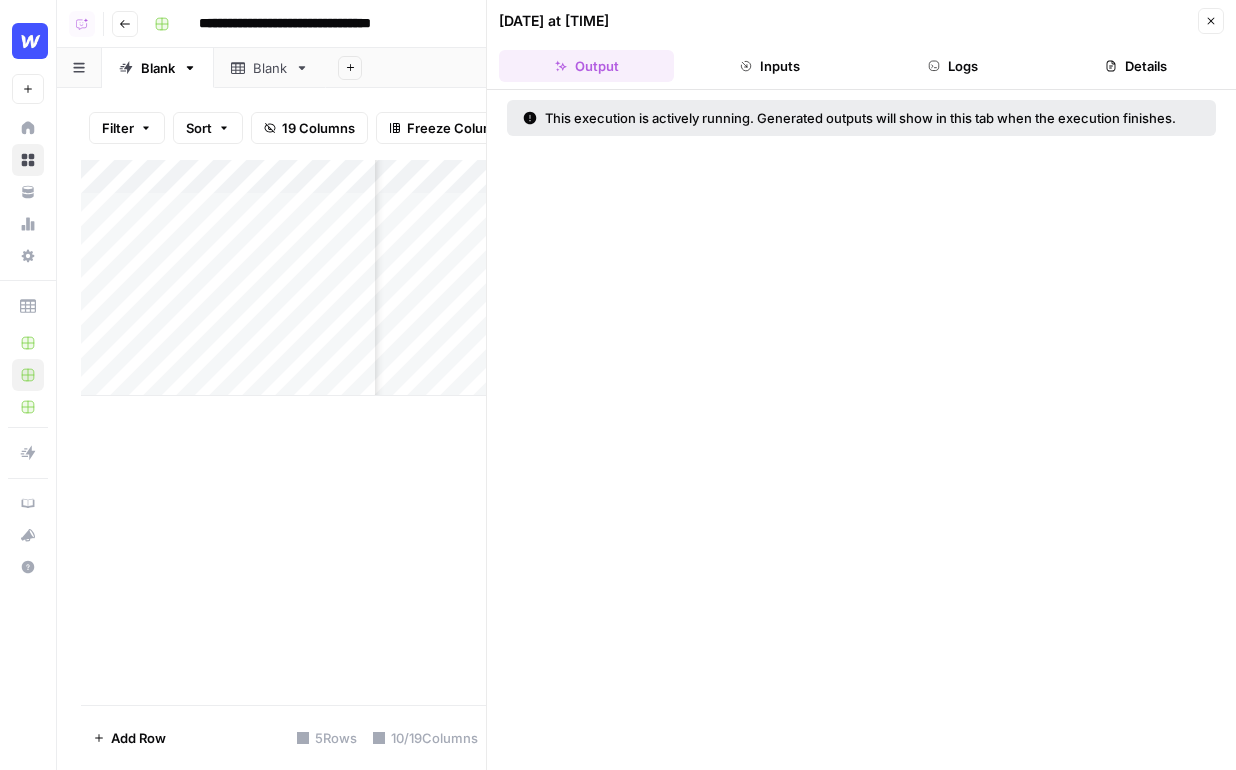click on "Close" at bounding box center (1211, 21) 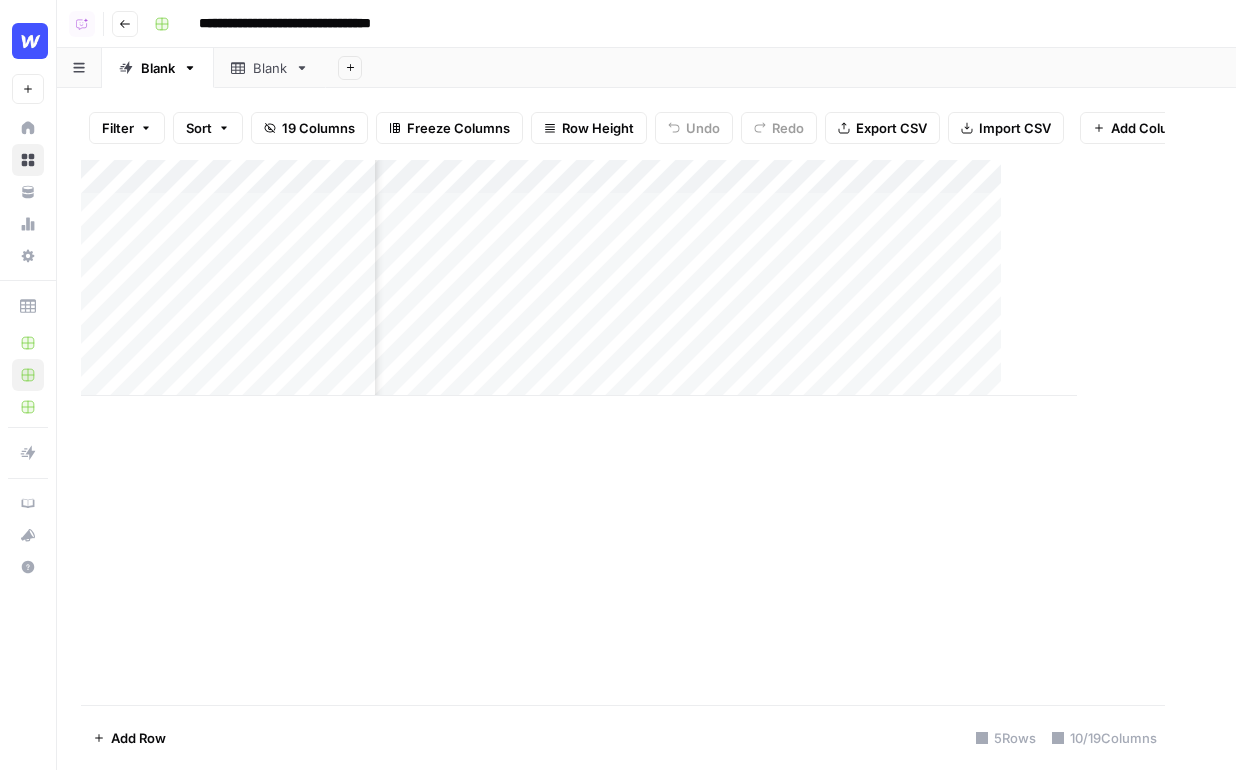 scroll, scrollTop: 0, scrollLeft: 1094, axis: horizontal 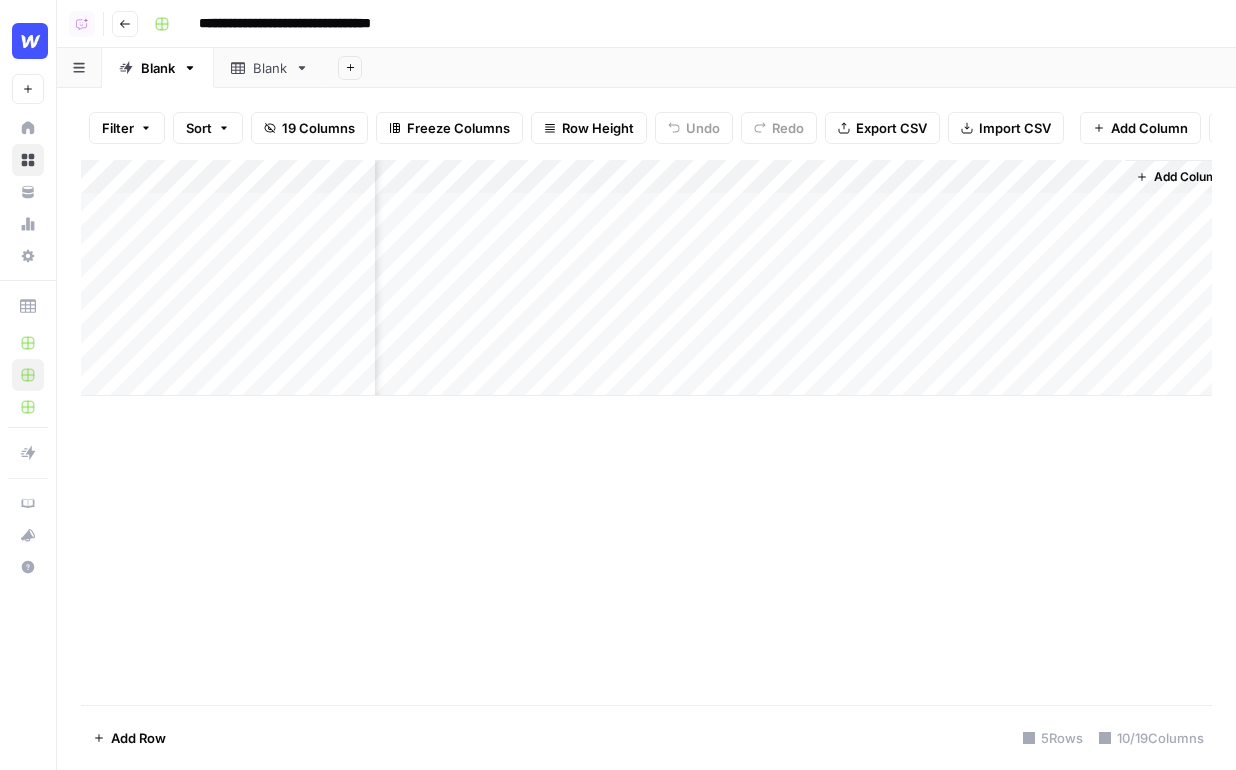 click on "Add Column" at bounding box center [646, 278] 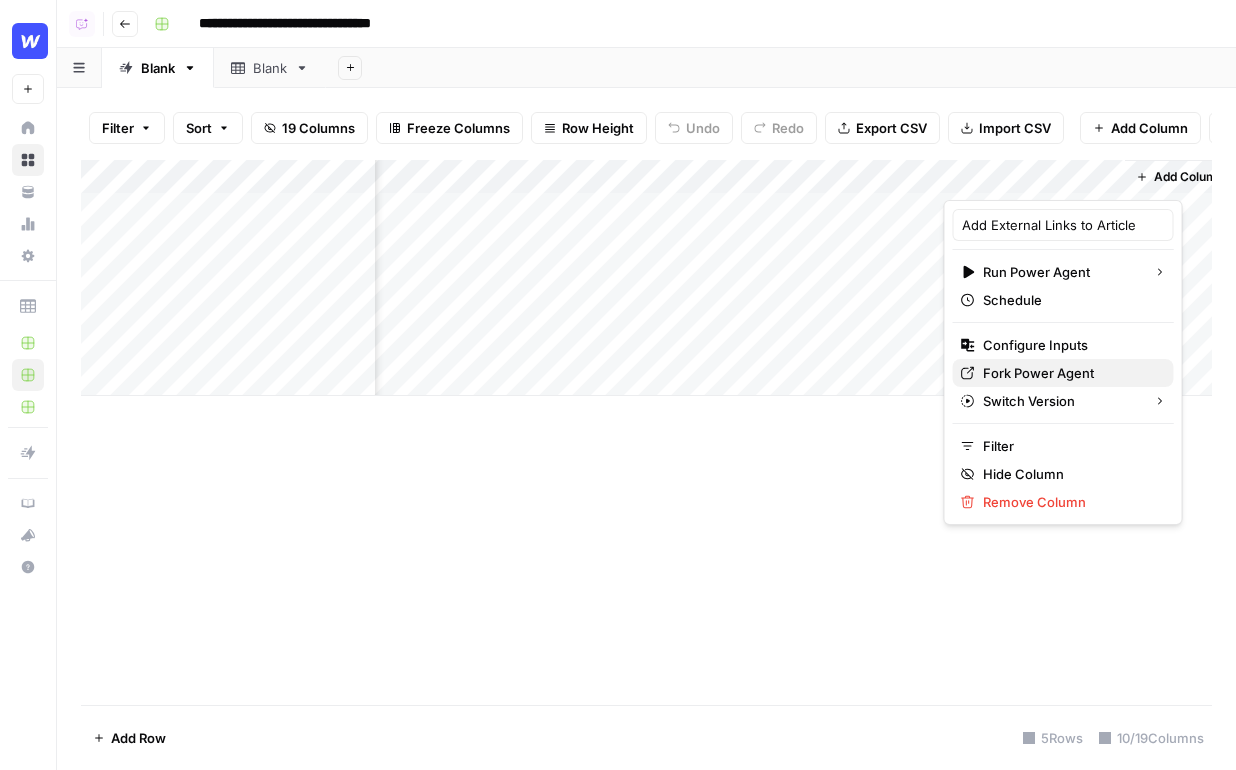 click on "Fork Power Agent" at bounding box center (1070, 373) 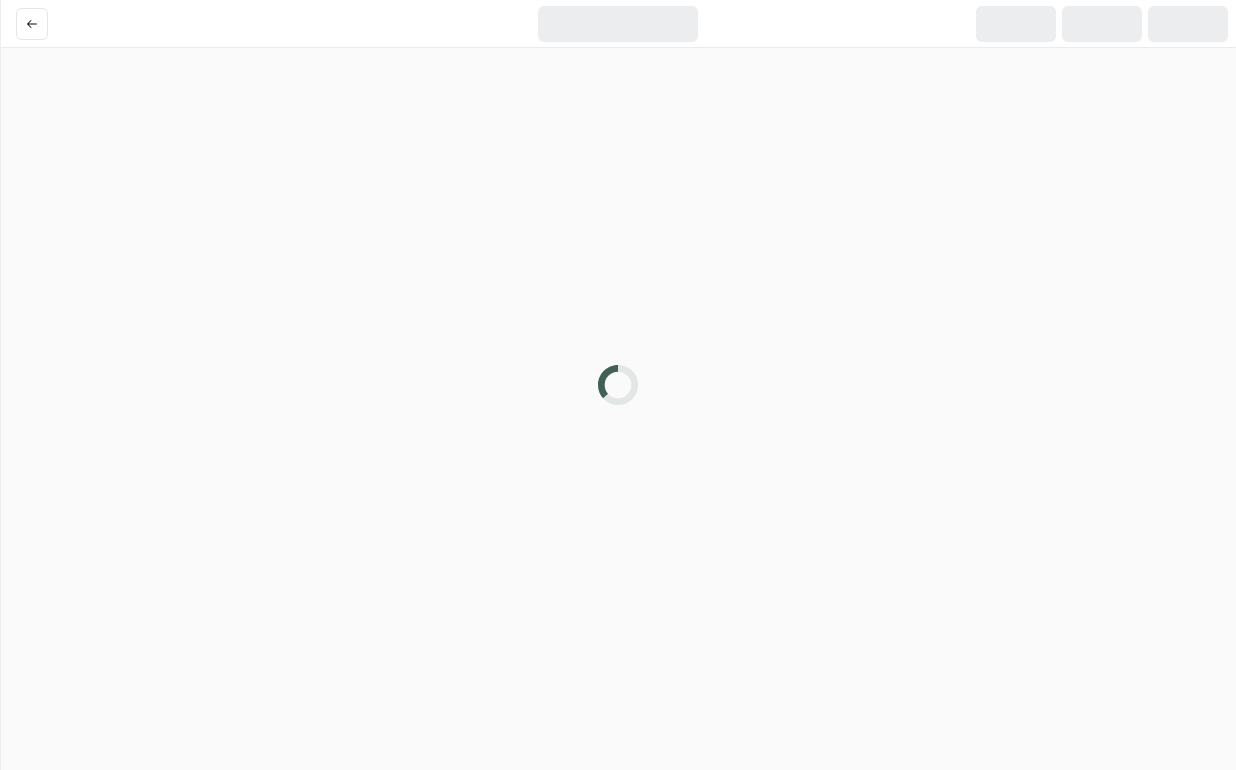scroll, scrollTop: 0, scrollLeft: 0, axis: both 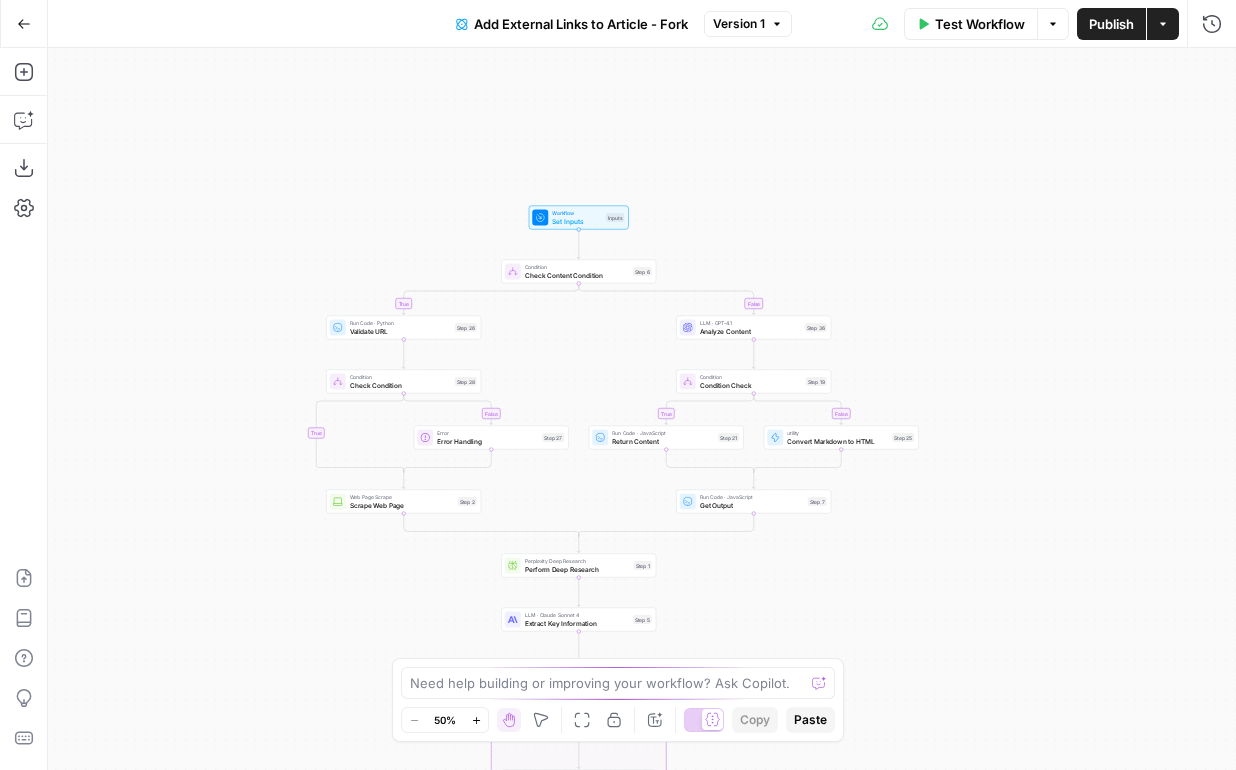 click on "Actions" at bounding box center (1163, 24) 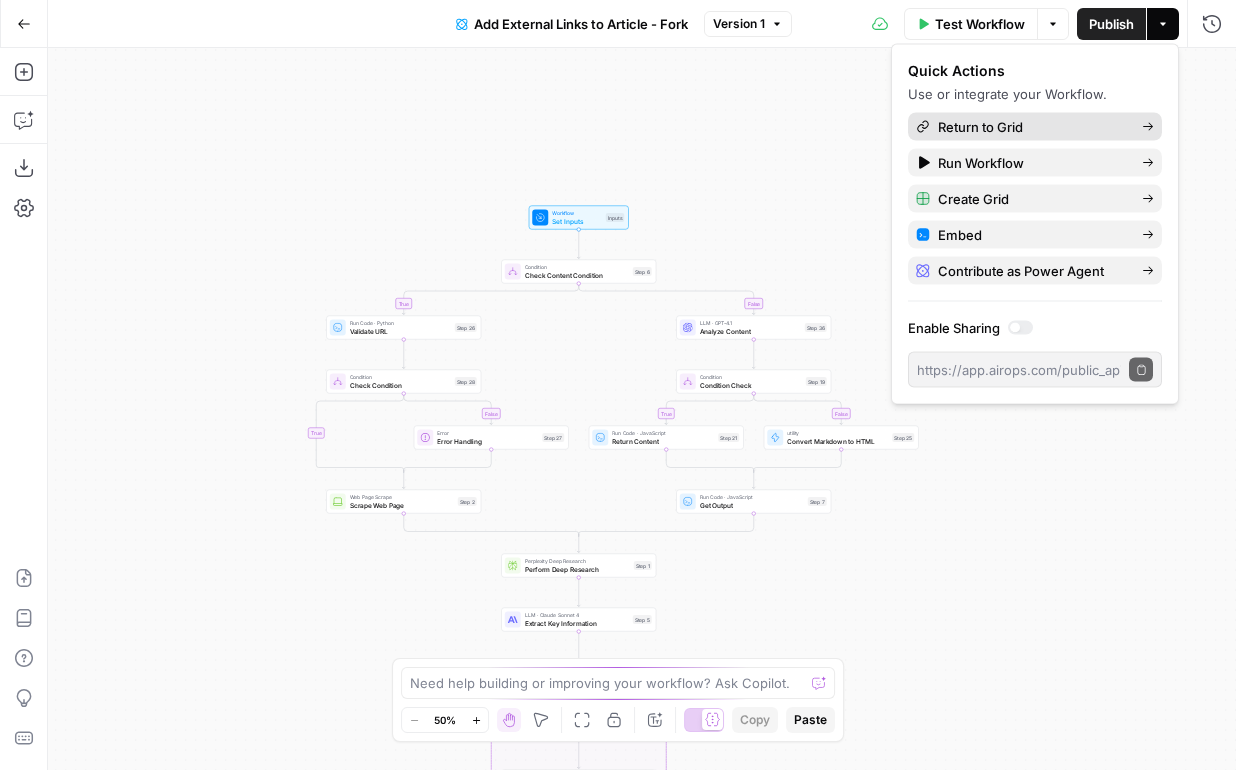 click on "Return to Grid" at bounding box center (1032, 127) 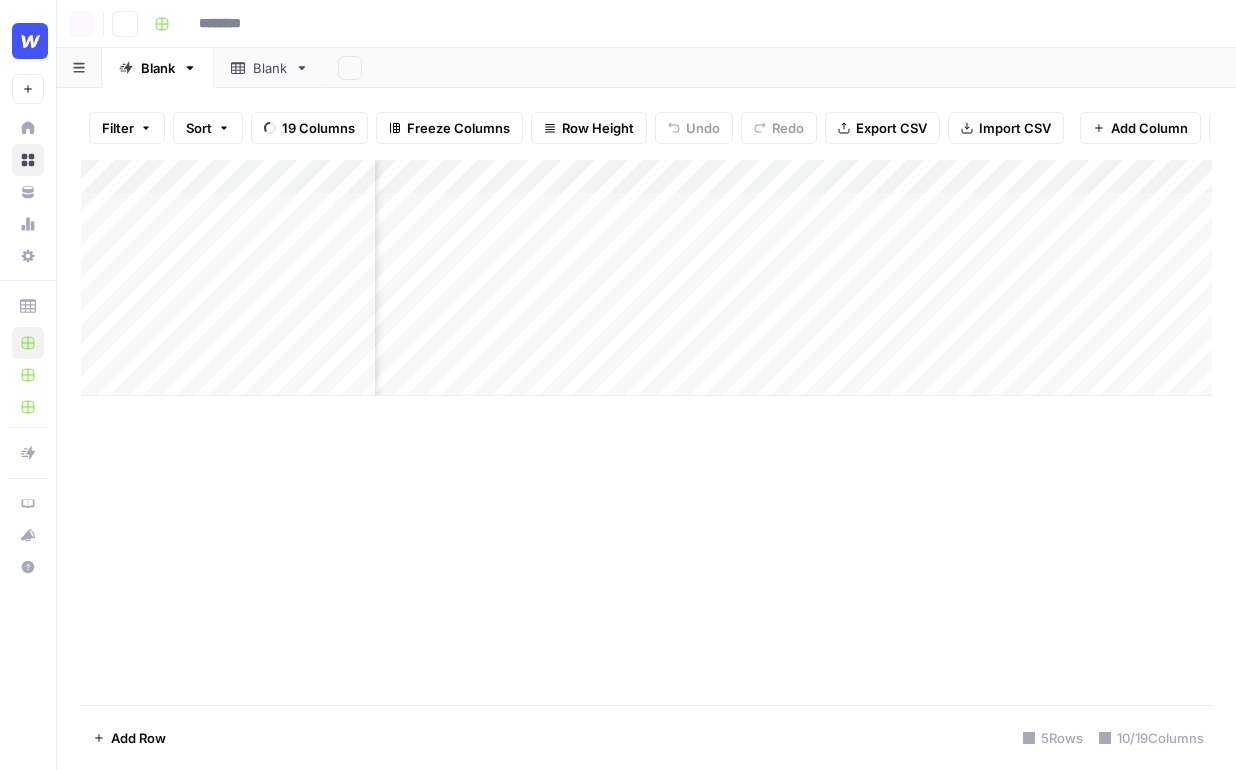 type on "**********" 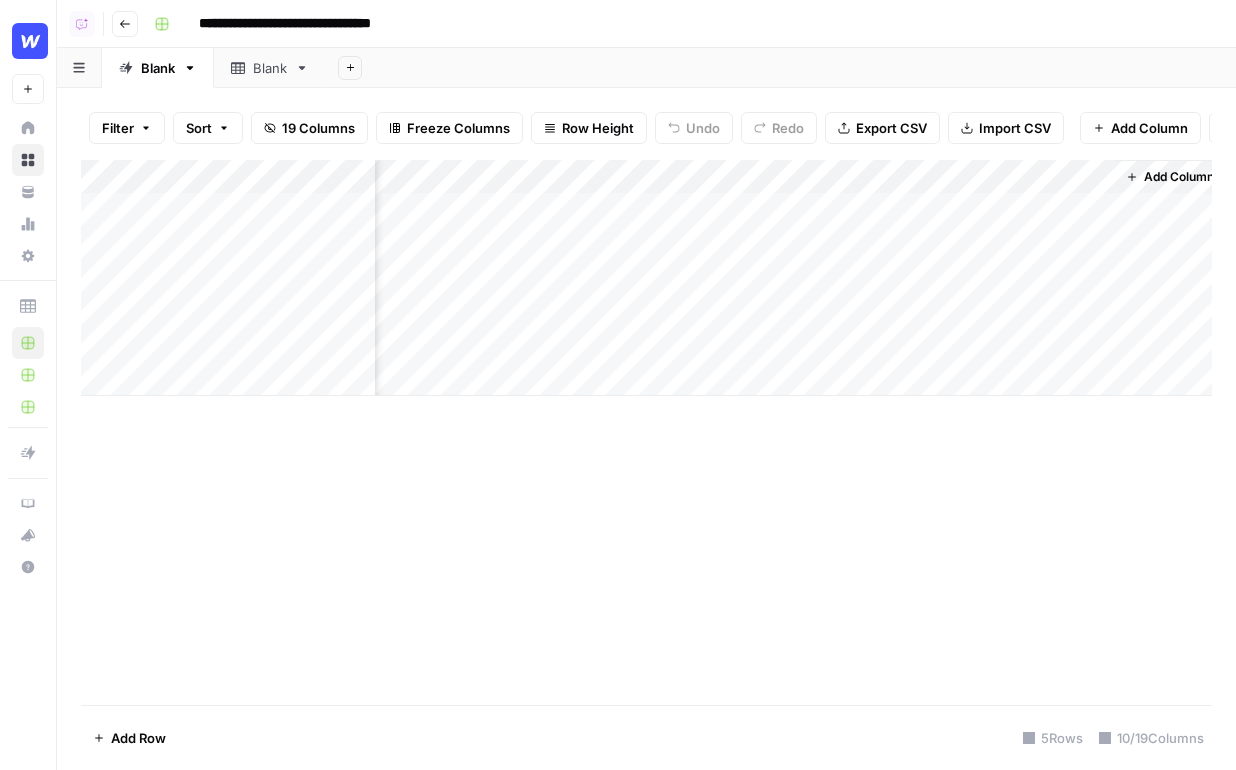 scroll, scrollTop: 0, scrollLeft: 1118, axis: horizontal 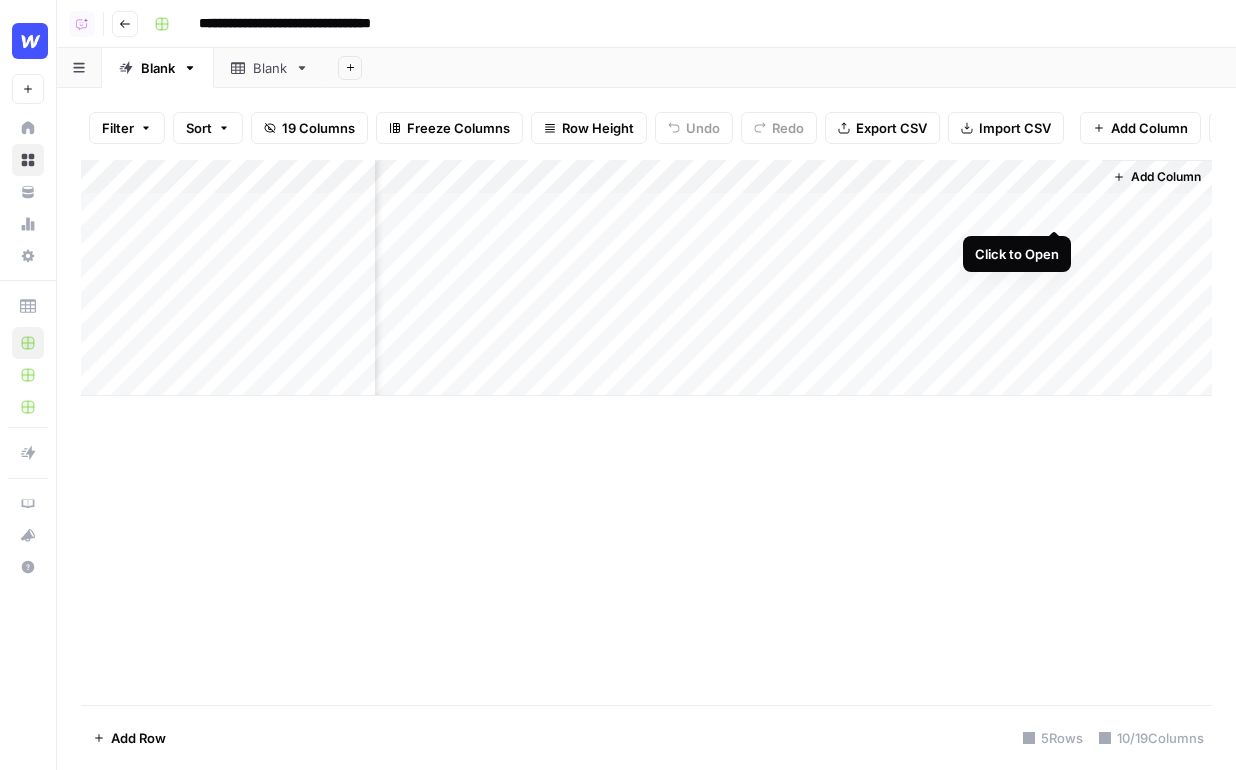 click on "Add Column" at bounding box center [646, 278] 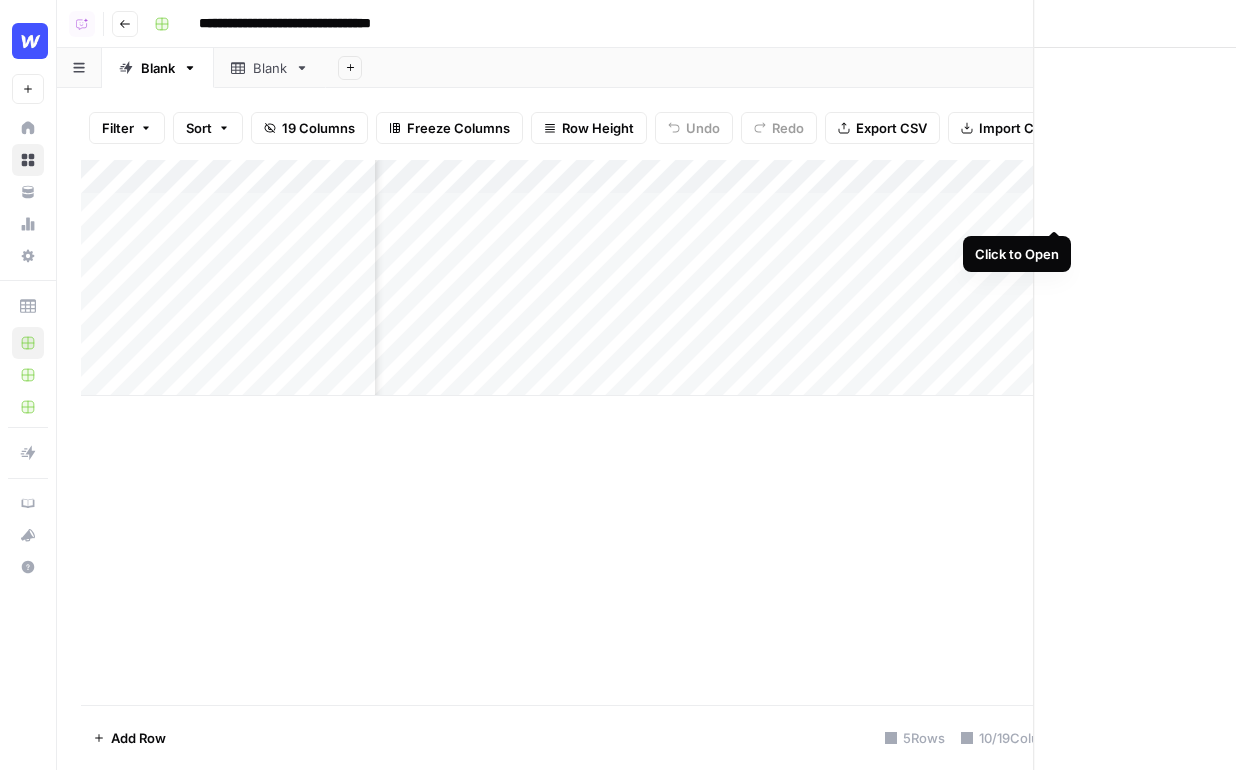 scroll, scrollTop: 0, scrollLeft: 1108, axis: horizontal 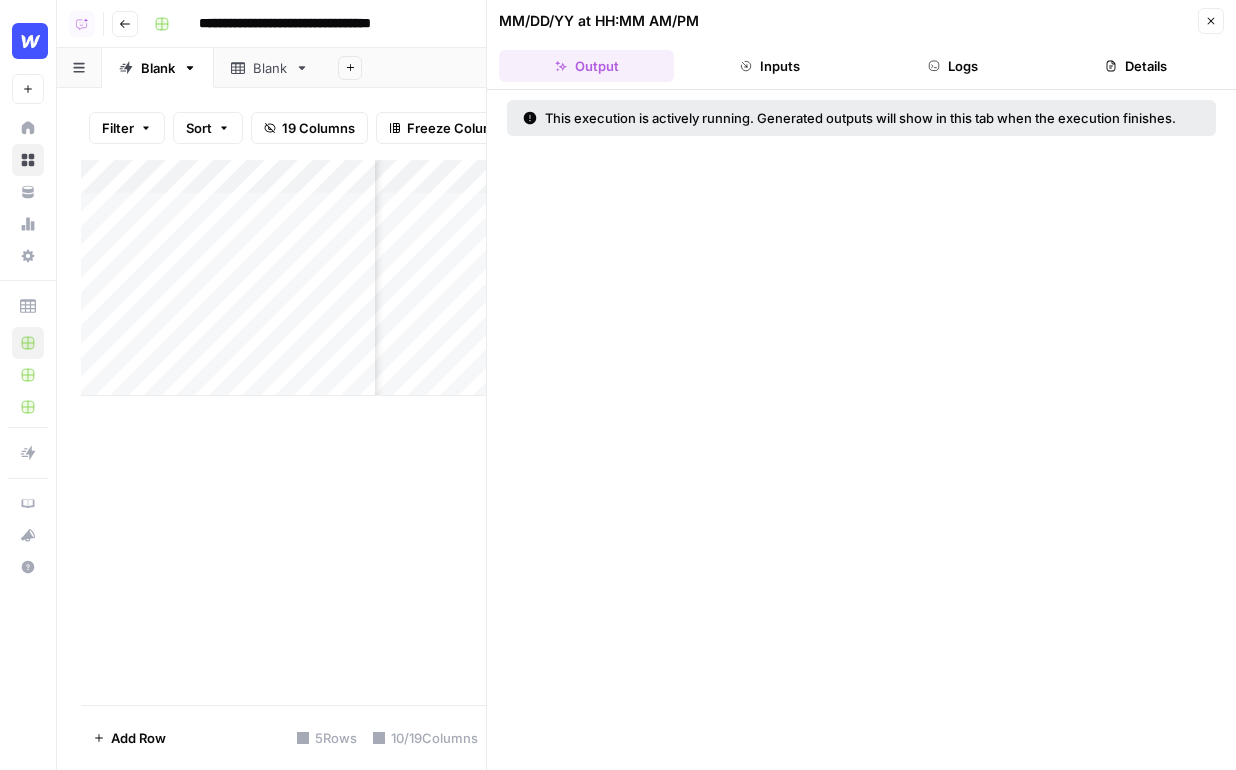 click on "Logs" at bounding box center [953, 66] 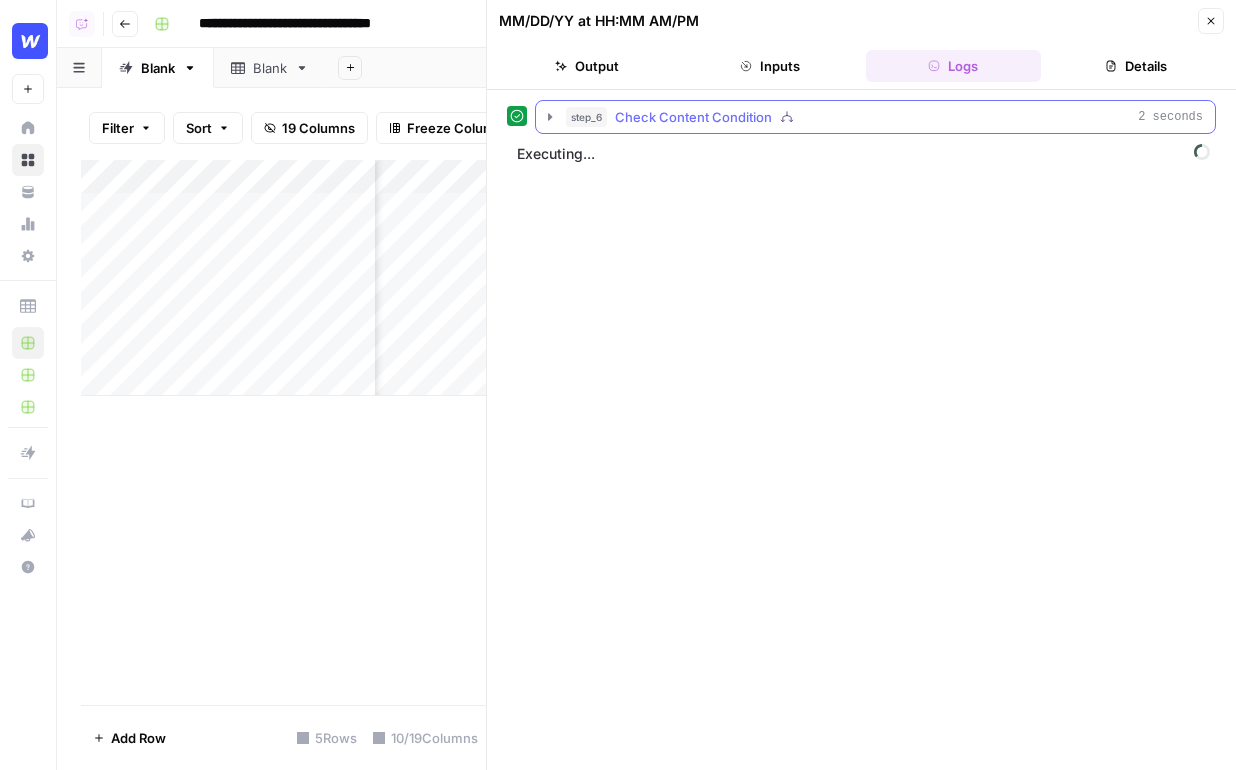 click on "step_6 Check Content Condition 2 seconds" at bounding box center (884, 117) 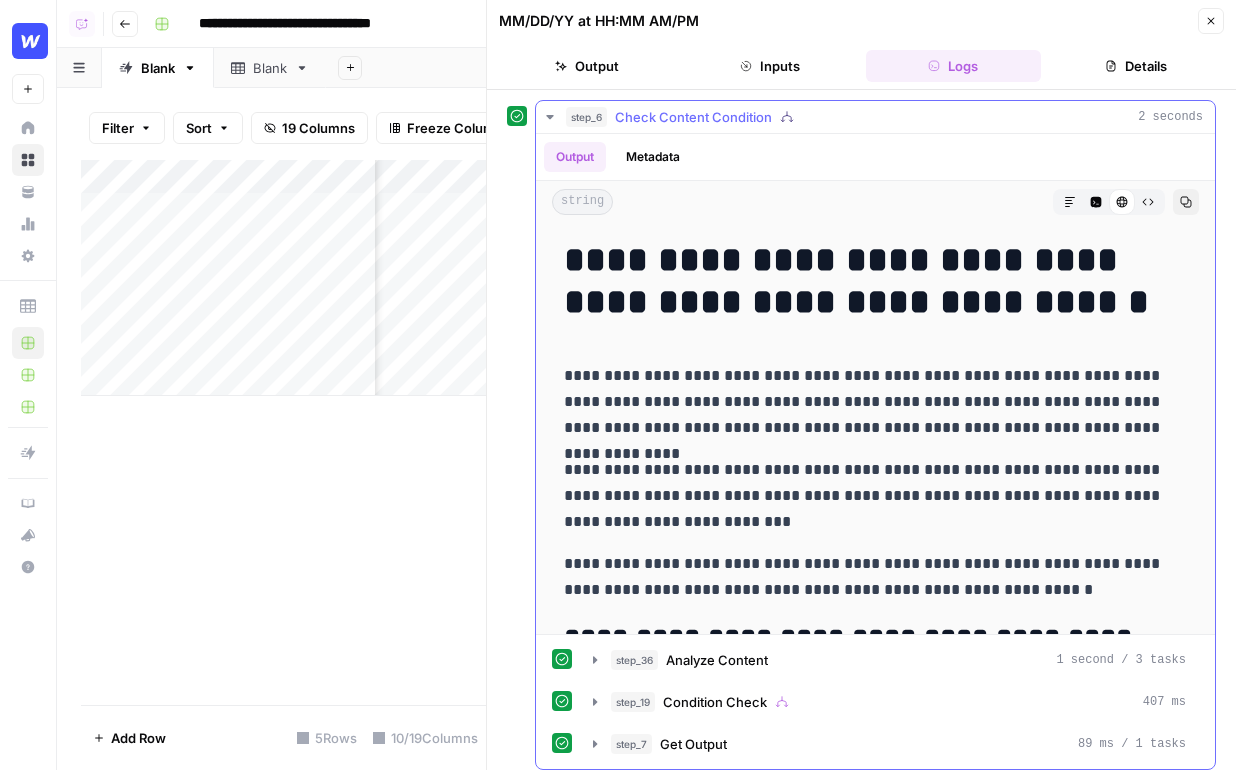 click on "step_6 Check Content Condition 2 seconds" at bounding box center (884, 117) 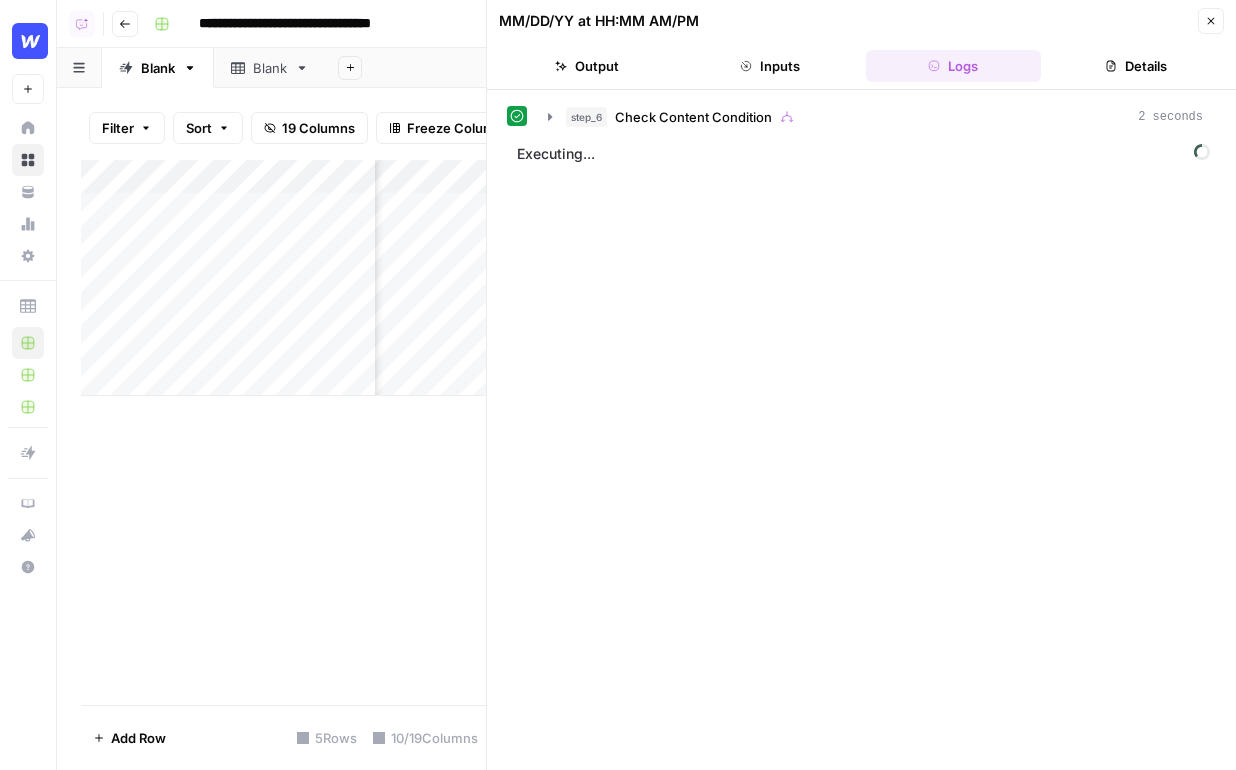 click on "Close" at bounding box center [1211, 21] 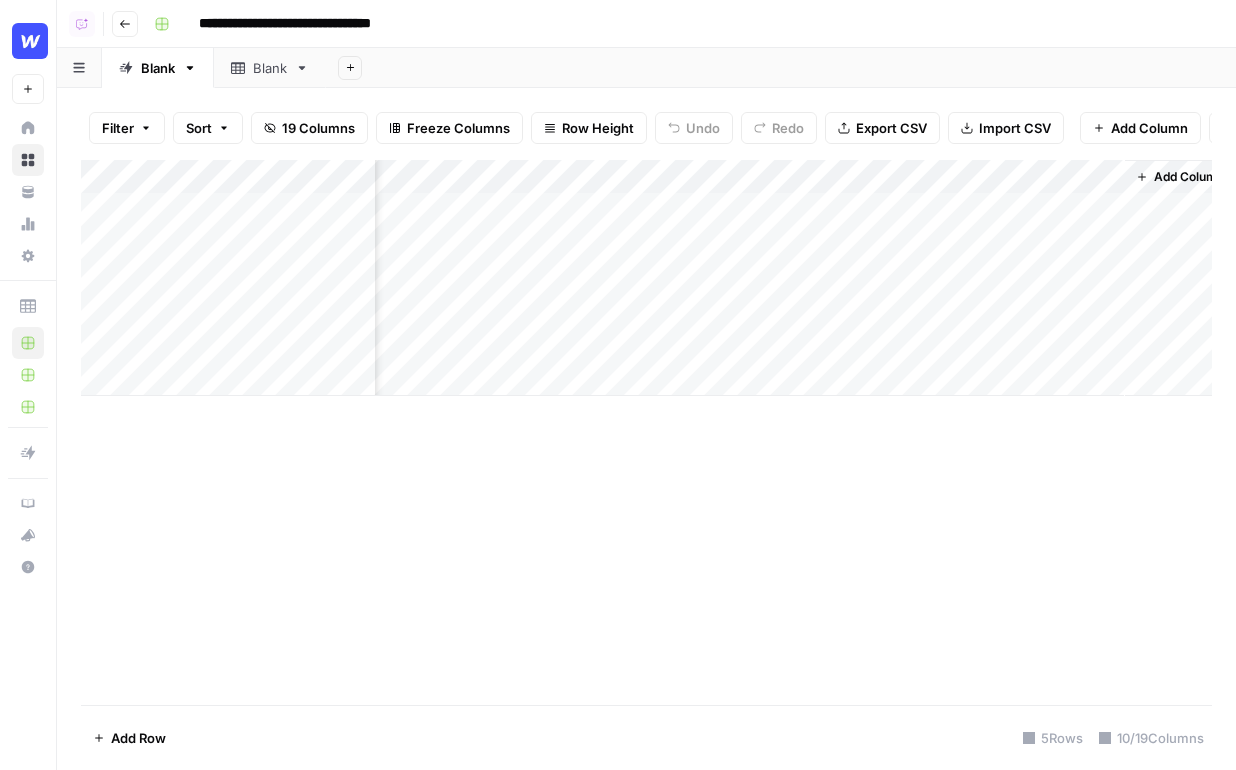 scroll, scrollTop: 0, scrollLeft: 1118, axis: horizontal 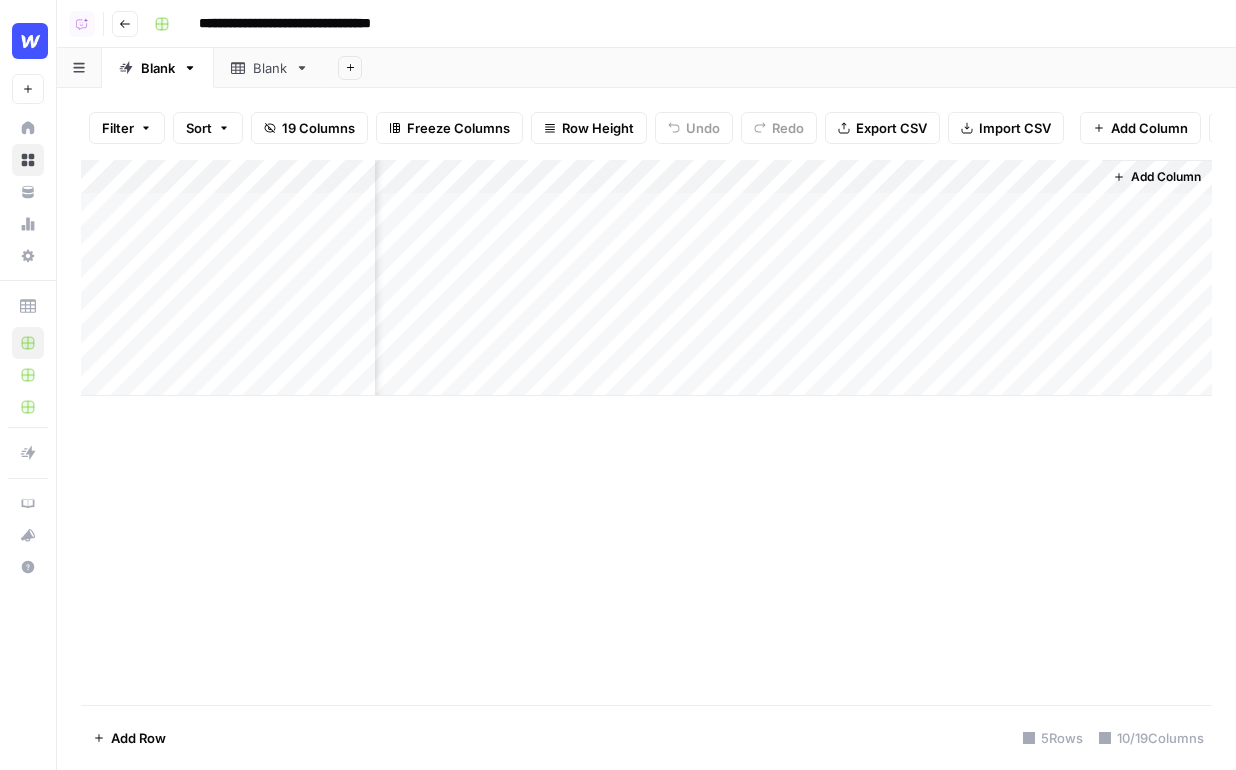 click on "Add Column" at bounding box center (646, 278) 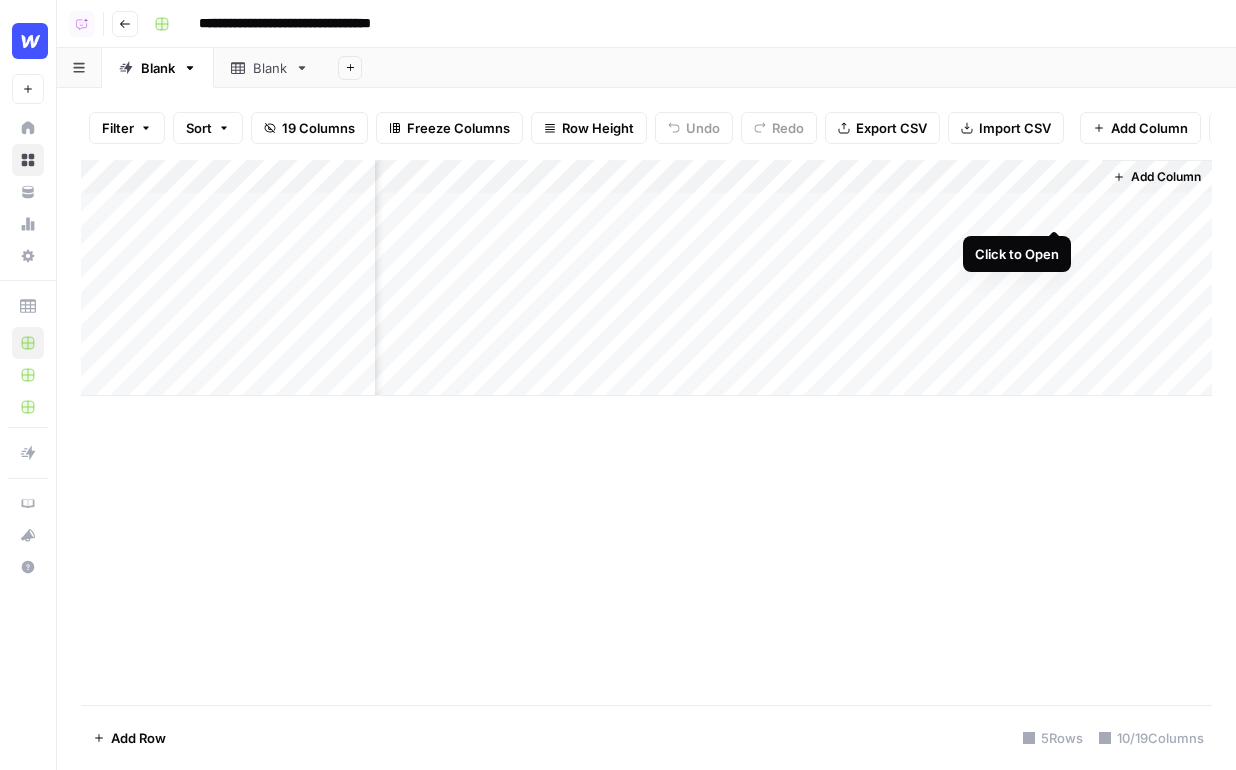 scroll, scrollTop: 0, scrollLeft: 1105, axis: horizontal 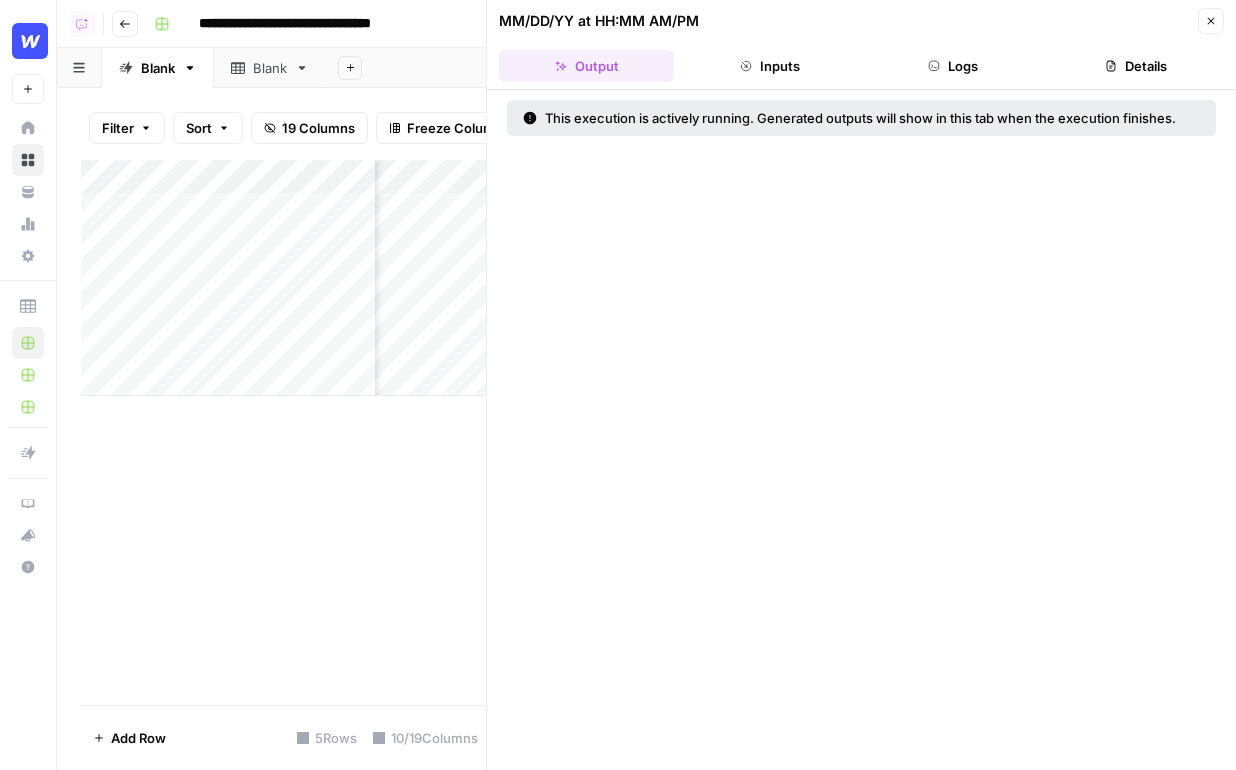 click on "Logs" at bounding box center (953, 66) 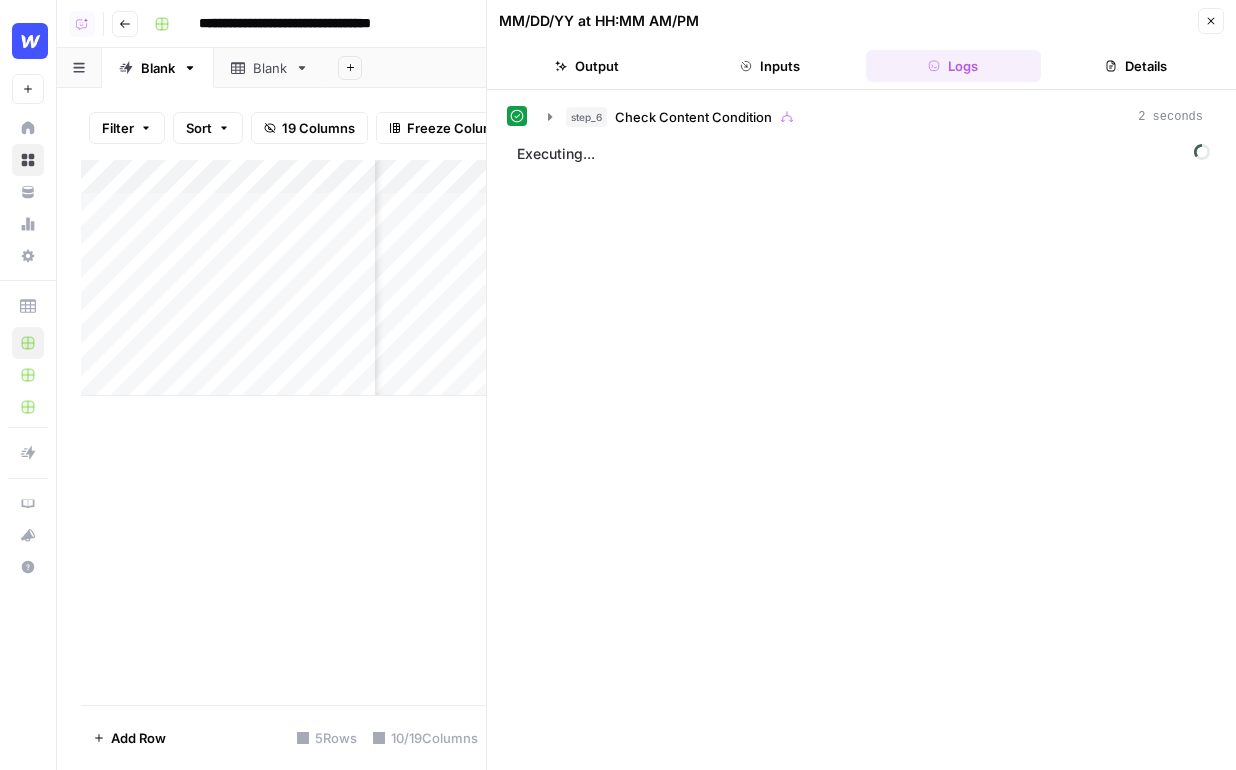 click 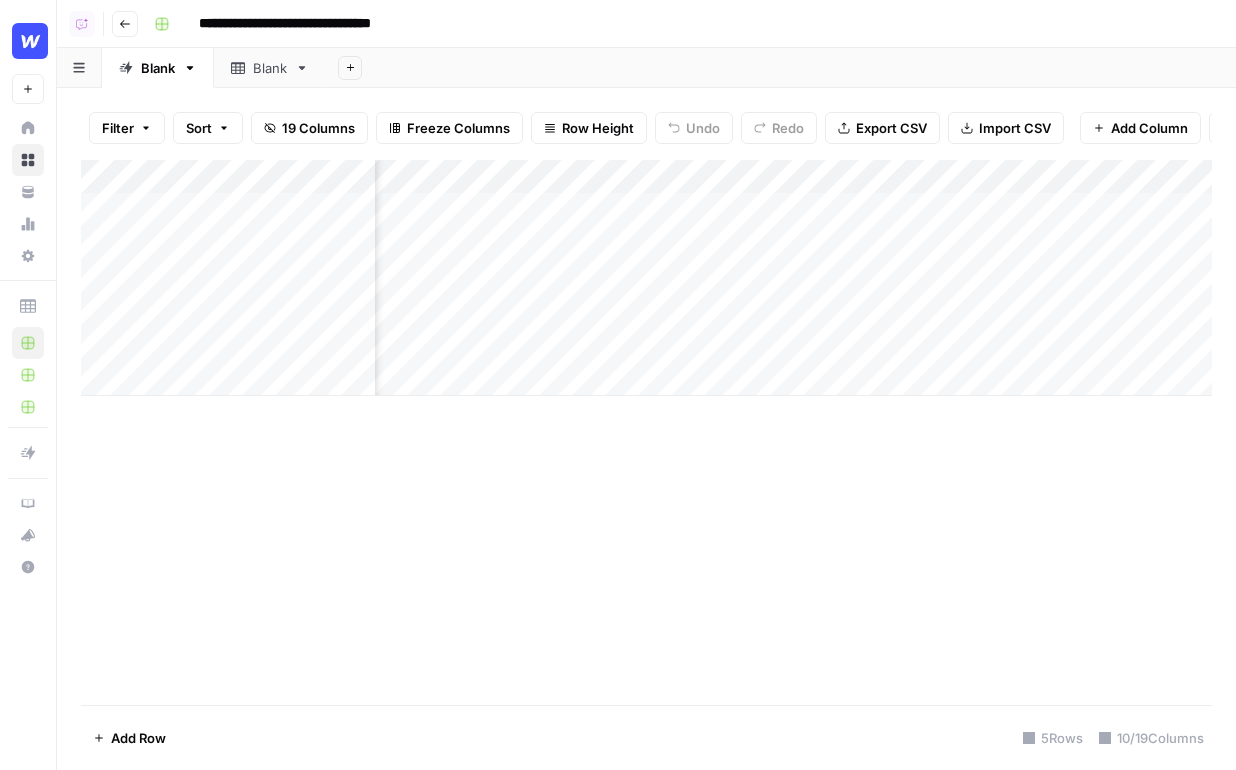 scroll, scrollTop: 0, scrollLeft: 301, axis: horizontal 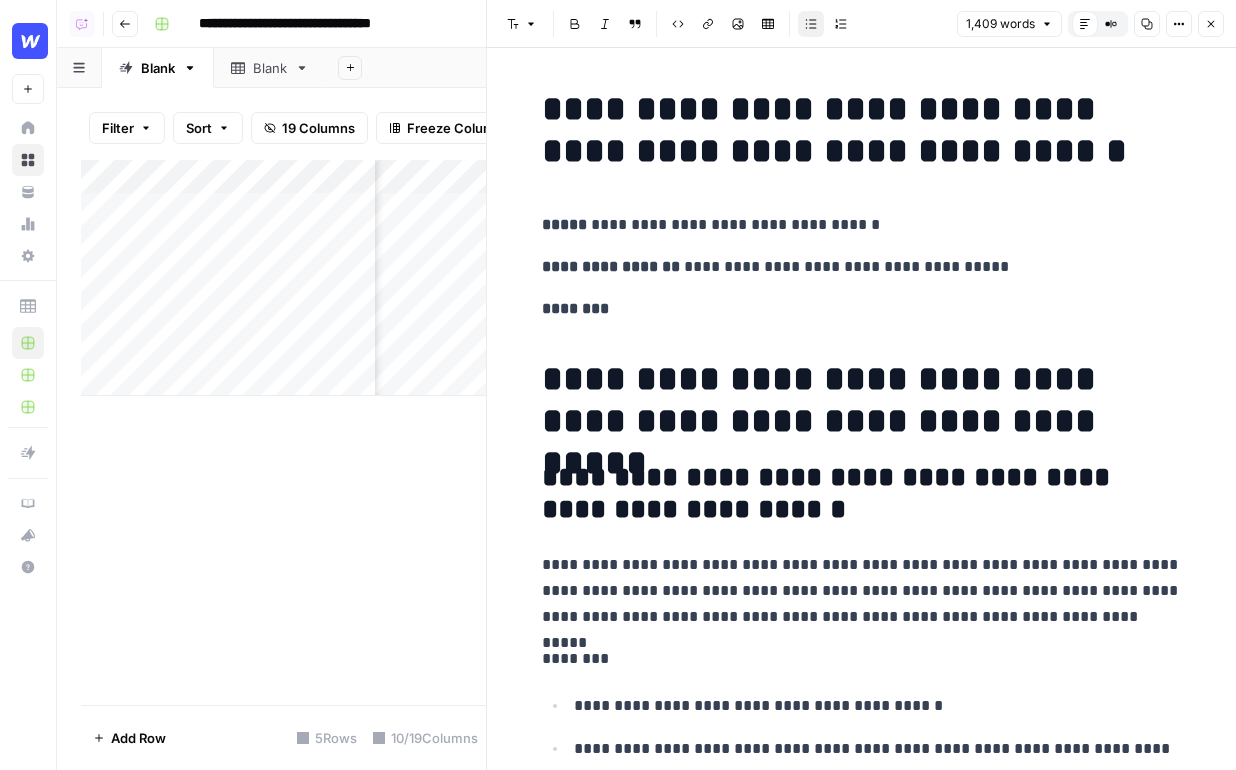 click 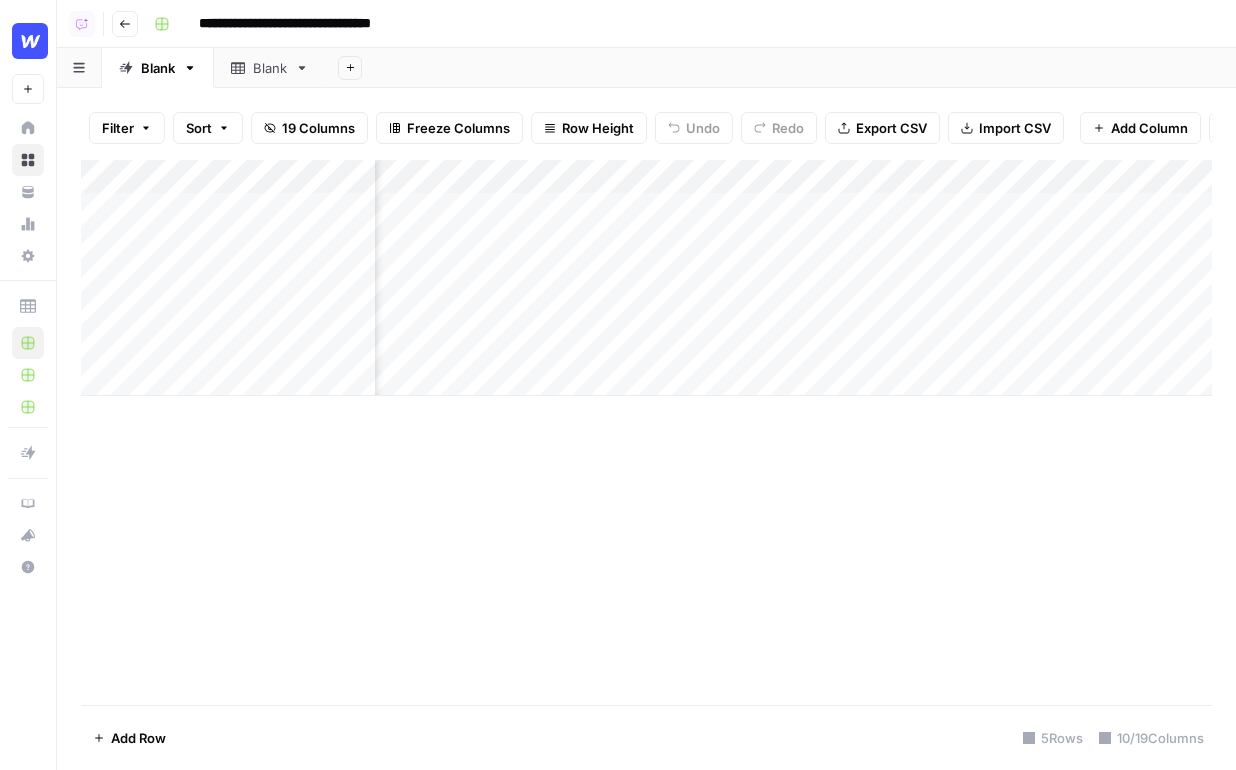 scroll, scrollTop: 0, scrollLeft: 223, axis: horizontal 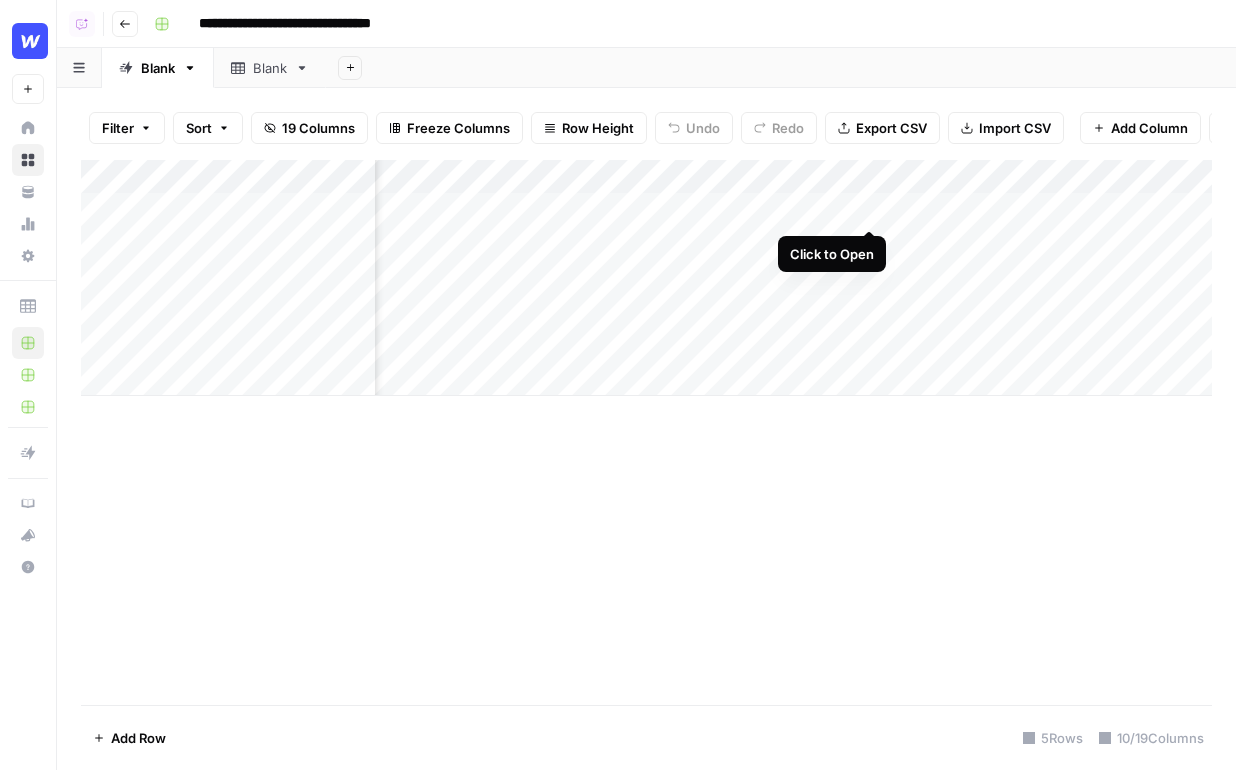 click on "Add Column" at bounding box center [646, 278] 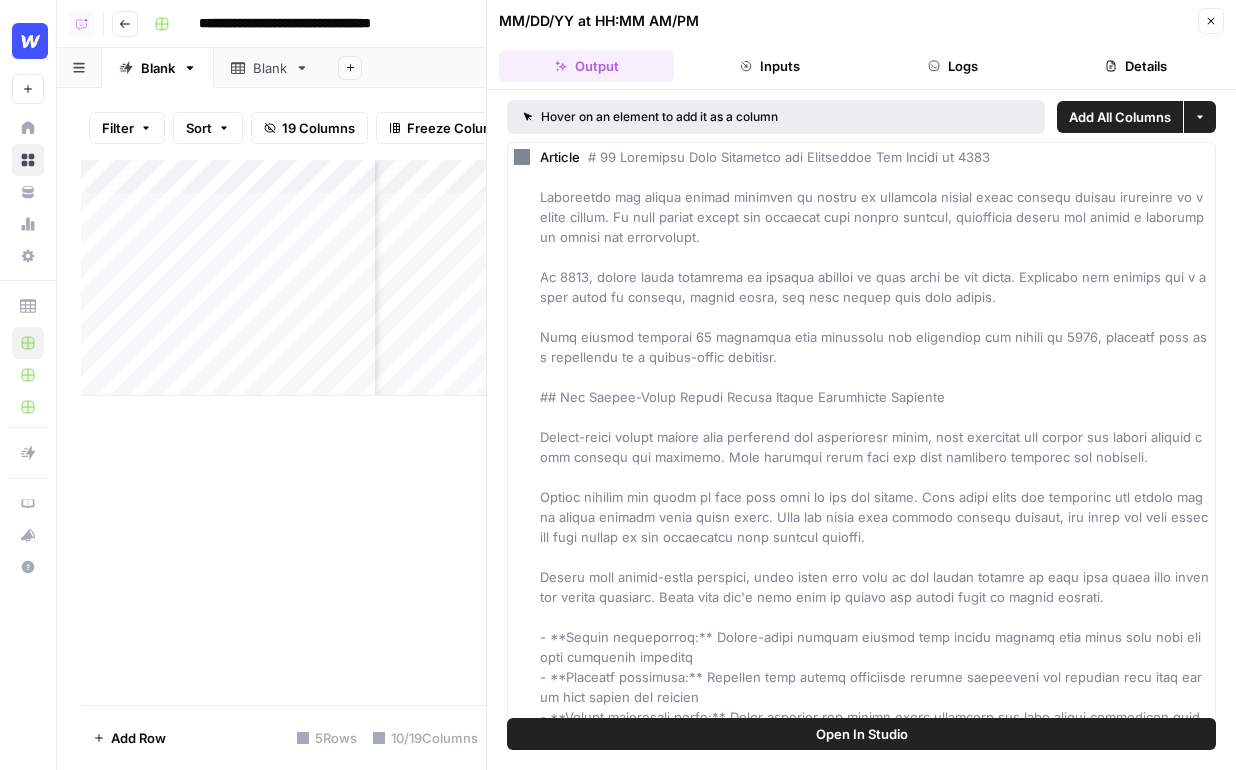click on "Logs" at bounding box center [953, 66] 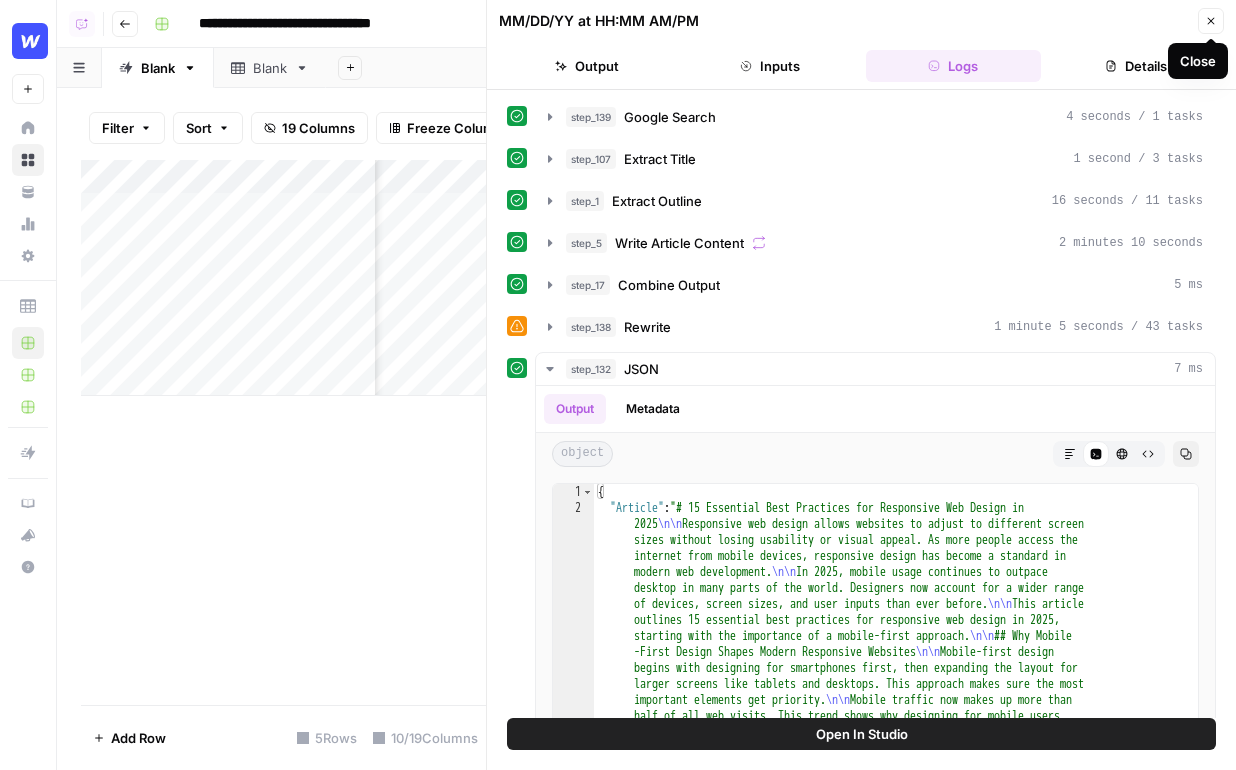 drag, startPoint x: 1205, startPoint y: 27, endPoint x: 1212, endPoint y: 9, distance: 19.313208 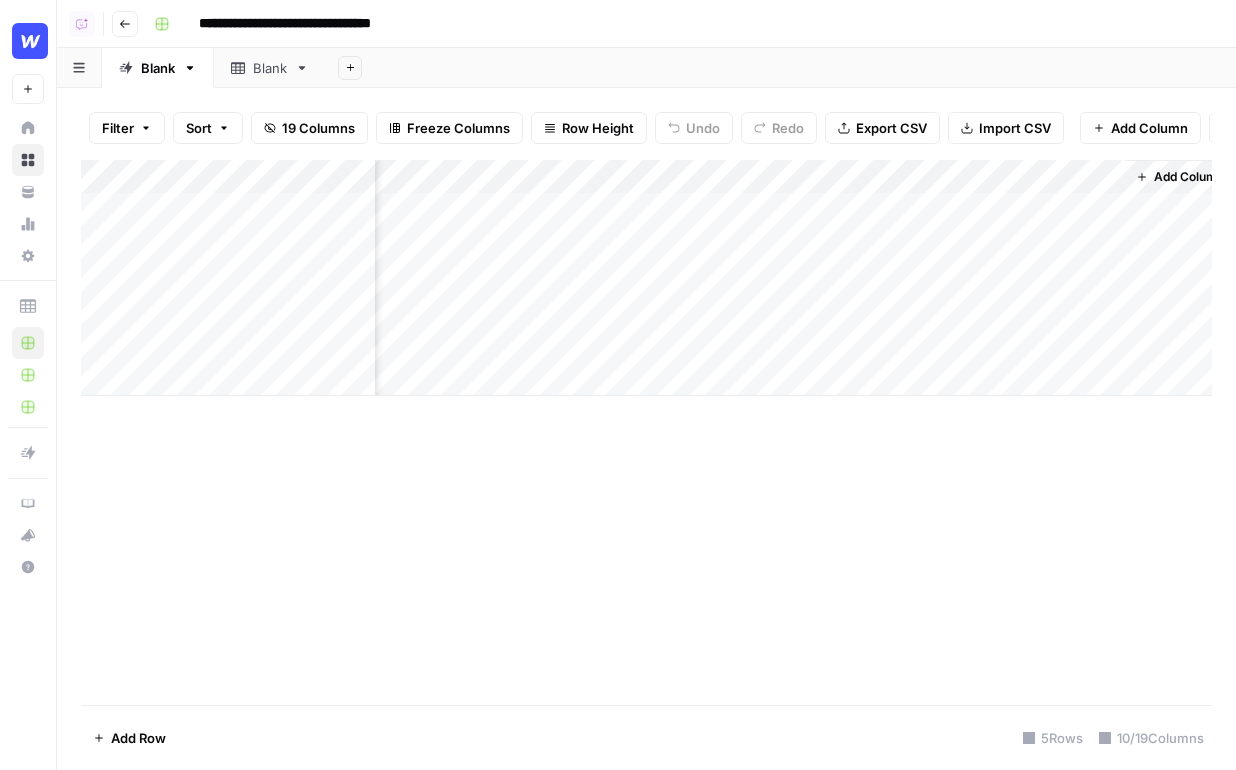 scroll, scrollTop: 0, scrollLeft: 1118, axis: horizontal 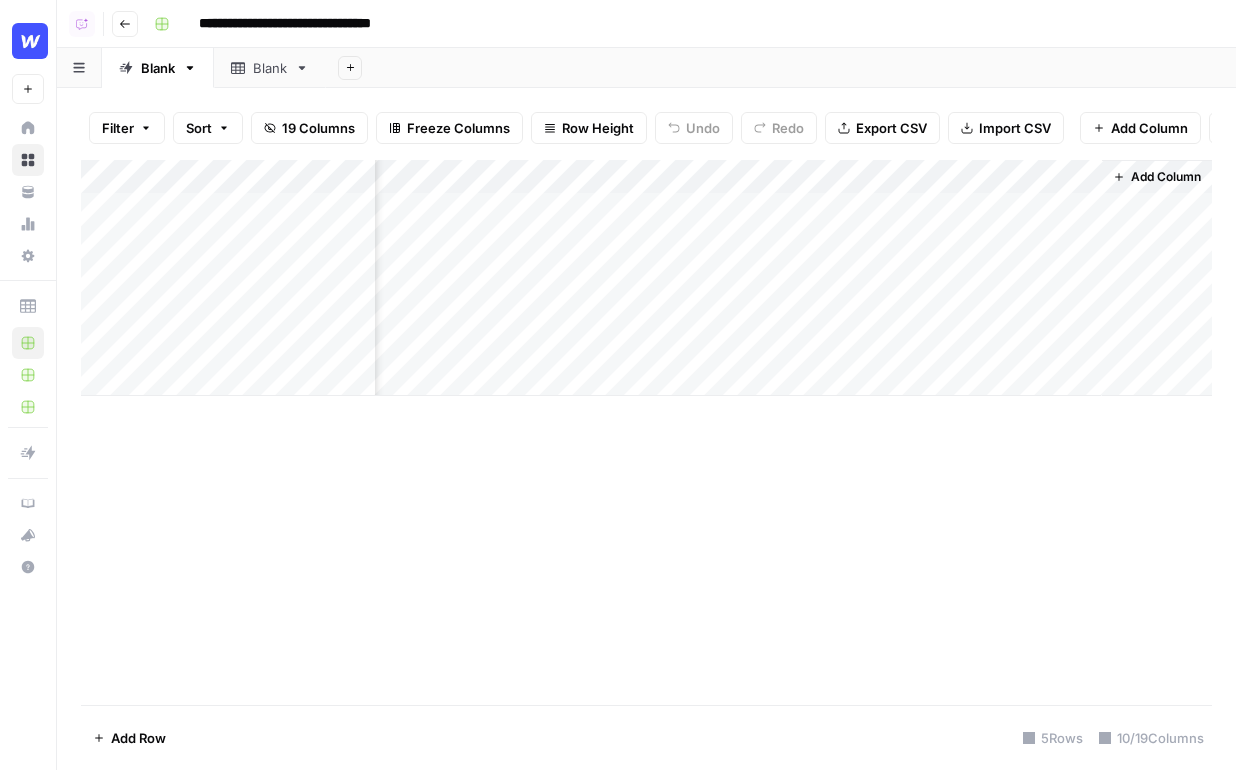 click on "Add Column" at bounding box center [1166, 177] 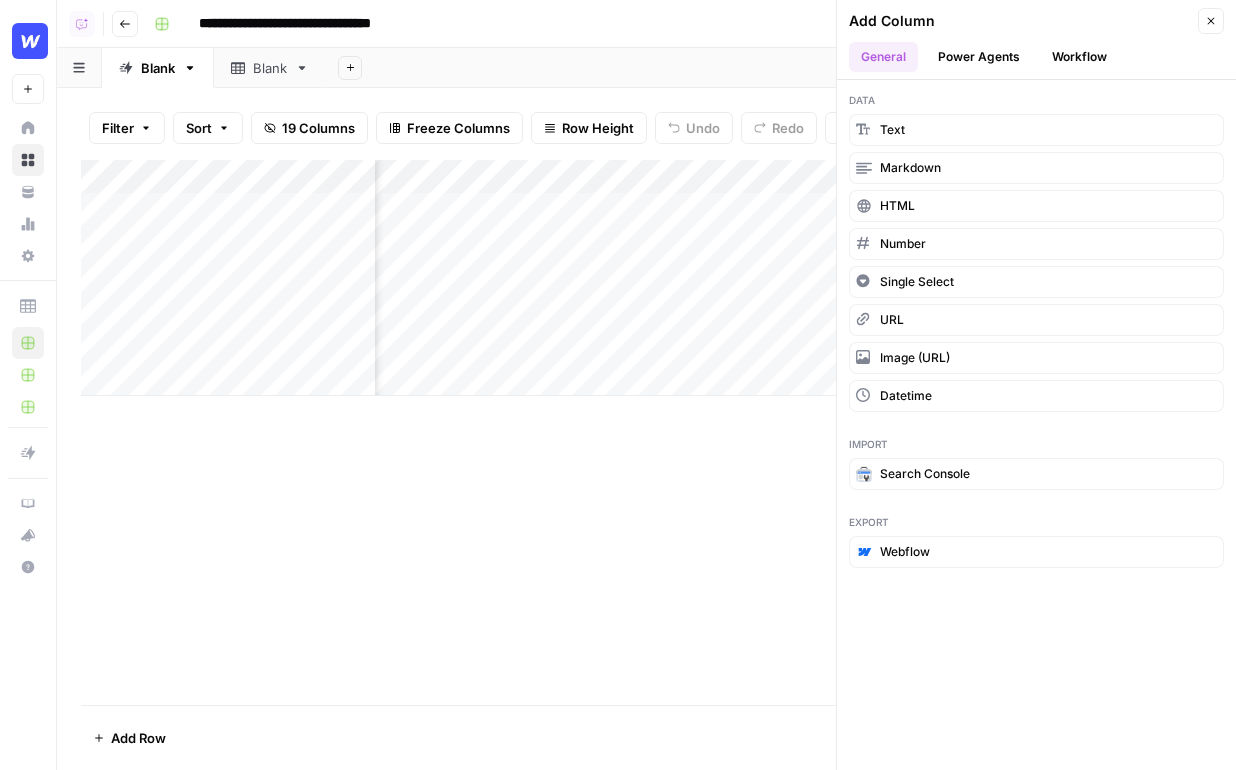 click on "Power Agents" at bounding box center [979, 57] 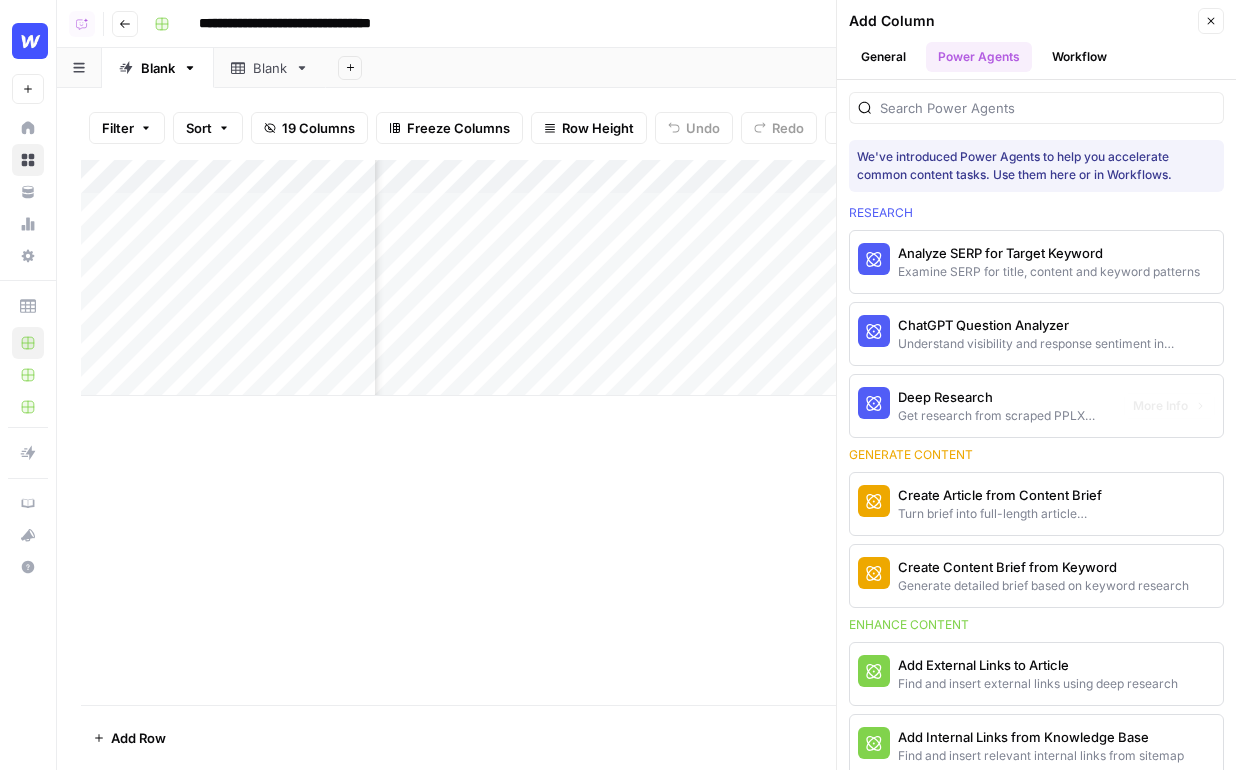 scroll, scrollTop: 77, scrollLeft: 0, axis: vertical 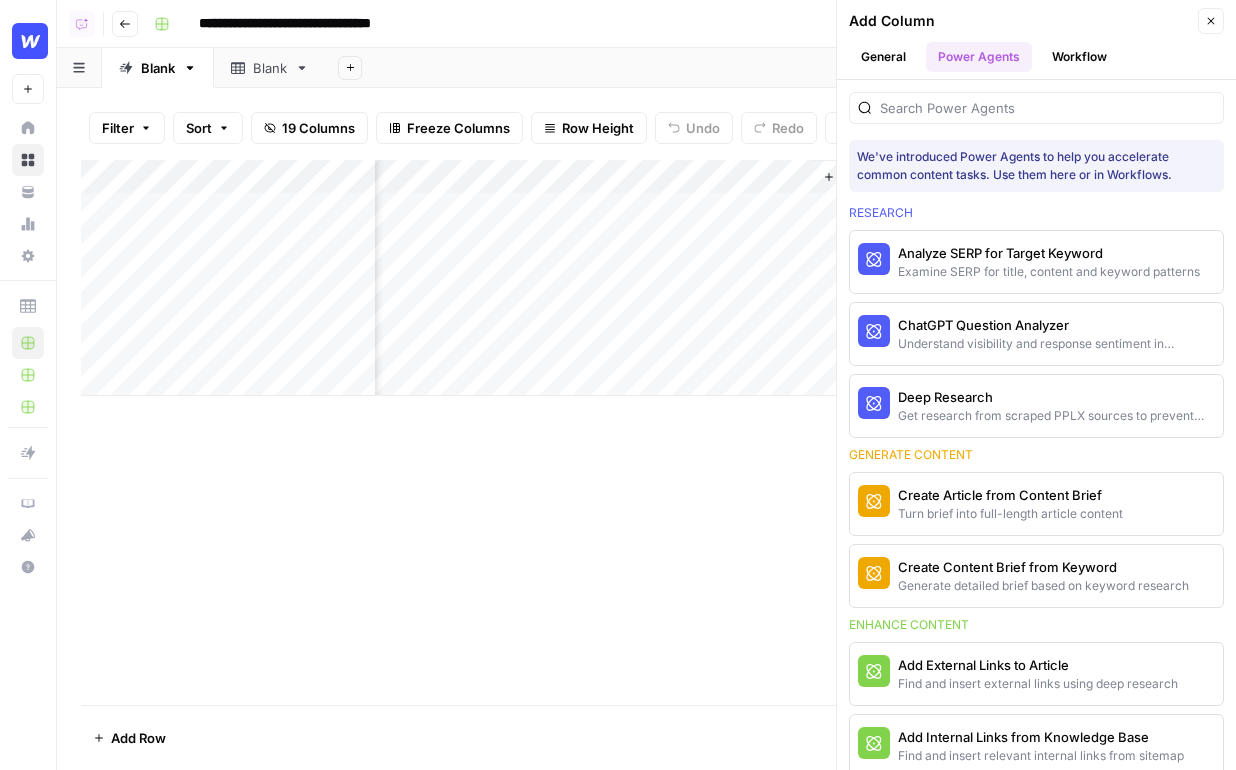 click on "Add Column" at bounding box center (646, 278) 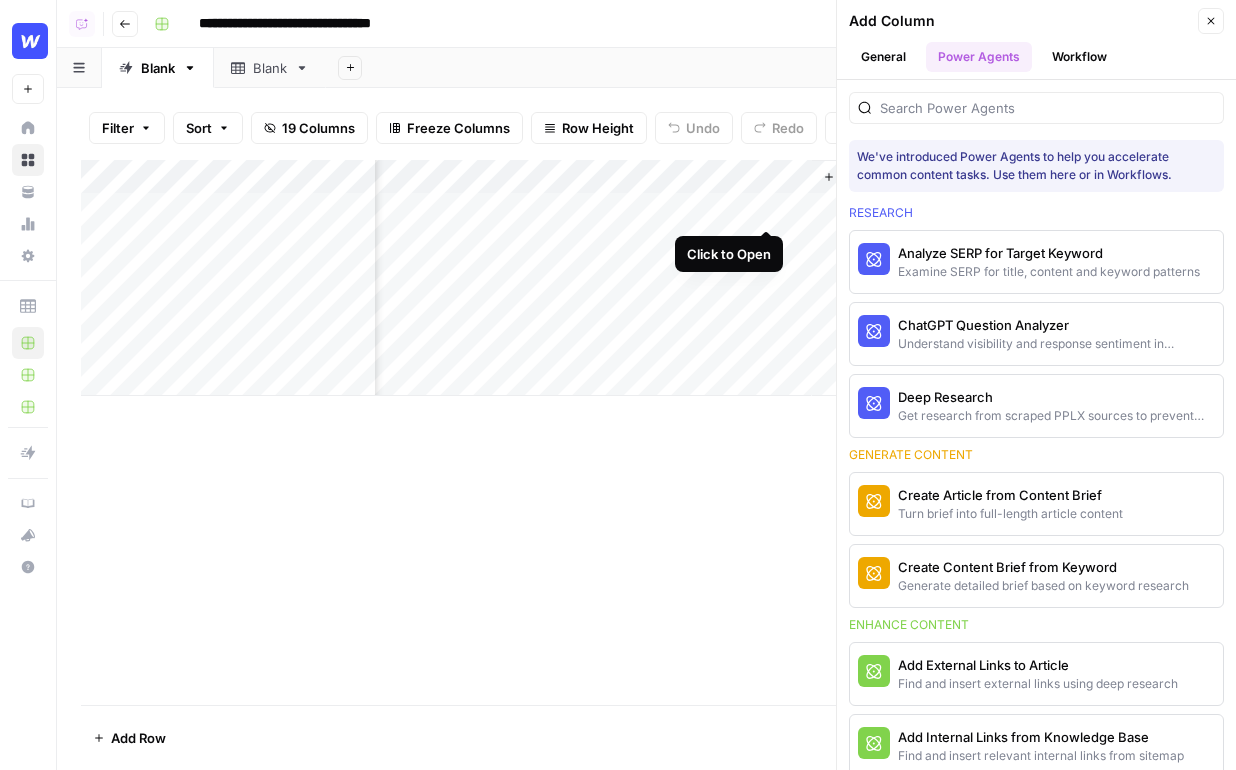 scroll, scrollTop: 0, scrollLeft: 1393, axis: horizontal 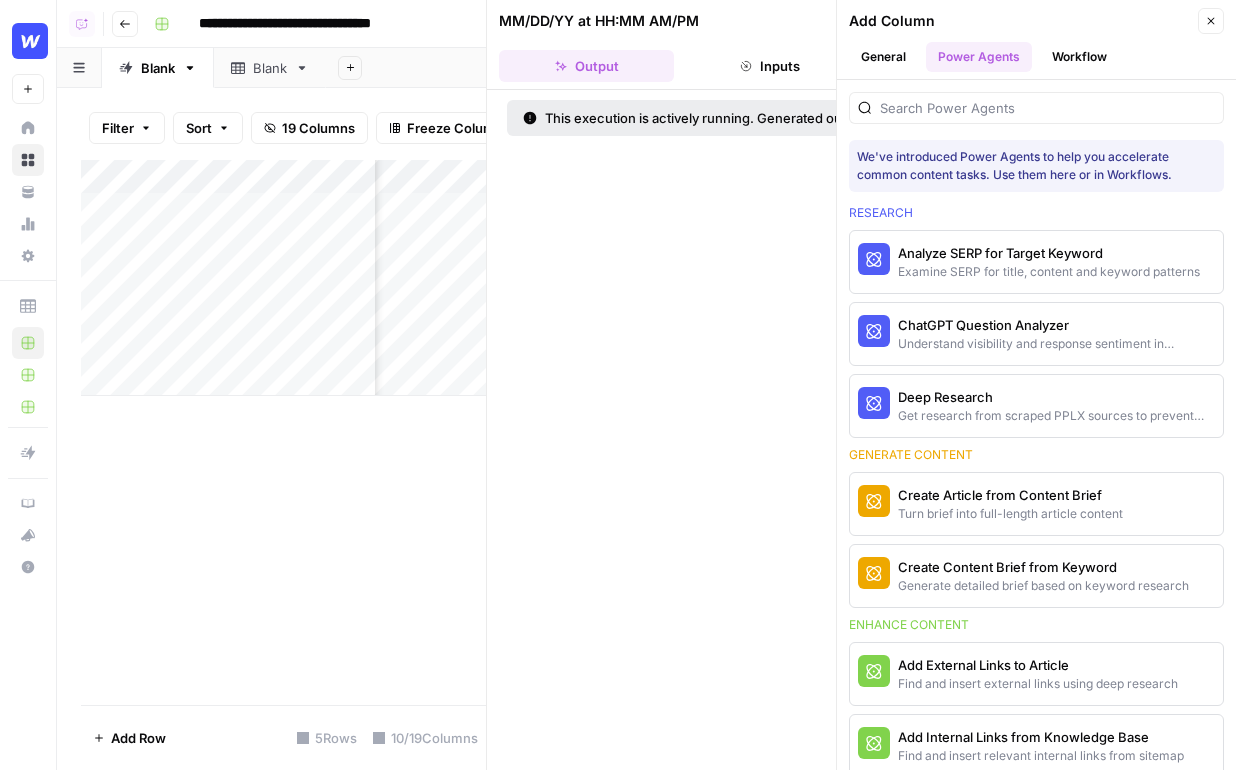 click on "Add Column Close General Power Agents Workflow" at bounding box center (1036, 40) 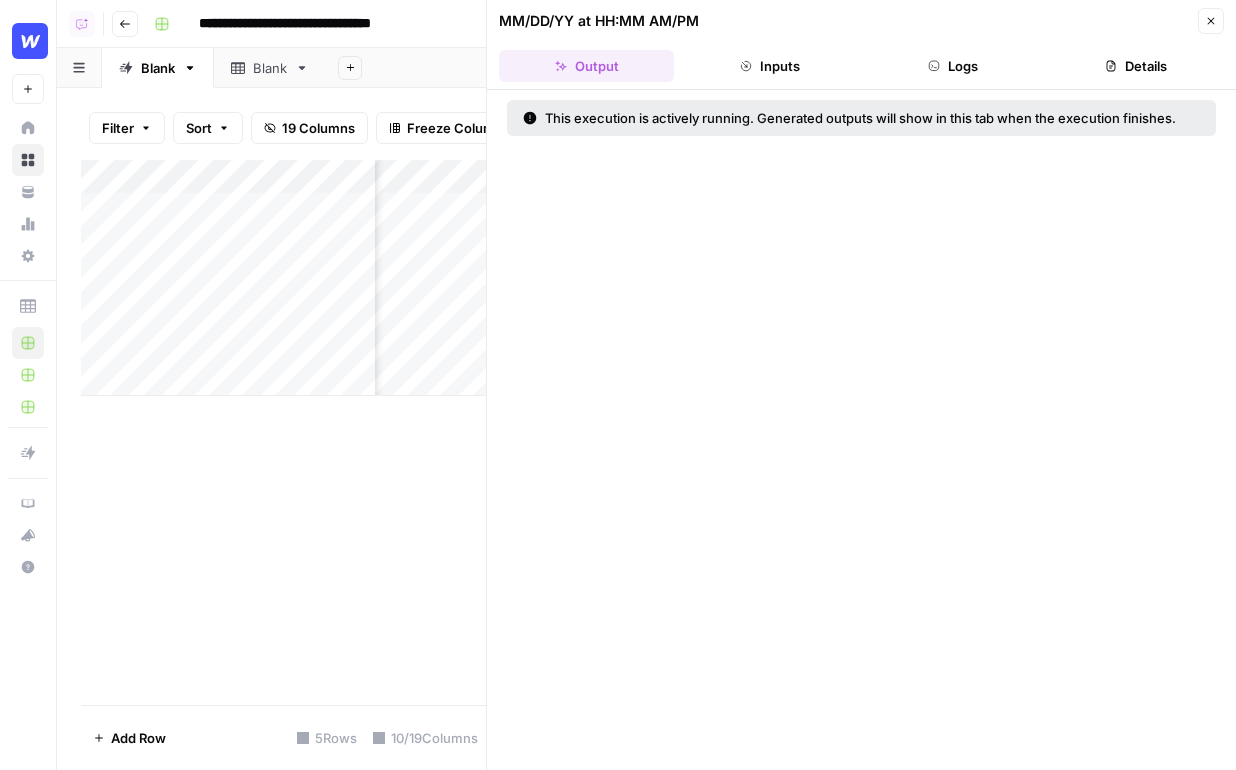 click on "Close" at bounding box center [1211, 21] 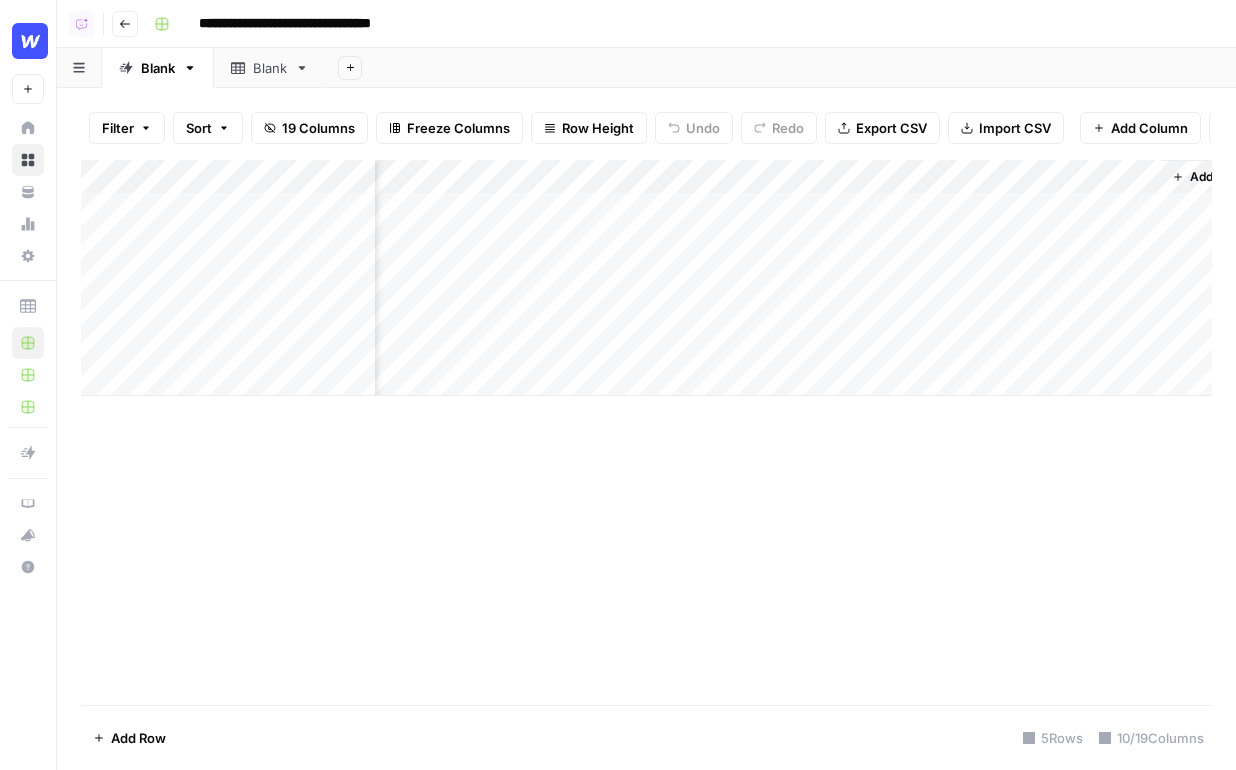 scroll, scrollTop: 0, scrollLeft: 1118, axis: horizontal 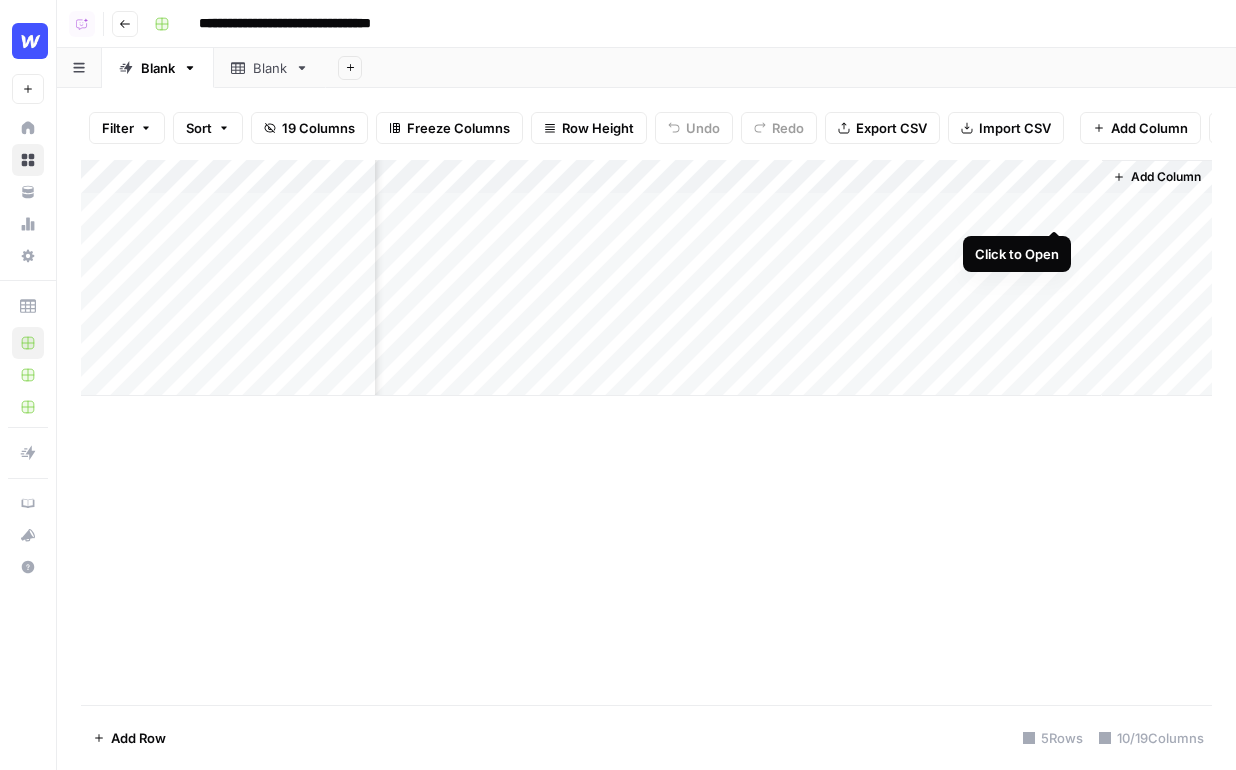 click on "Add Column" at bounding box center (646, 278) 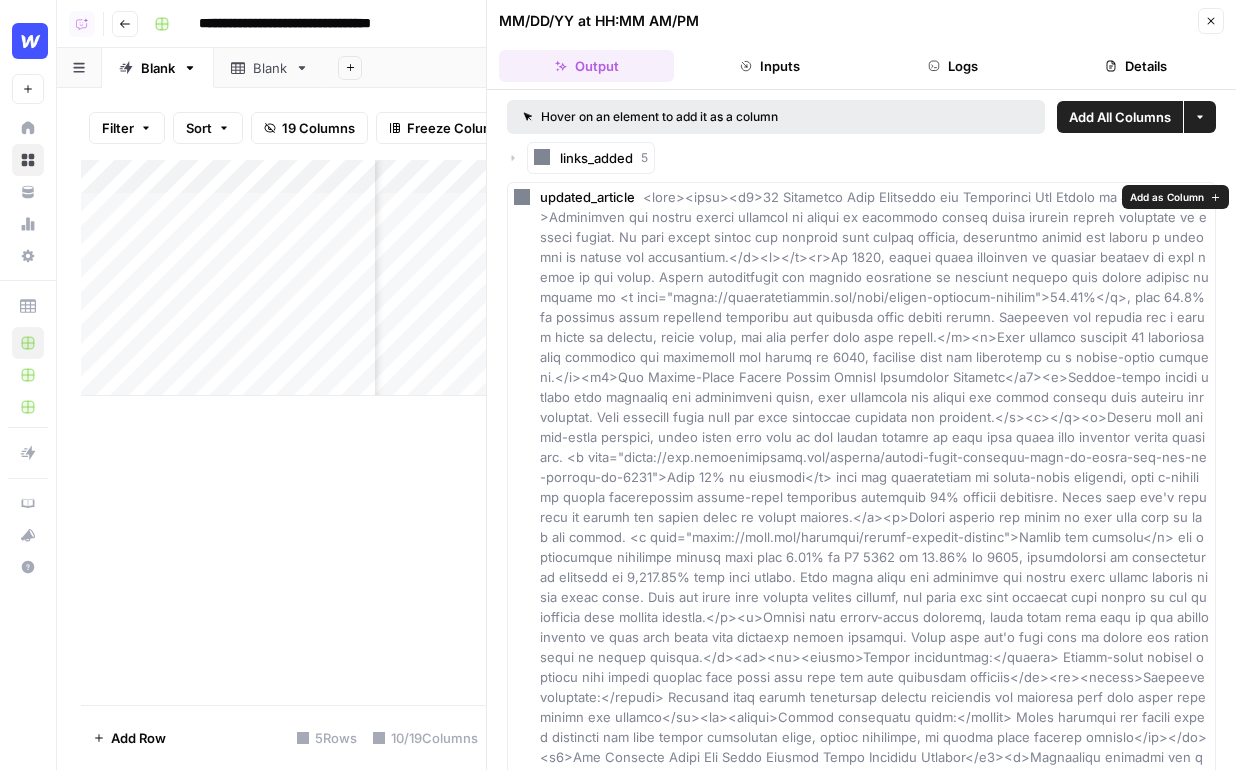 click on "Add as Column" at bounding box center [1167, 197] 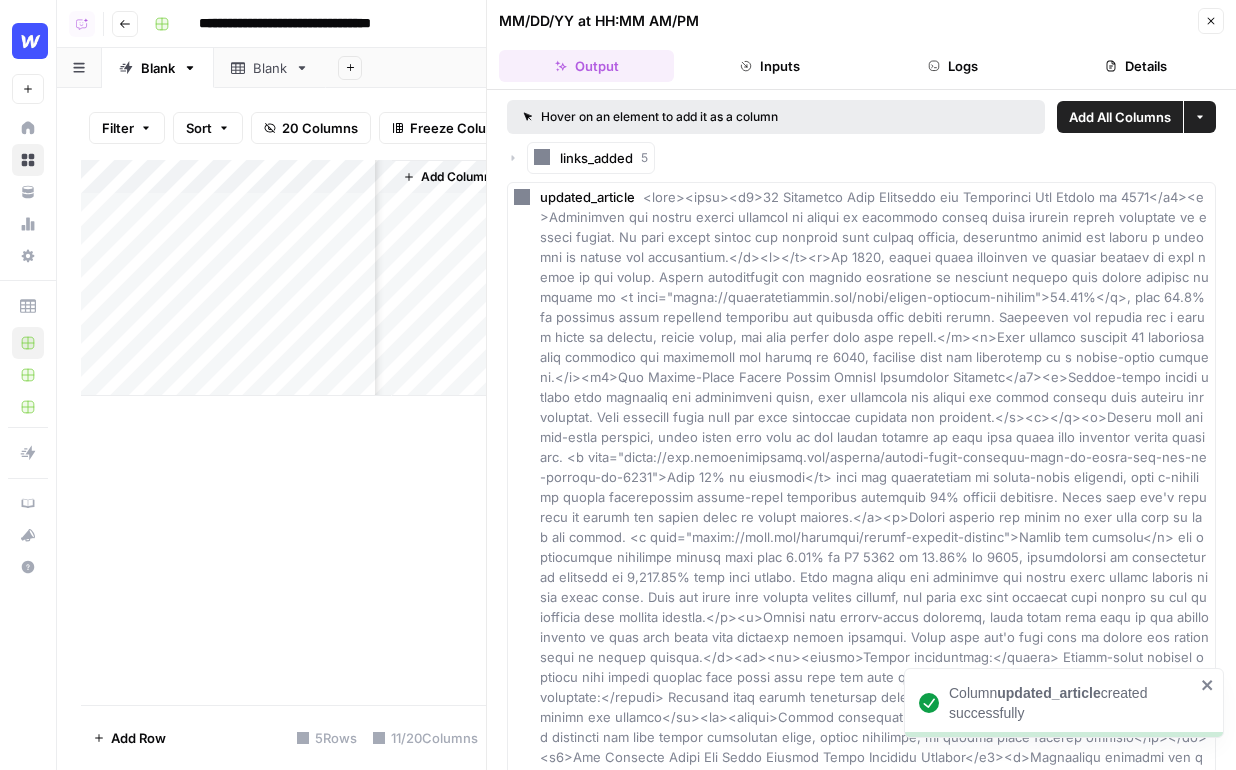 click on "Close" at bounding box center [1211, 21] 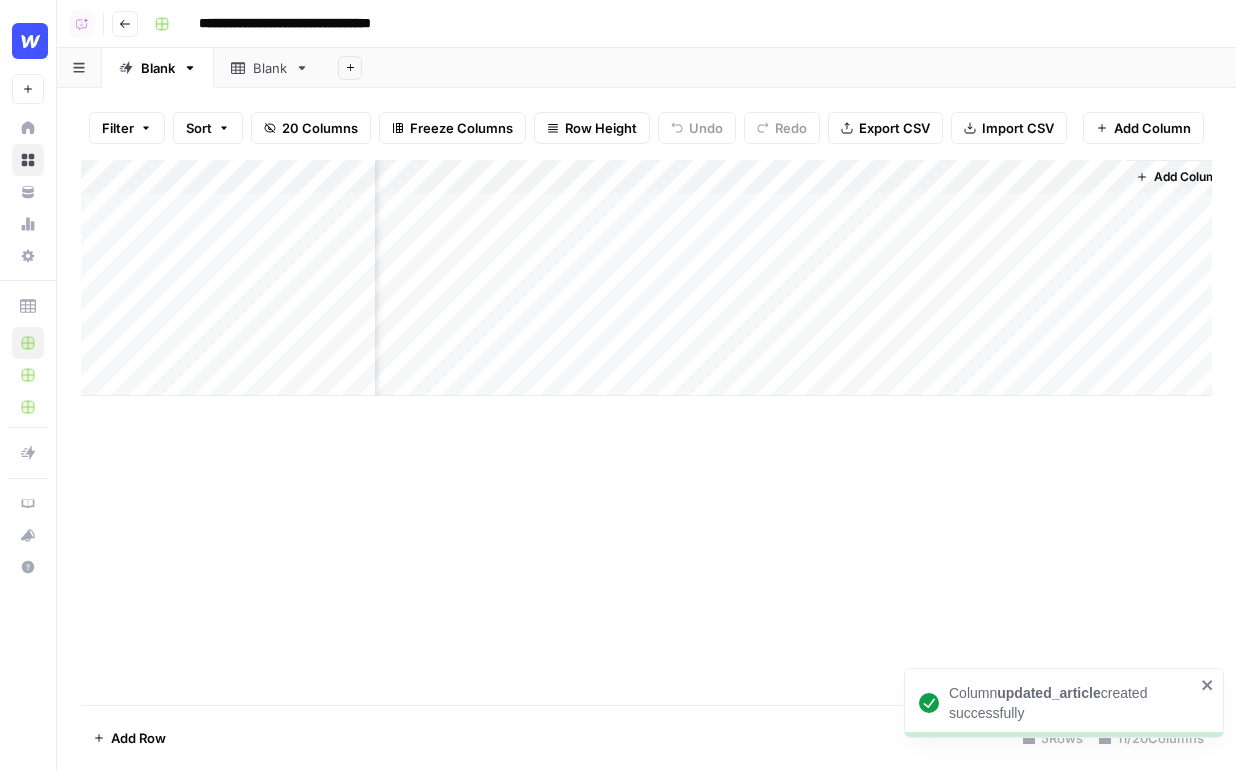 scroll, scrollTop: 0, scrollLeft: 1274, axis: horizontal 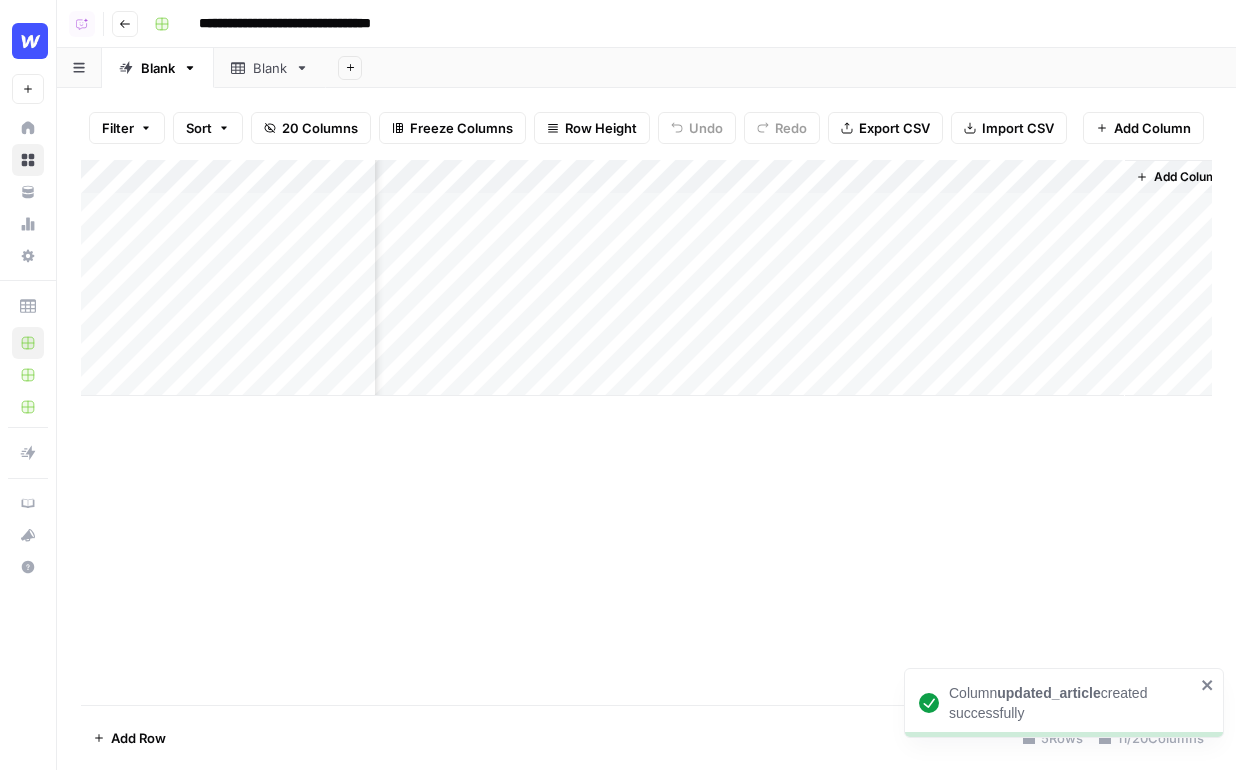 click on "Add Column" at bounding box center [646, 432] 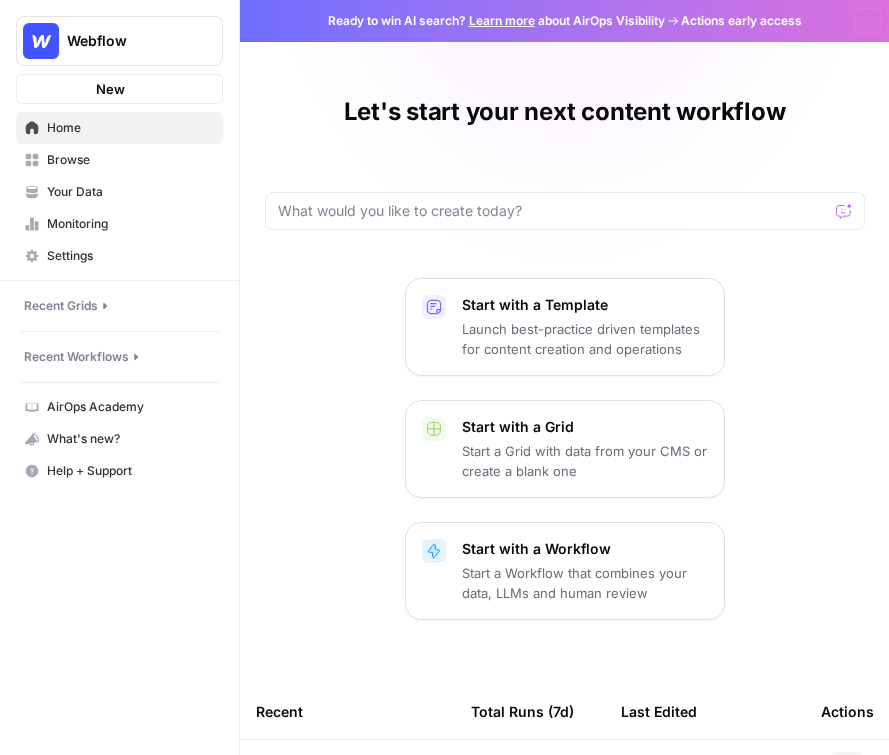 scroll, scrollTop: 0, scrollLeft: 0, axis: both 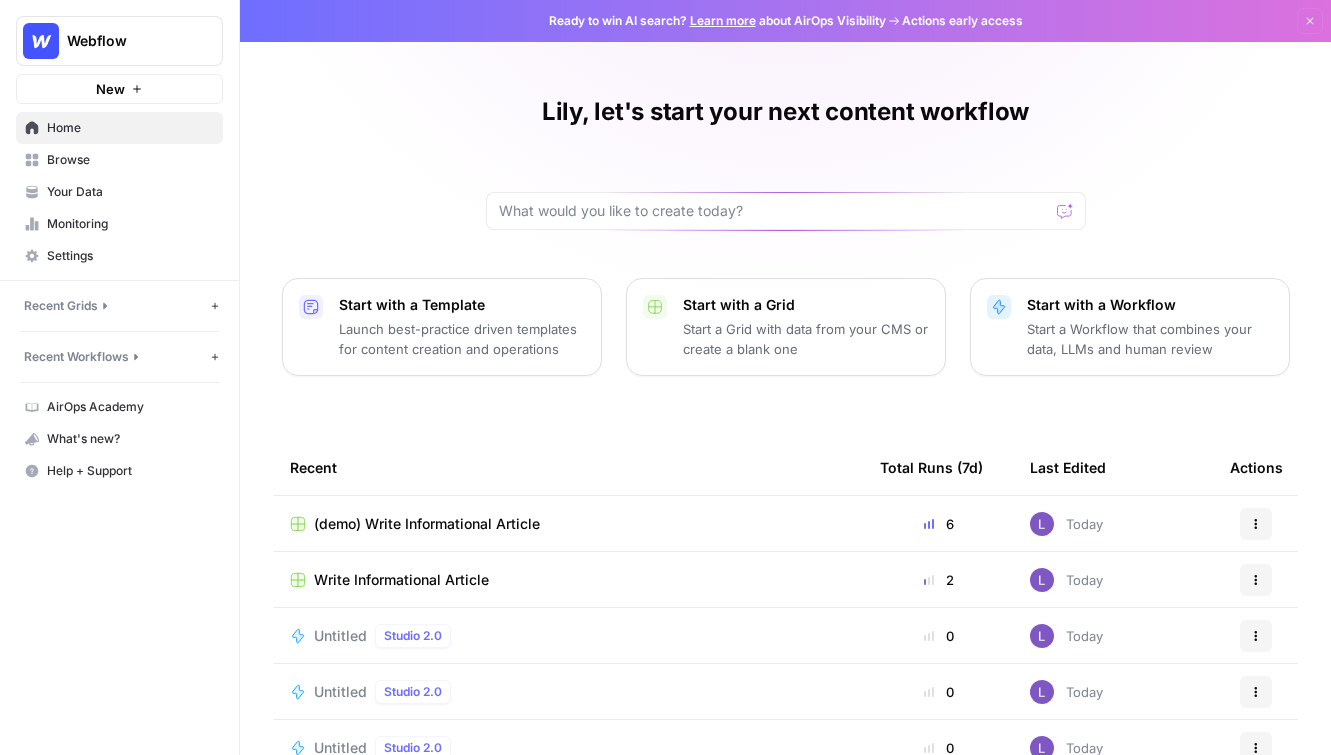 click on "Webflow" at bounding box center [127, 41] 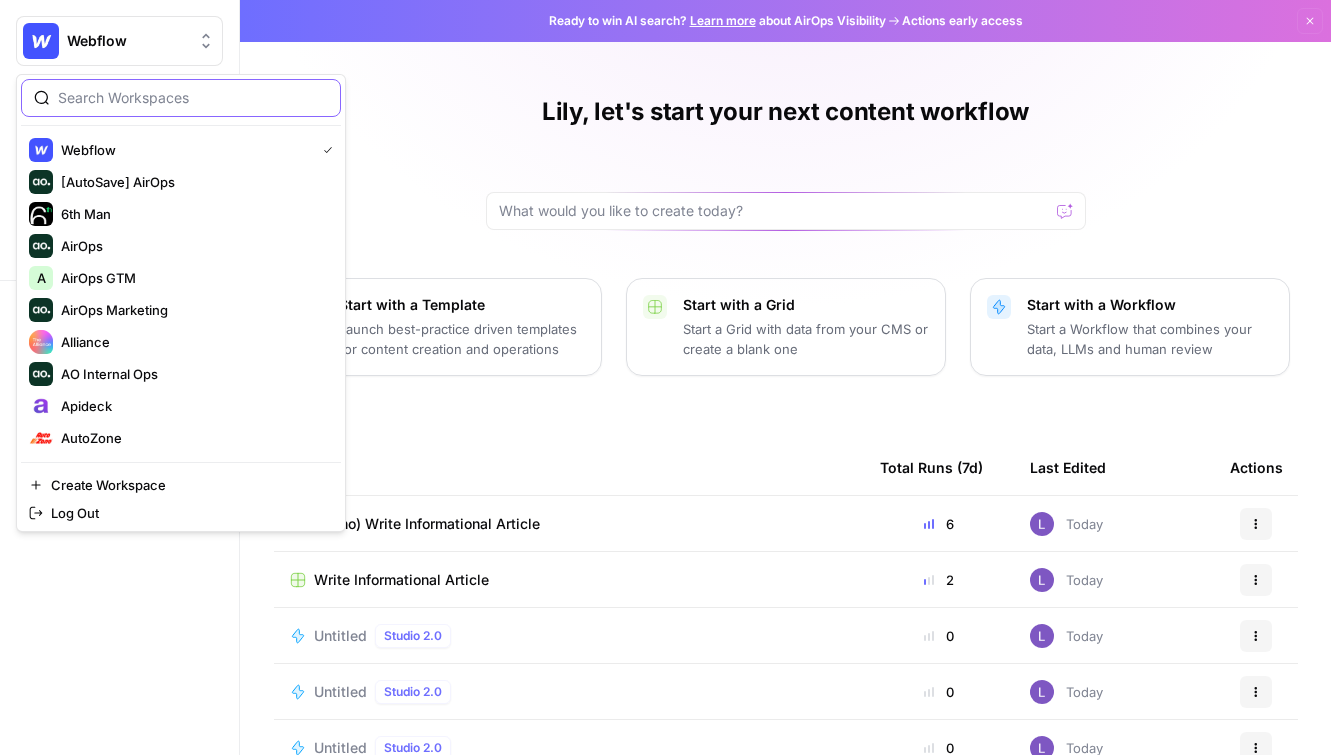 click at bounding box center (193, 98) 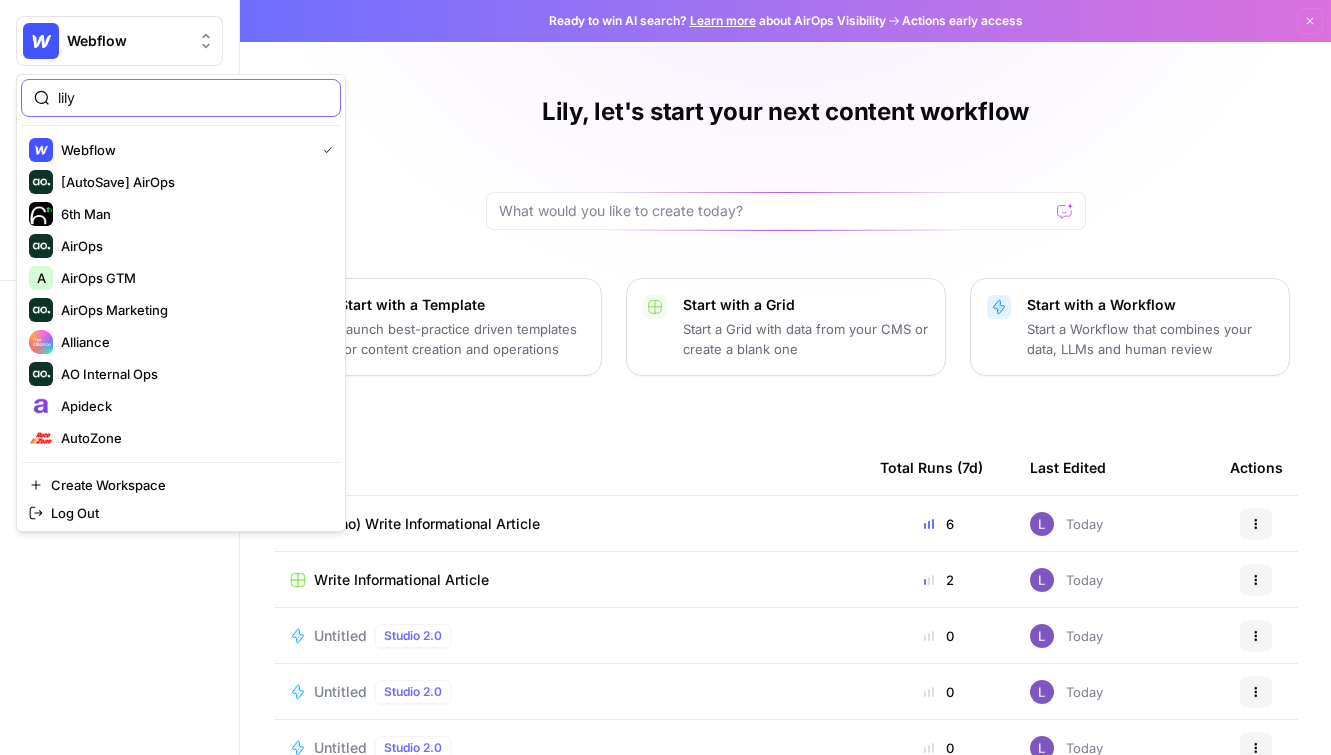 type on "lily" 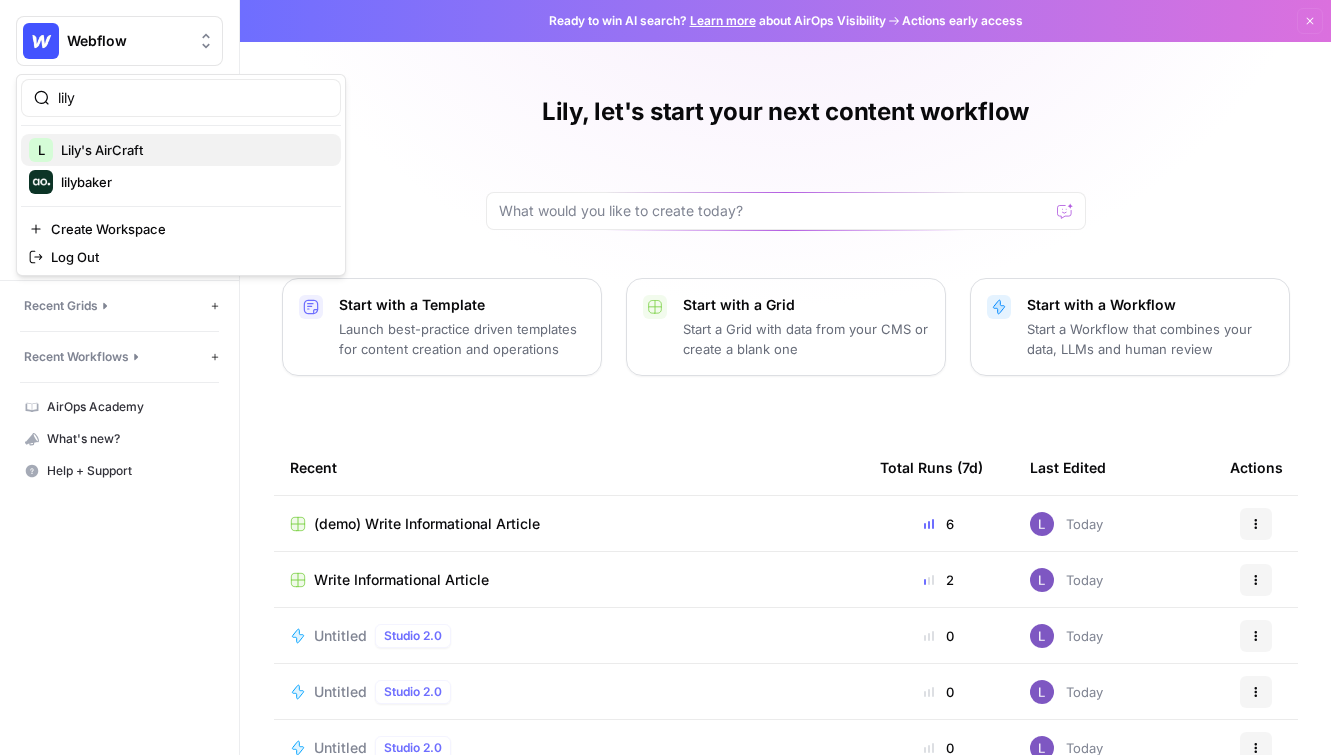 click on "Lily's AirCraft" at bounding box center [193, 150] 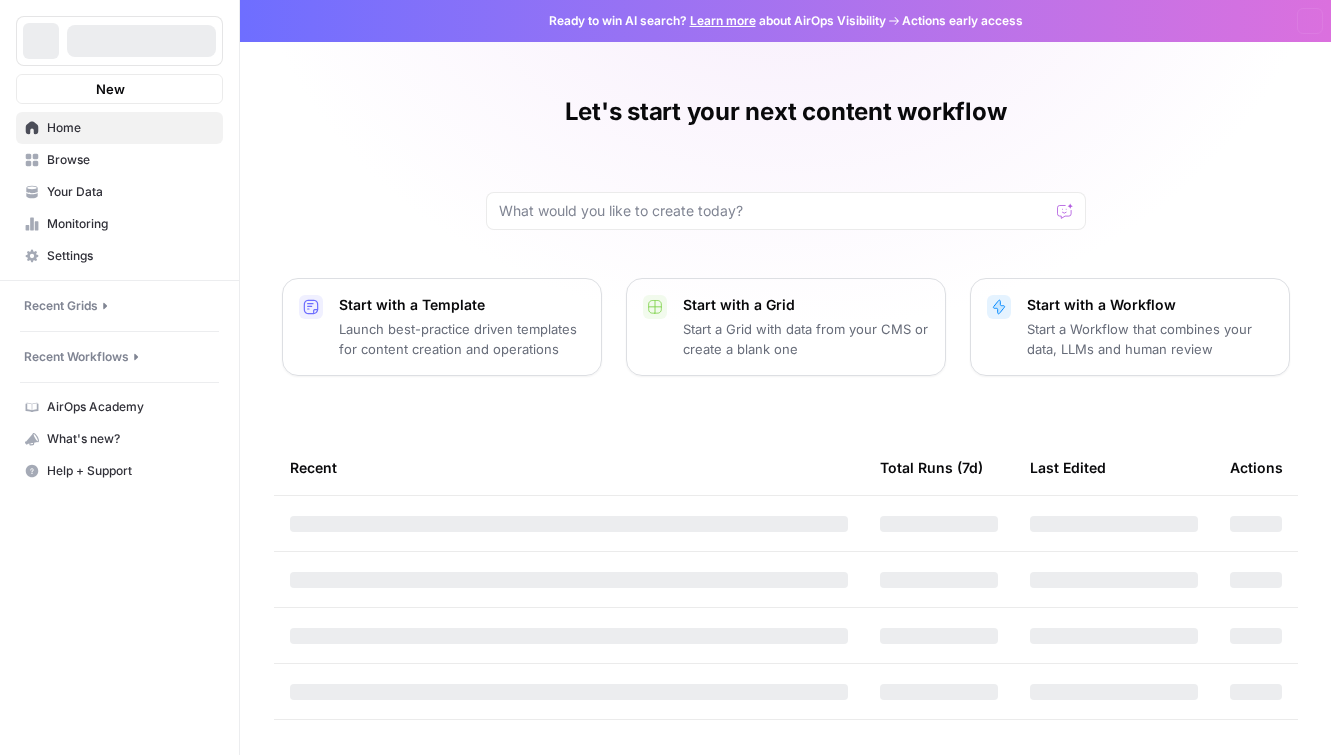 scroll, scrollTop: 0, scrollLeft: 0, axis: both 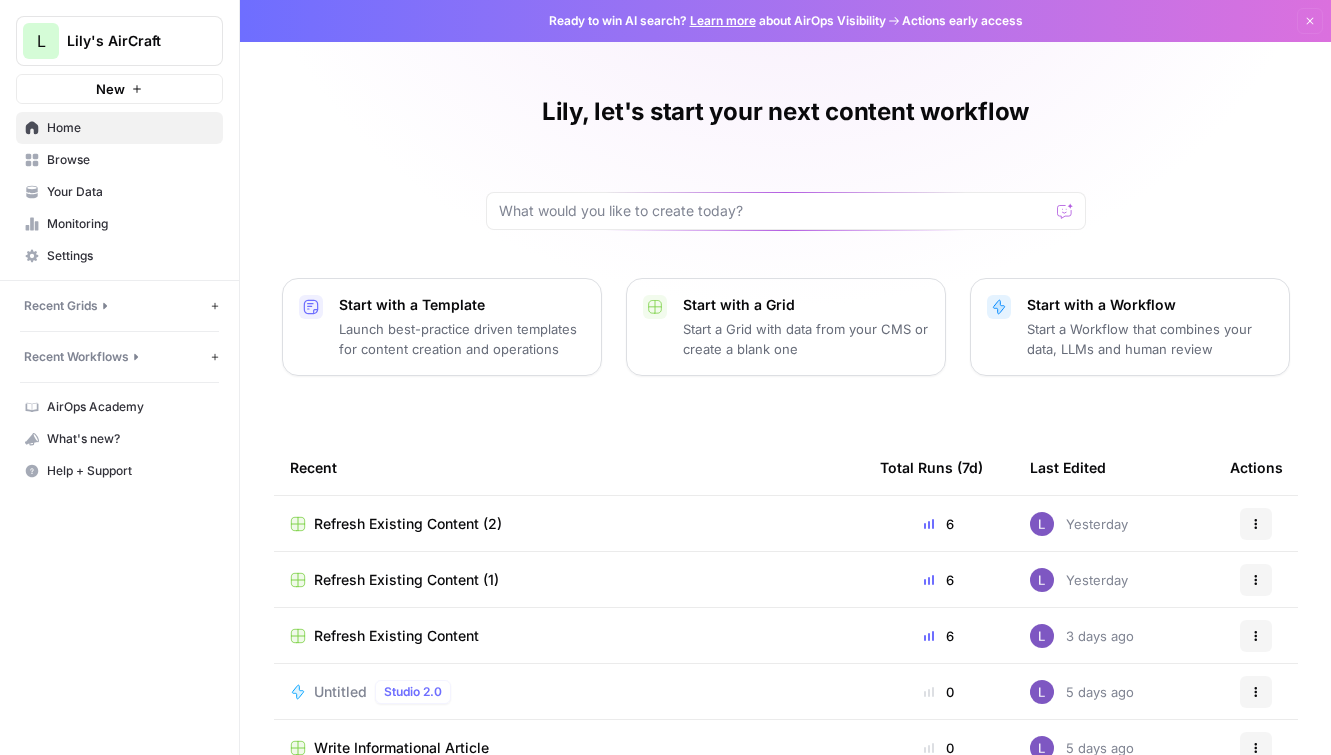 click on "Your Data" at bounding box center (119, 192) 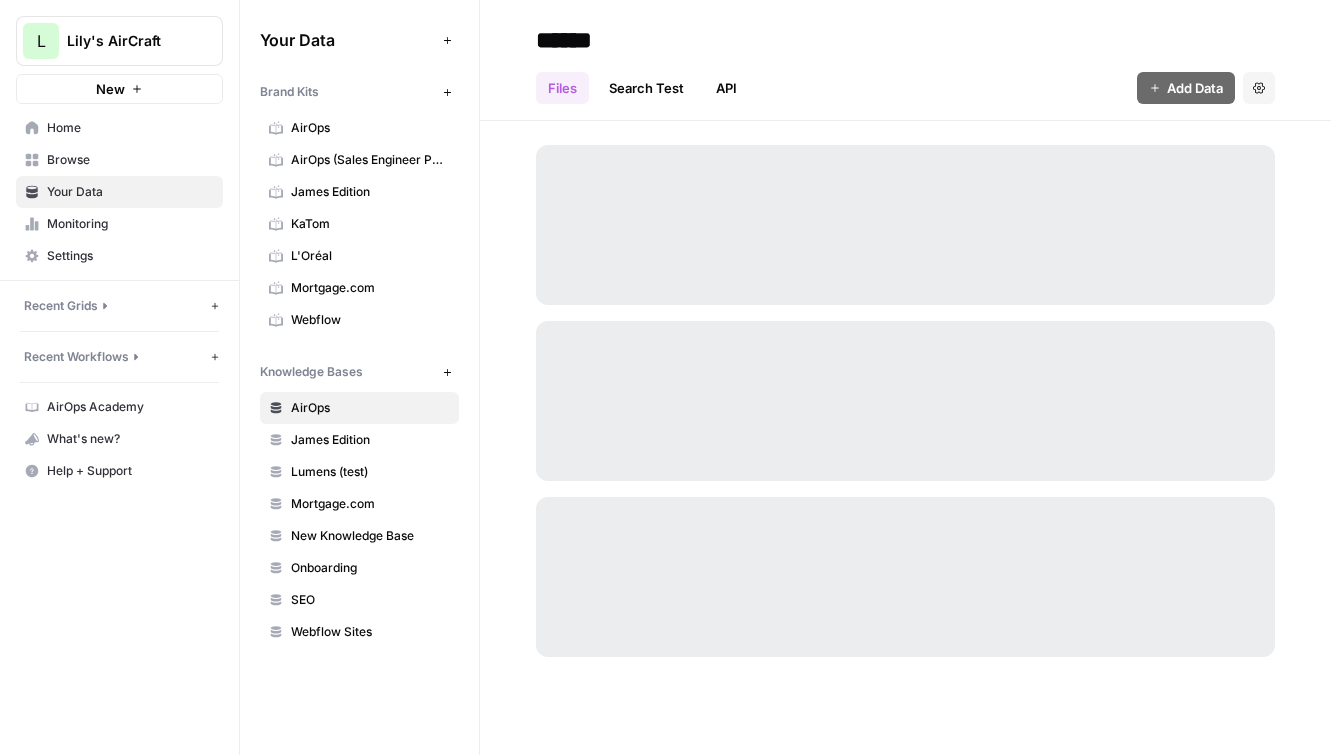 click on "Browse" at bounding box center [119, 160] 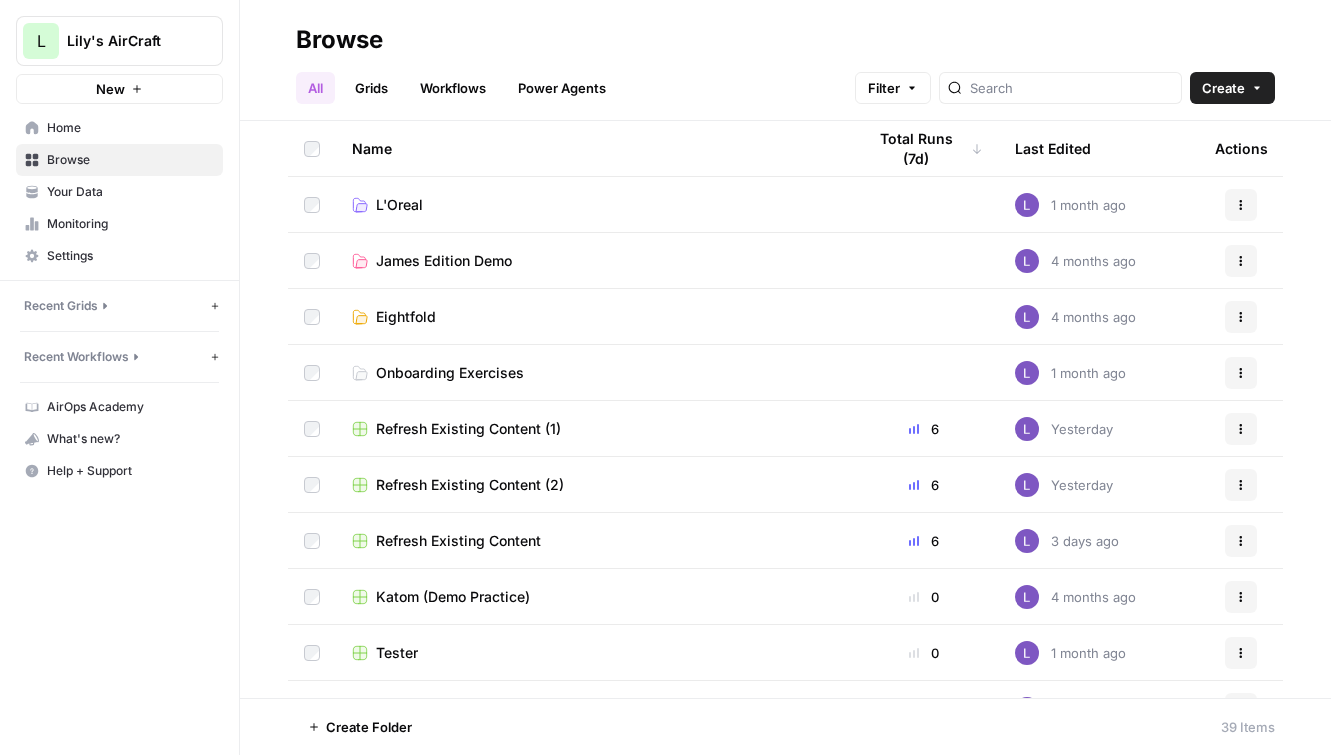 click on "Grids" at bounding box center [371, 88] 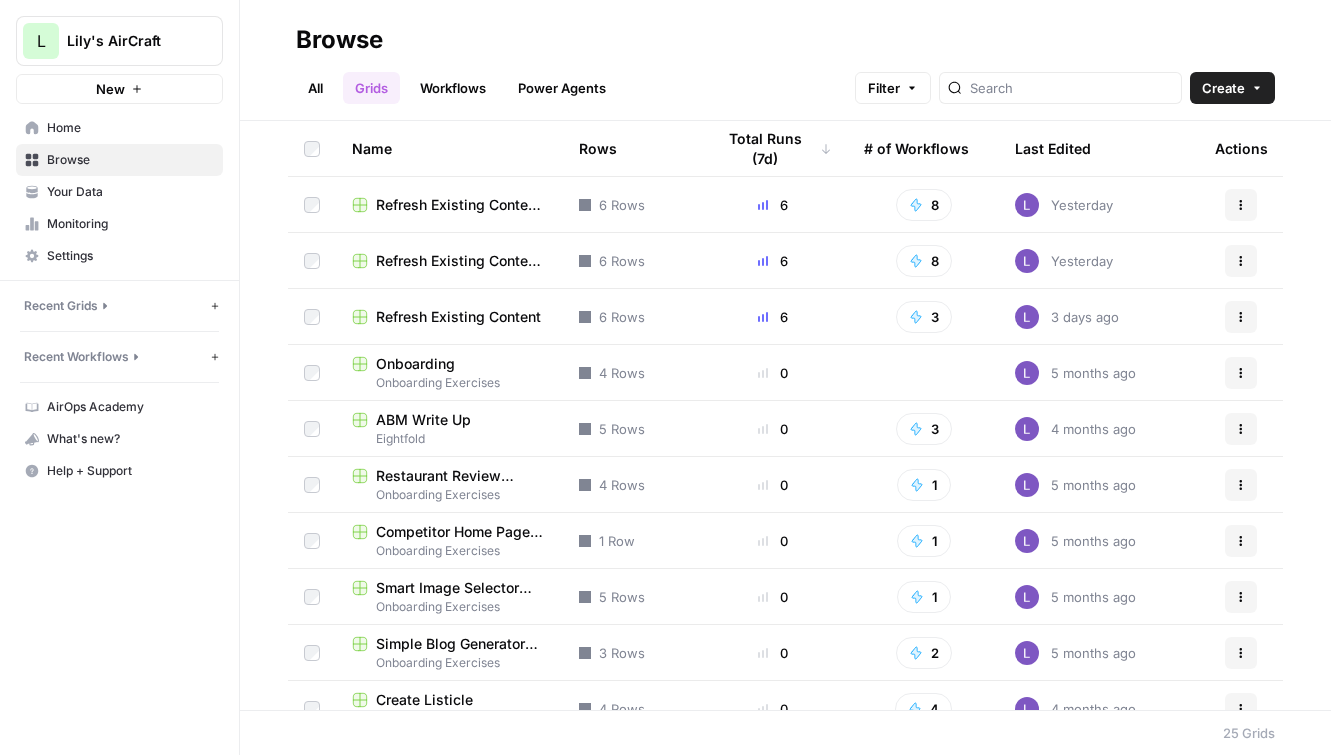 click on "Create" at bounding box center [1223, 88] 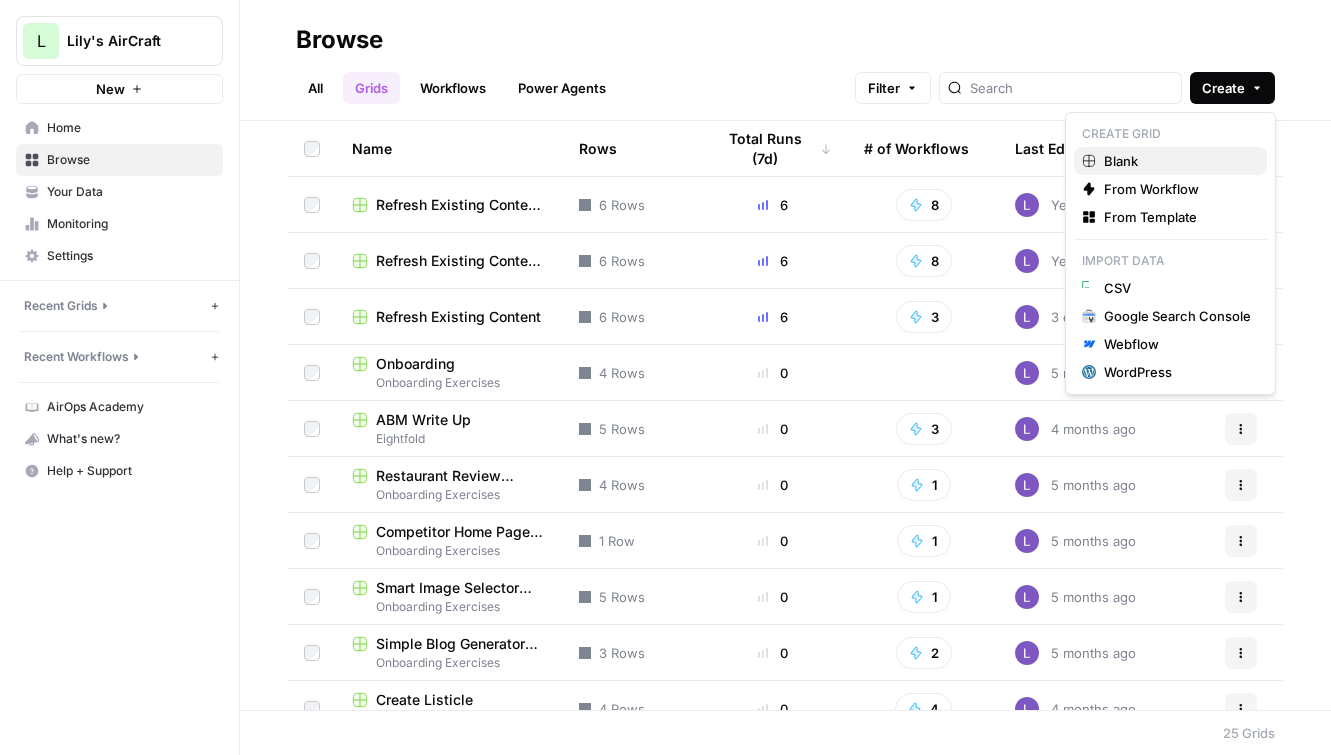 click on "Blank" at bounding box center [1177, 161] 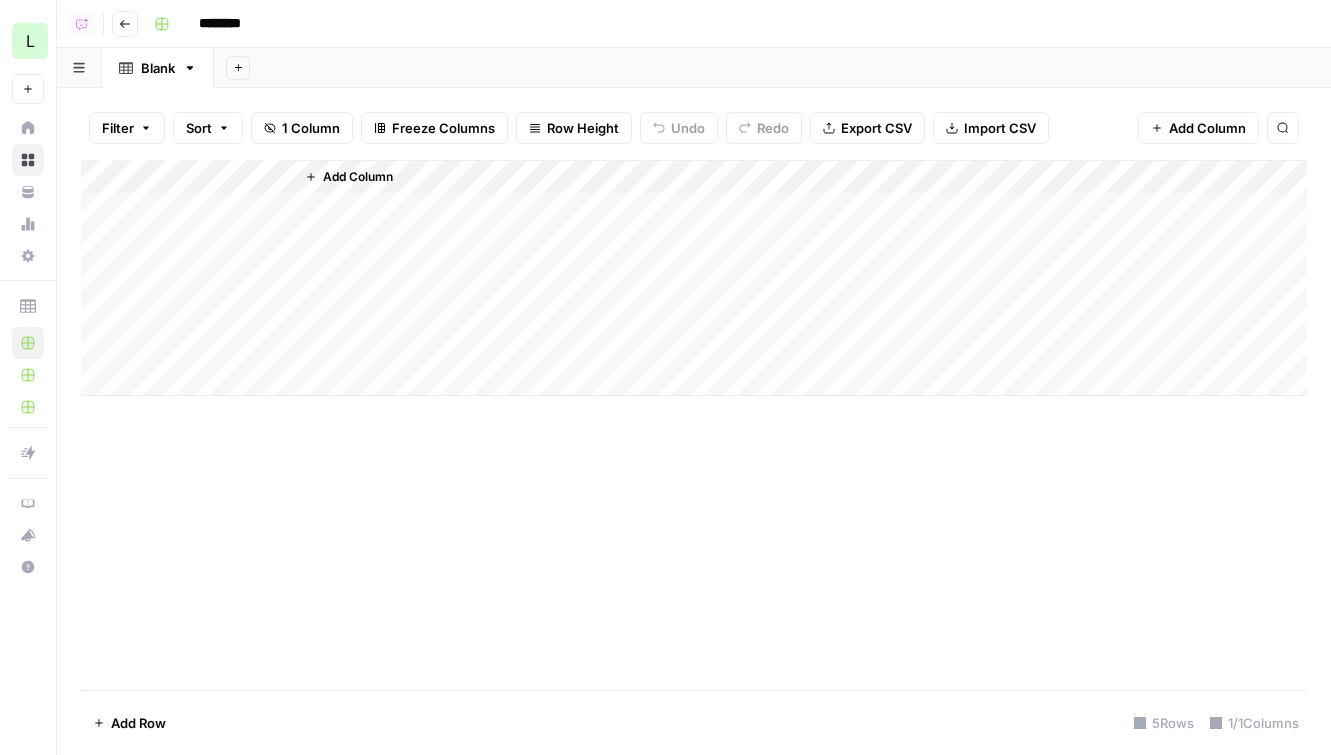 click on "Add Column" at bounding box center (800, 278) 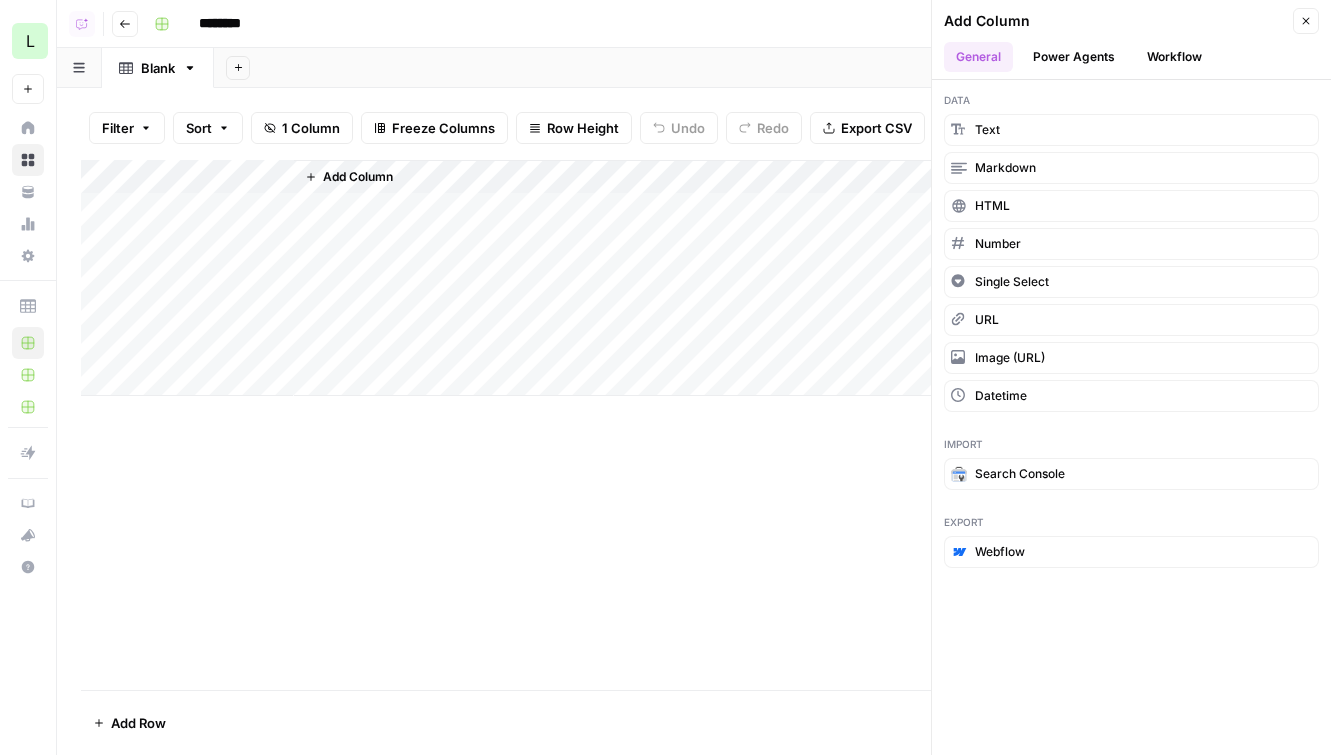 click on "Workflow" at bounding box center (1174, 57) 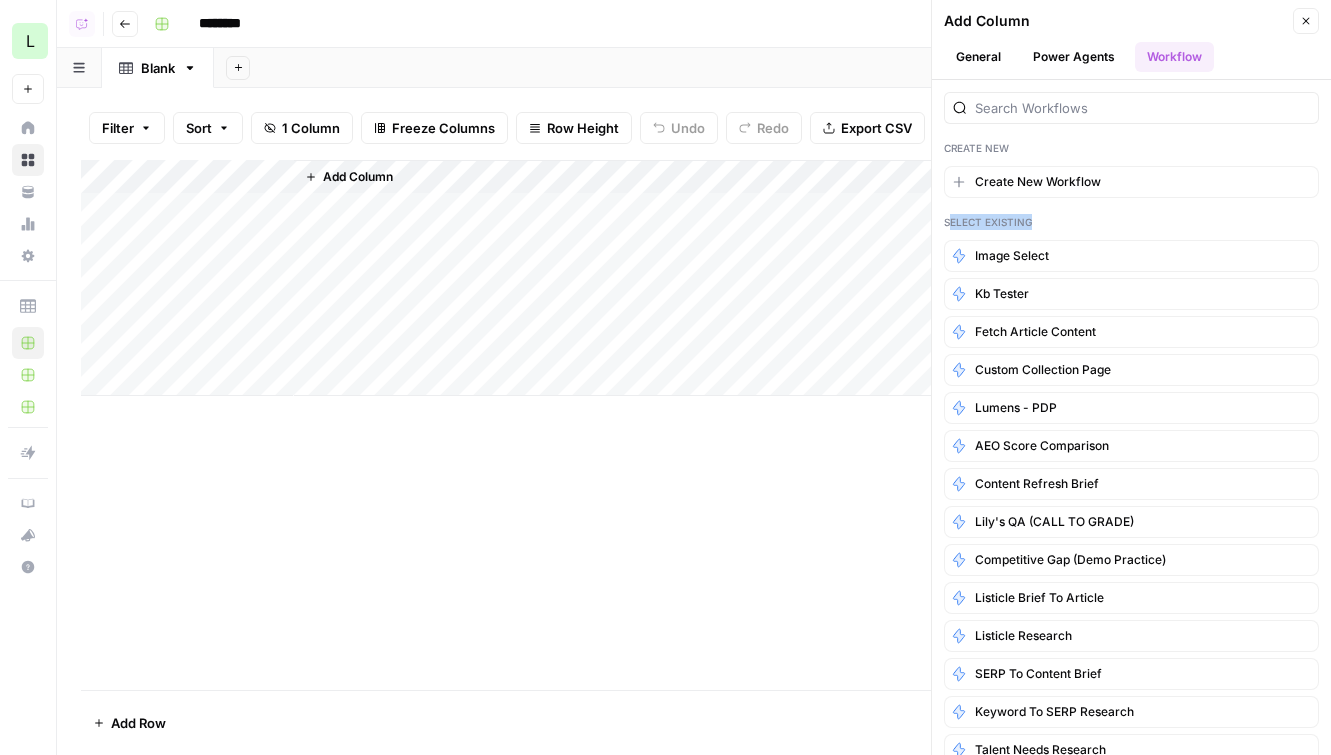 drag, startPoint x: 952, startPoint y: 222, endPoint x: 1062, endPoint y: 218, distance: 110.0727 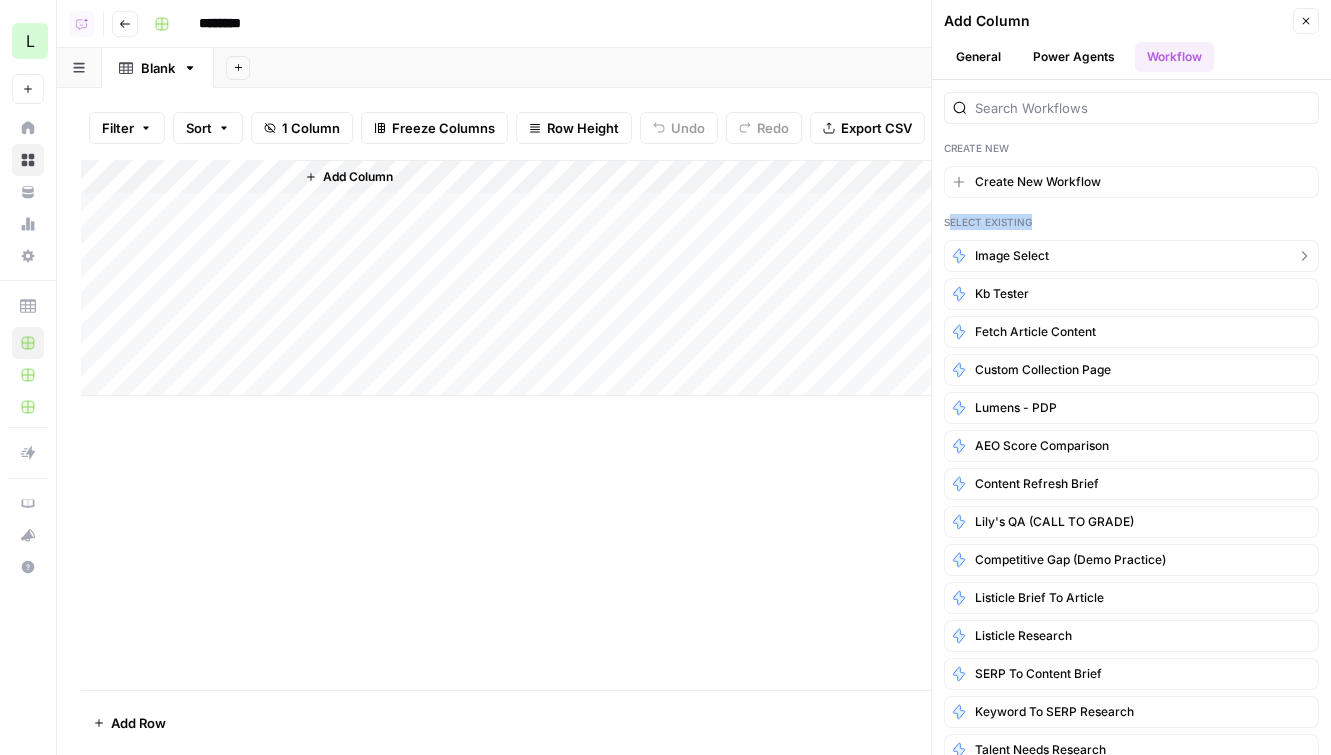 click on "image select" at bounding box center (1131, 256) 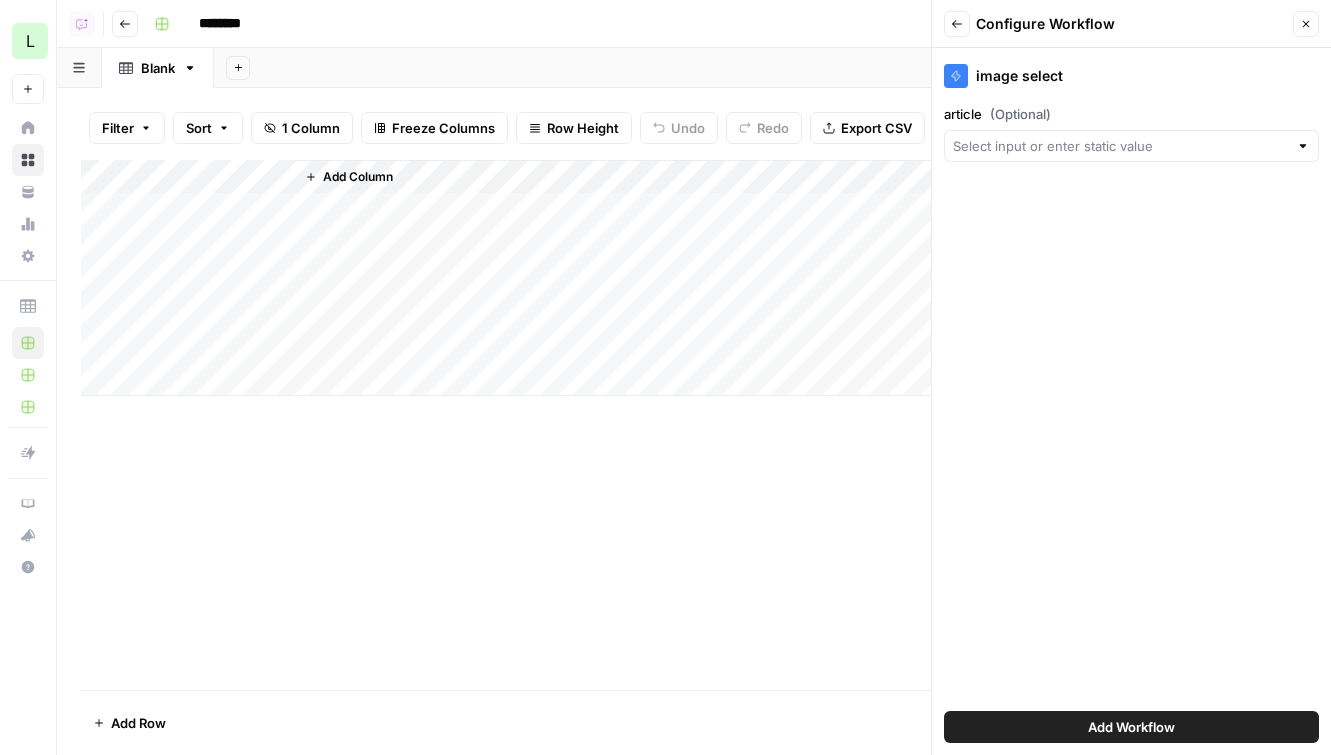 click on "Add Workflow" at bounding box center (1131, 727) 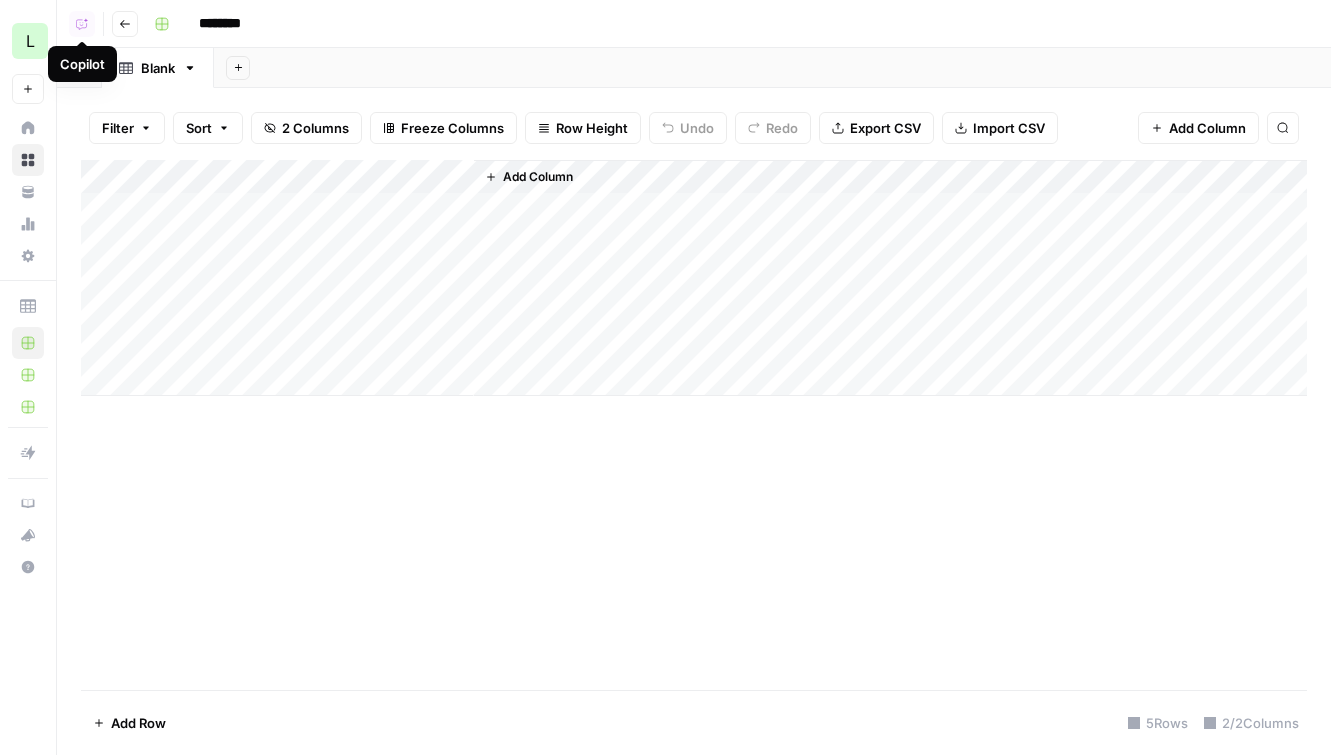 click on "Copilot" at bounding box center [82, 24] 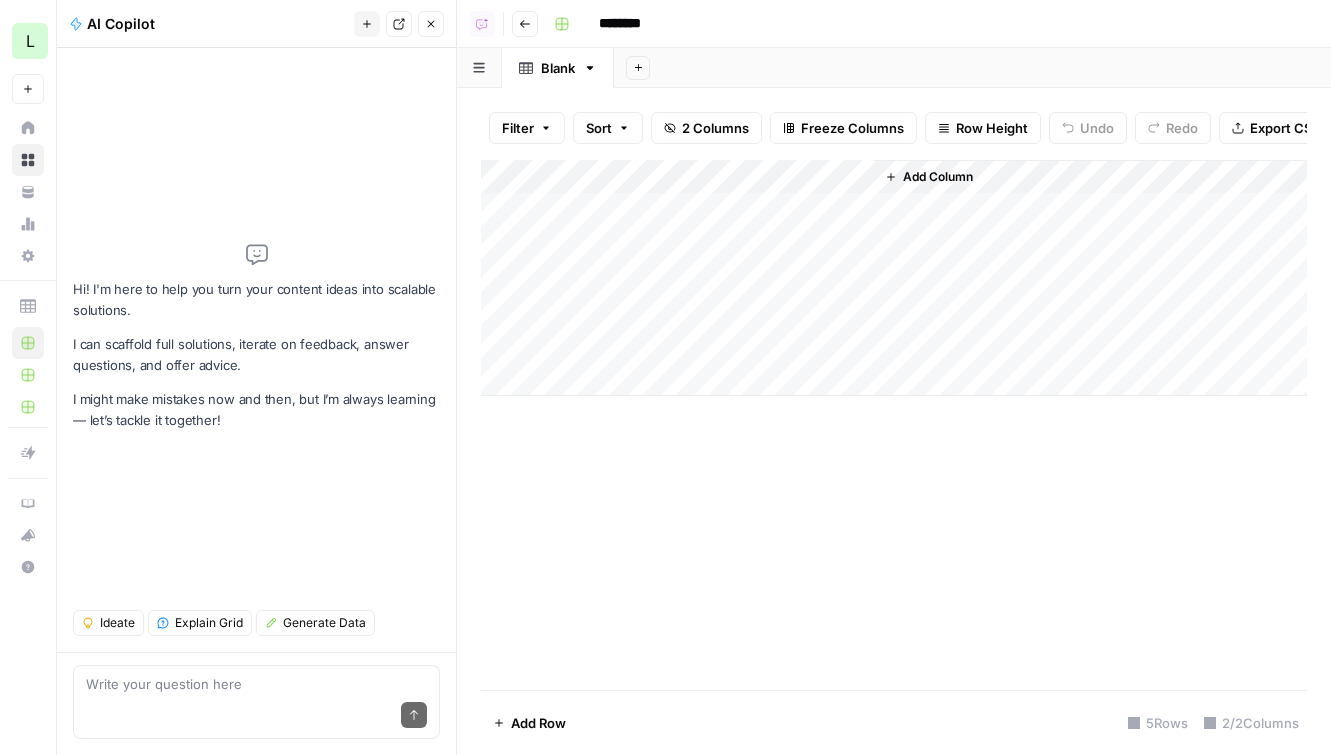 click on "Send" at bounding box center (256, 716) 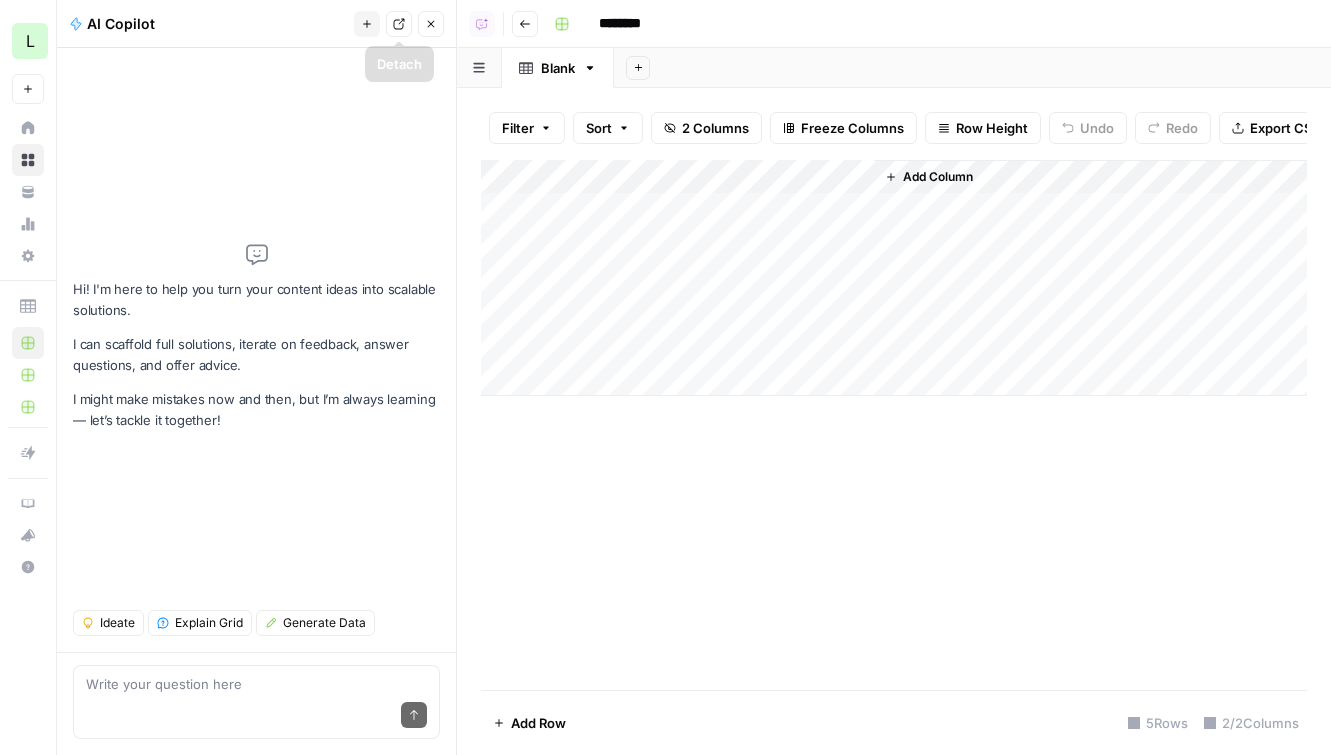 click on "Close" at bounding box center (431, 24) 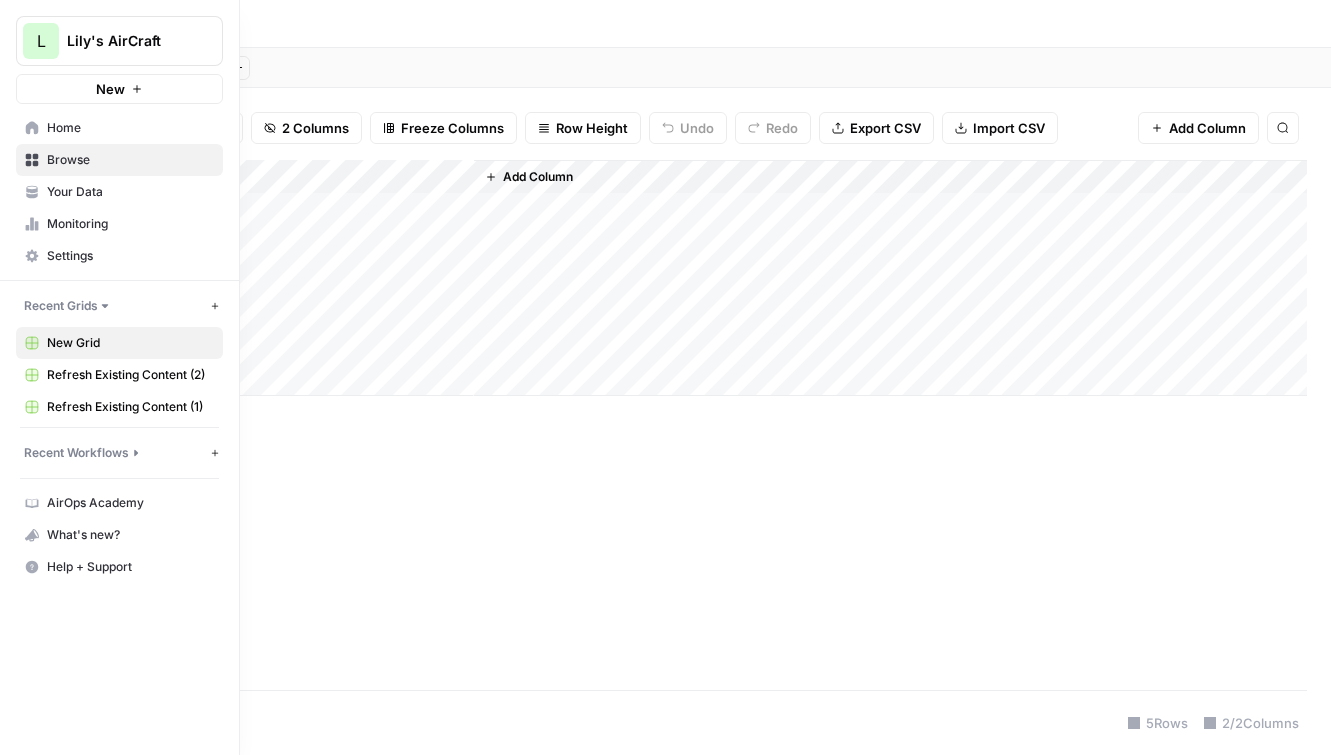 click on "Browse" at bounding box center [130, 160] 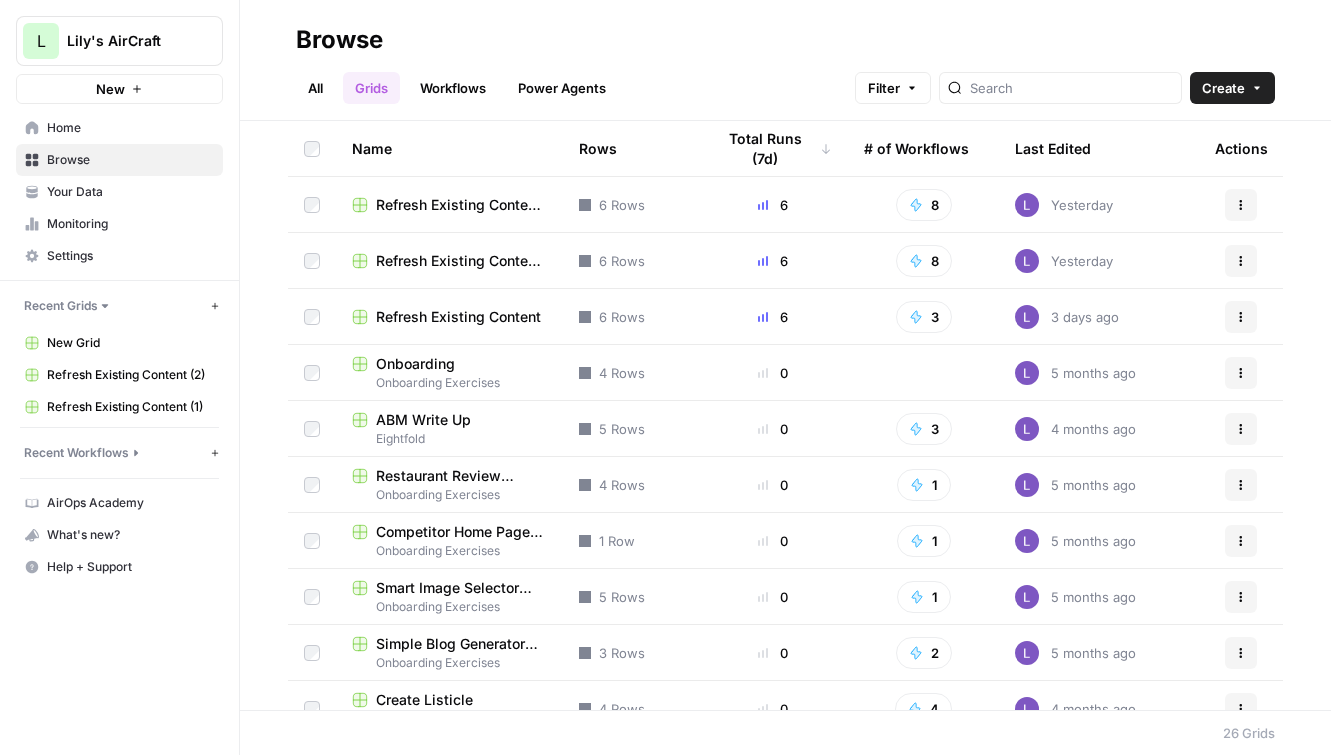 click on "Grids" at bounding box center (371, 88) 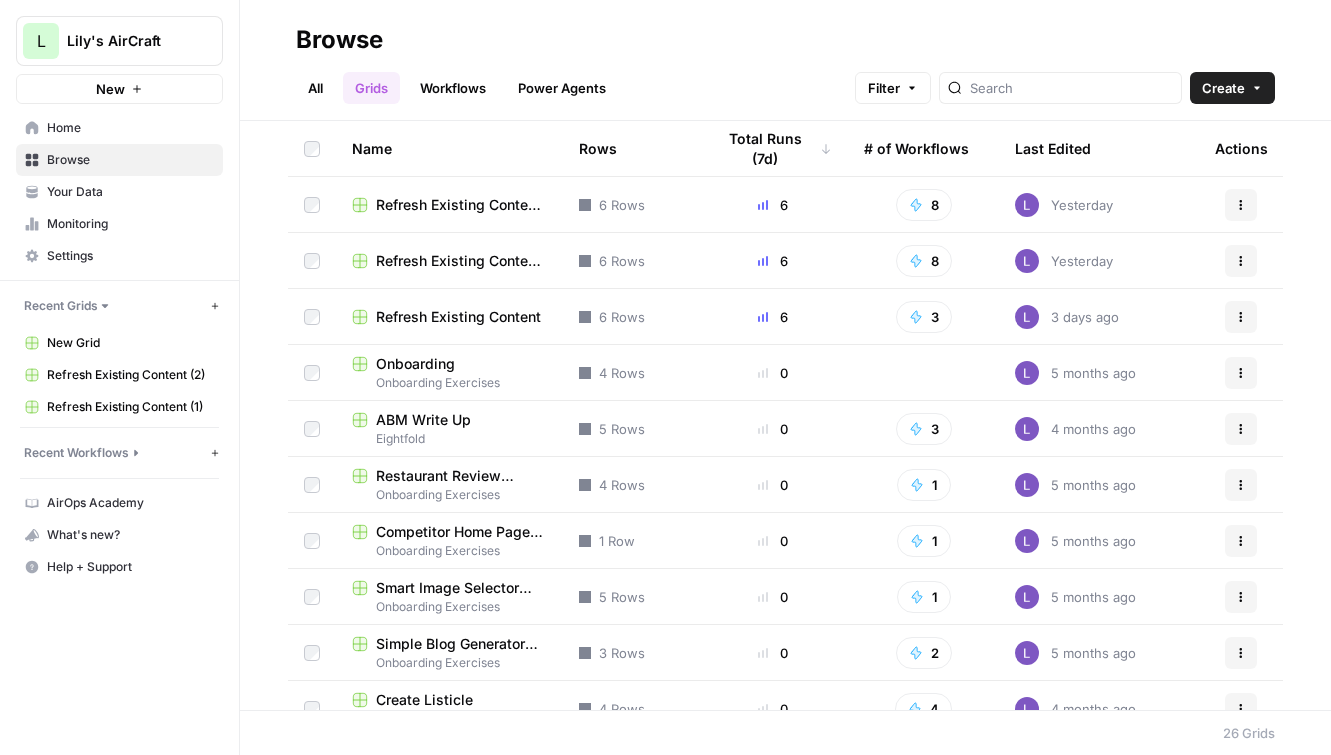 click on "Refresh Existing Content (1)" at bounding box center [461, 205] 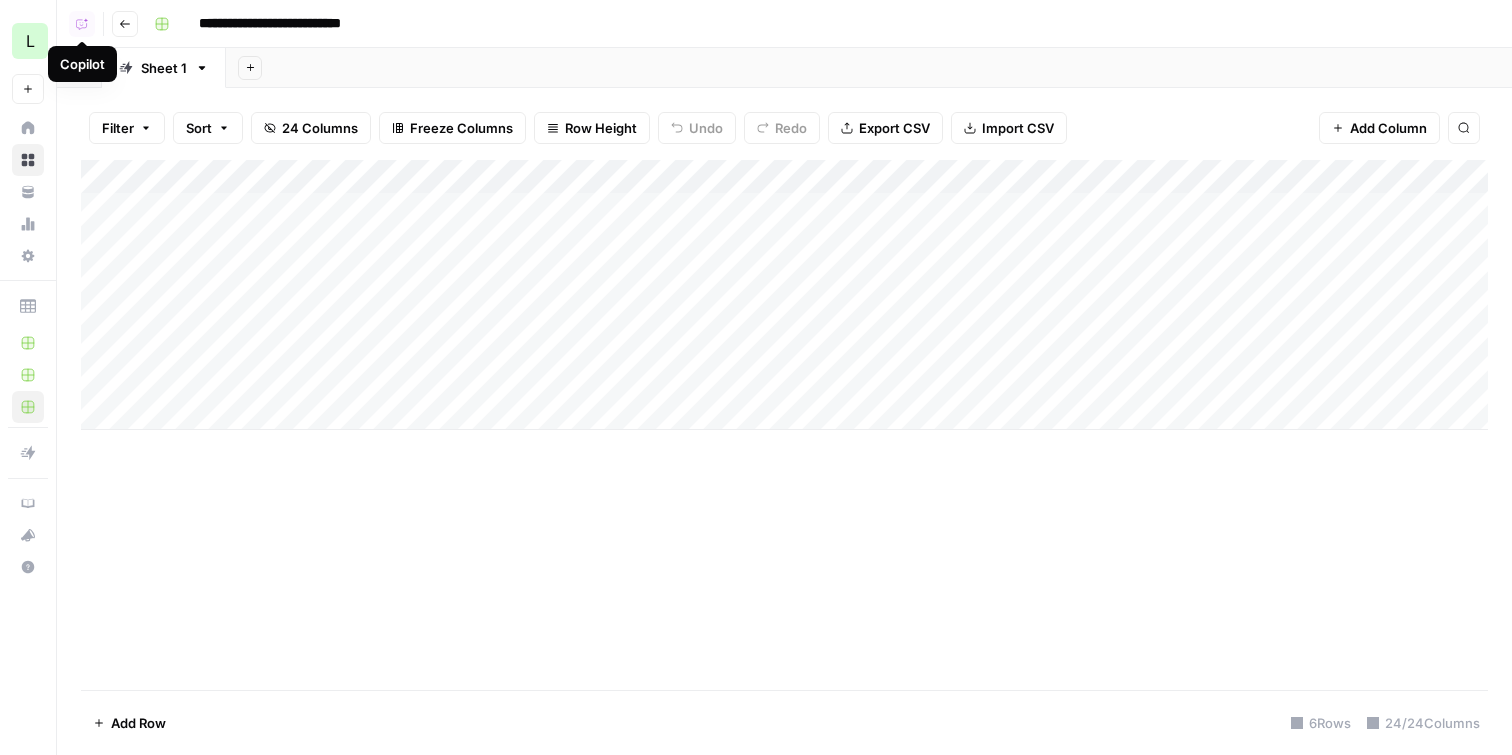 click 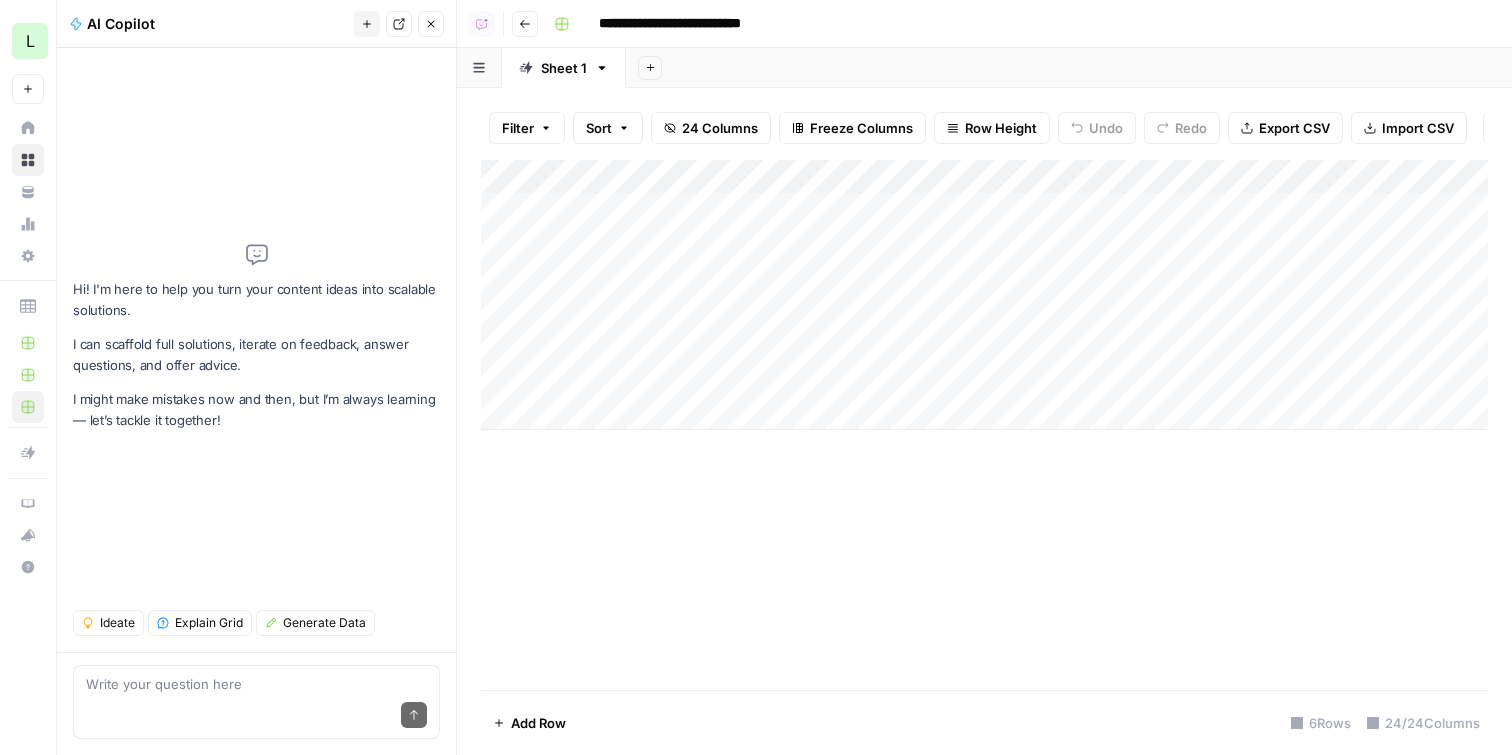 click on "Close" at bounding box center [431, 24] 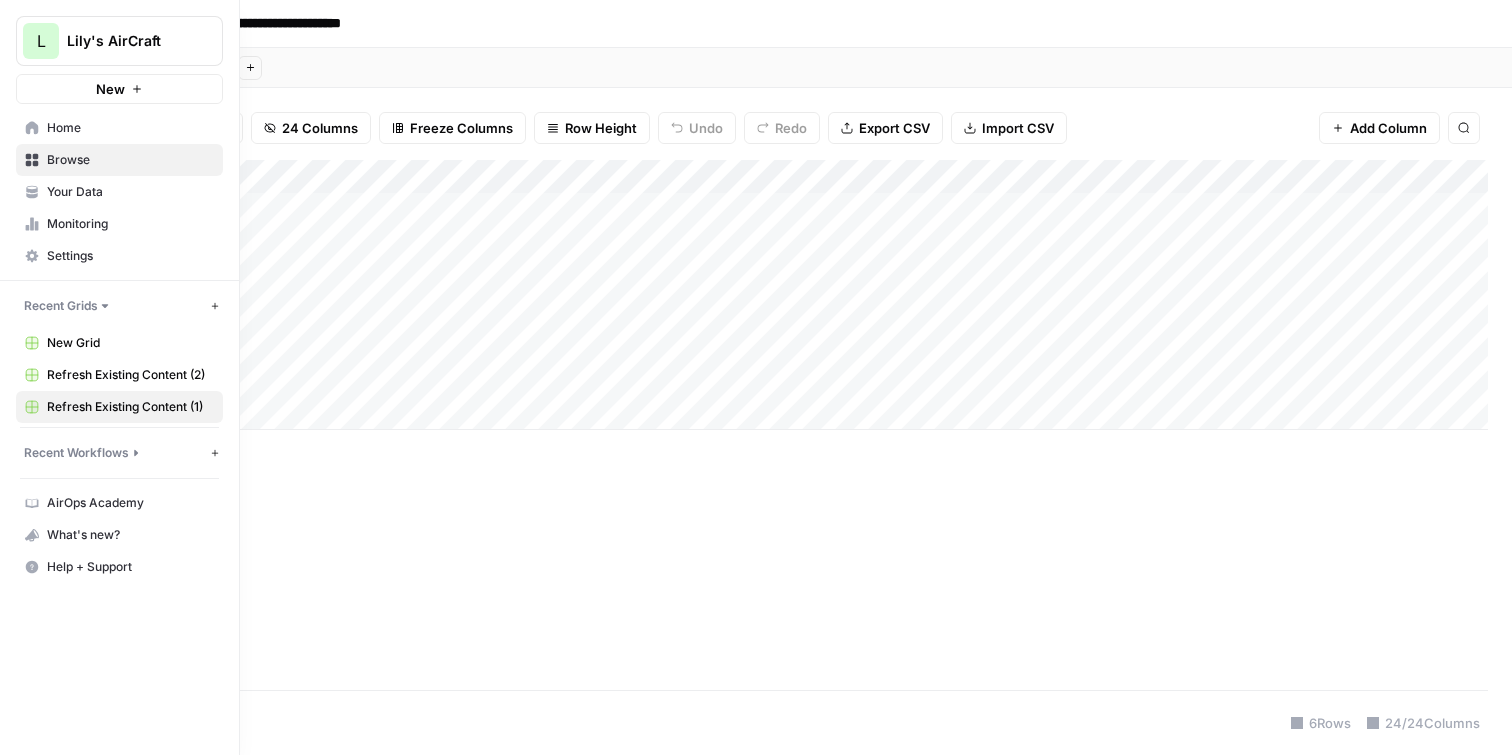 click on "Monitoring" at bounding box center (130, 224) 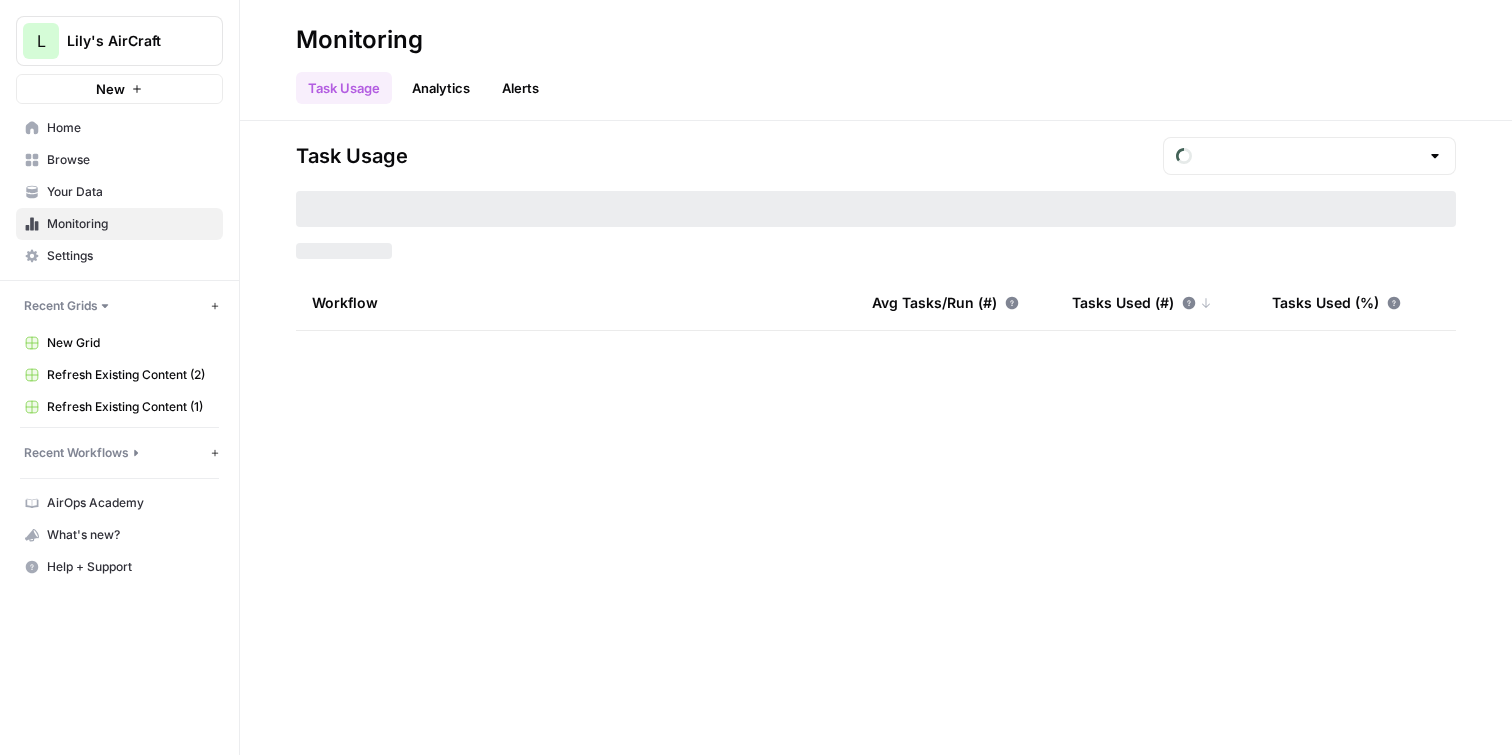 type on "August Tasks" 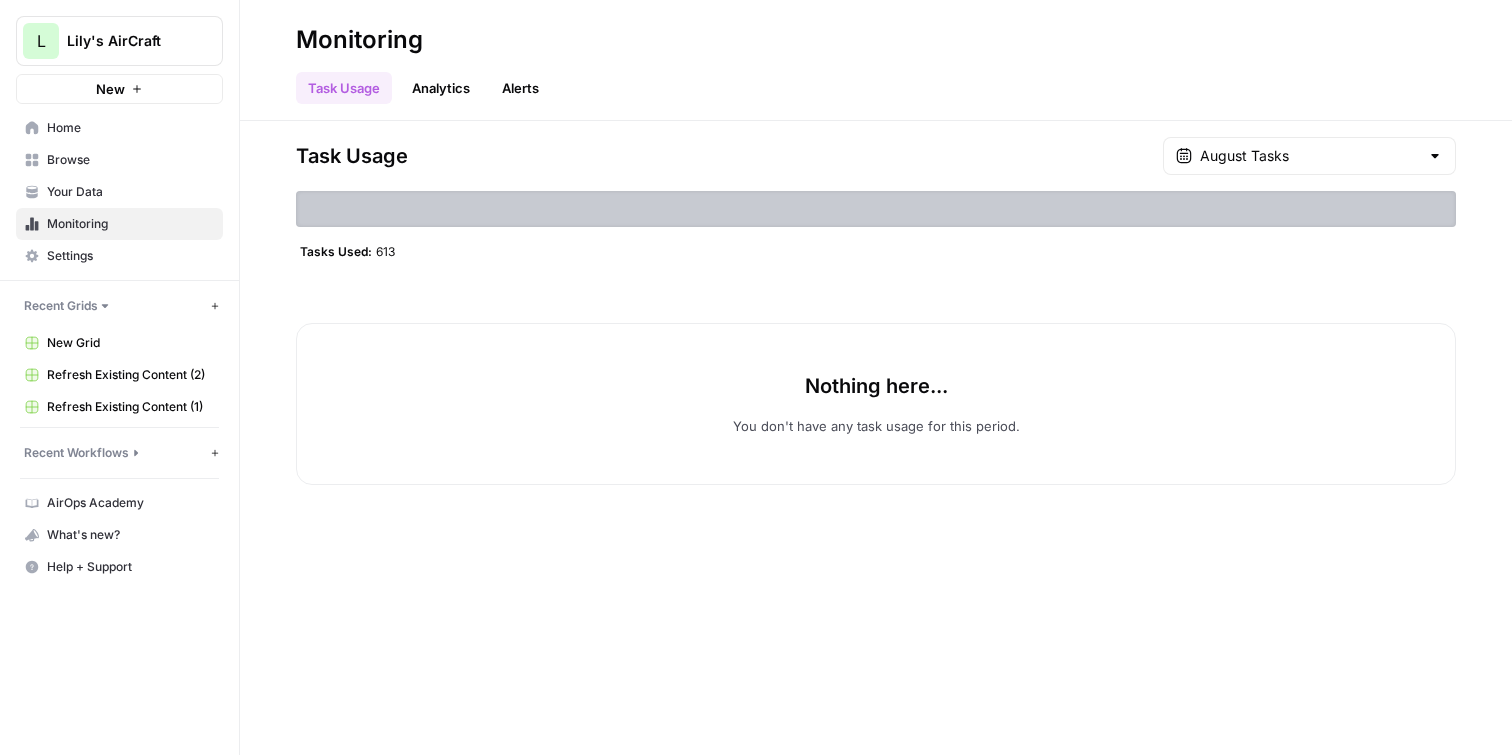 click on "Settings" at bounding box center [130, 256] 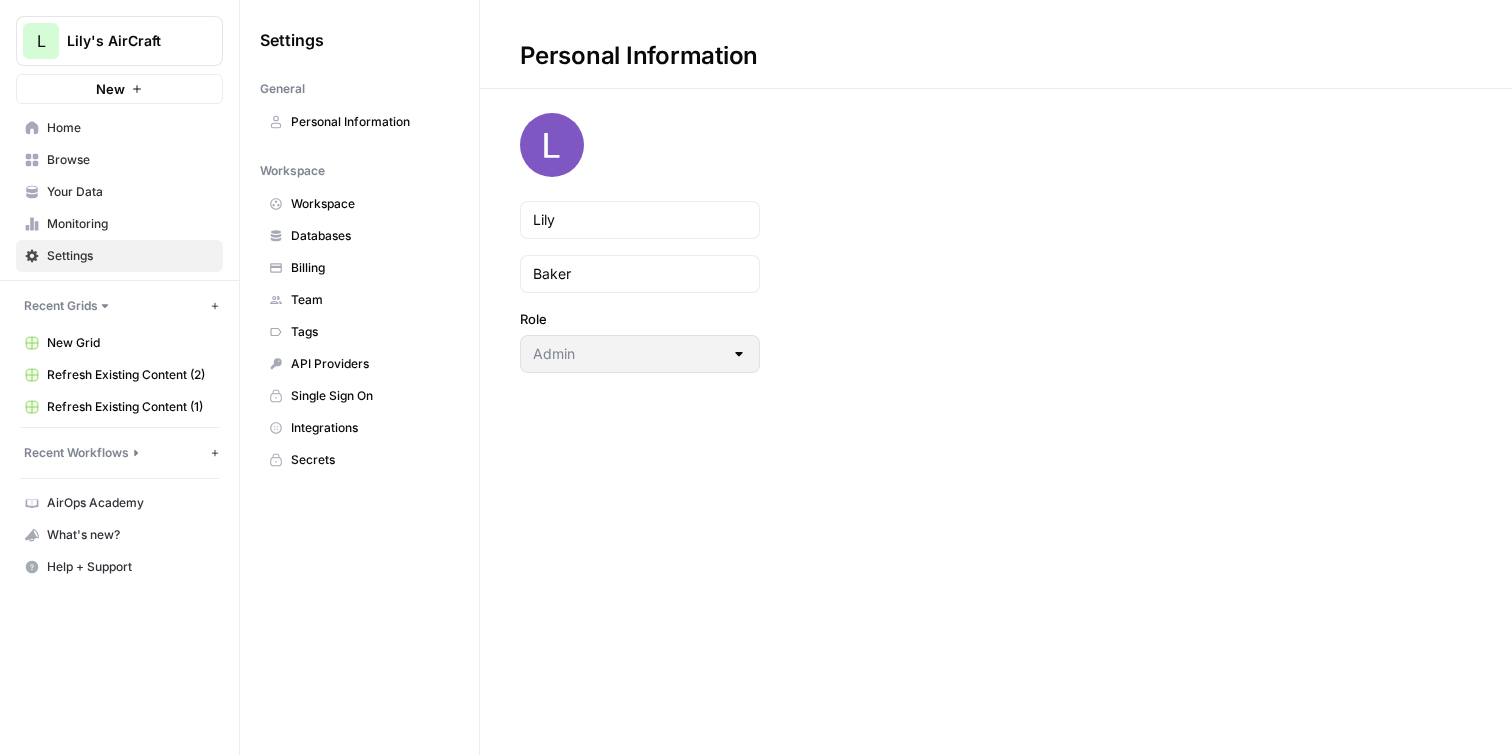 click on "Single Sign On" at bounding box center (370, 396) 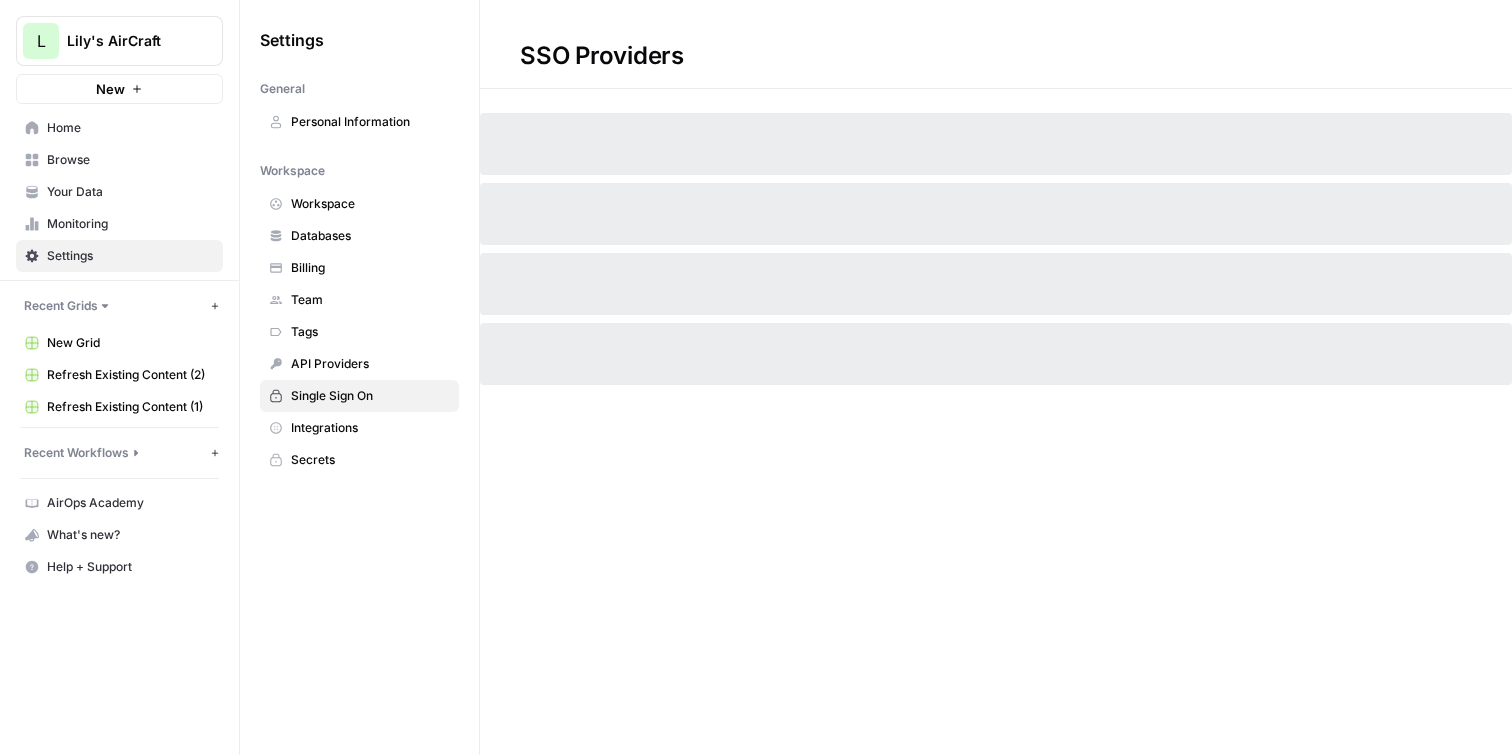 click on "API Providers" at bounding box center (359, 364) 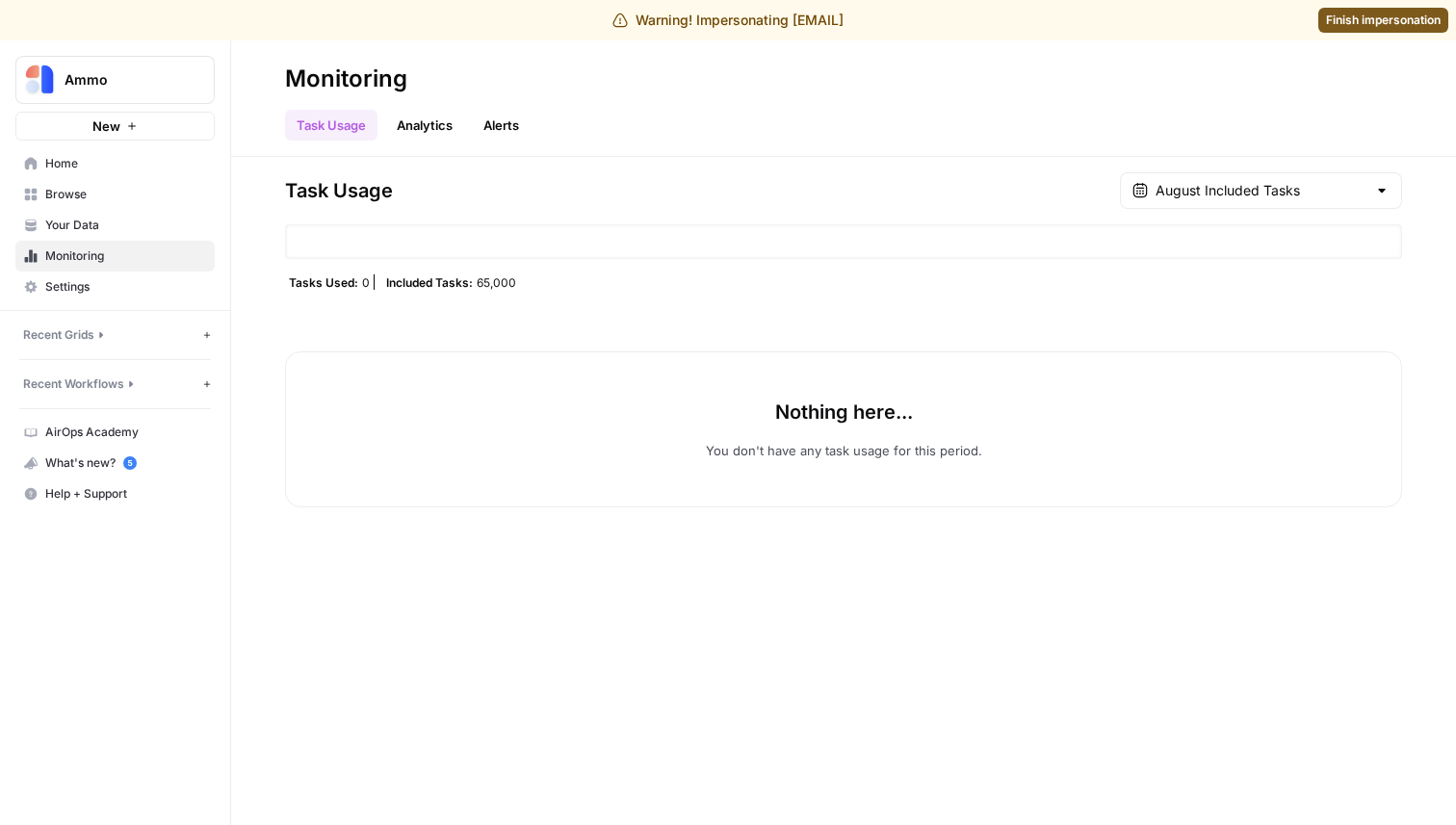 scroll, scrollTop: 0, scrollLeft: 0, axis: both 